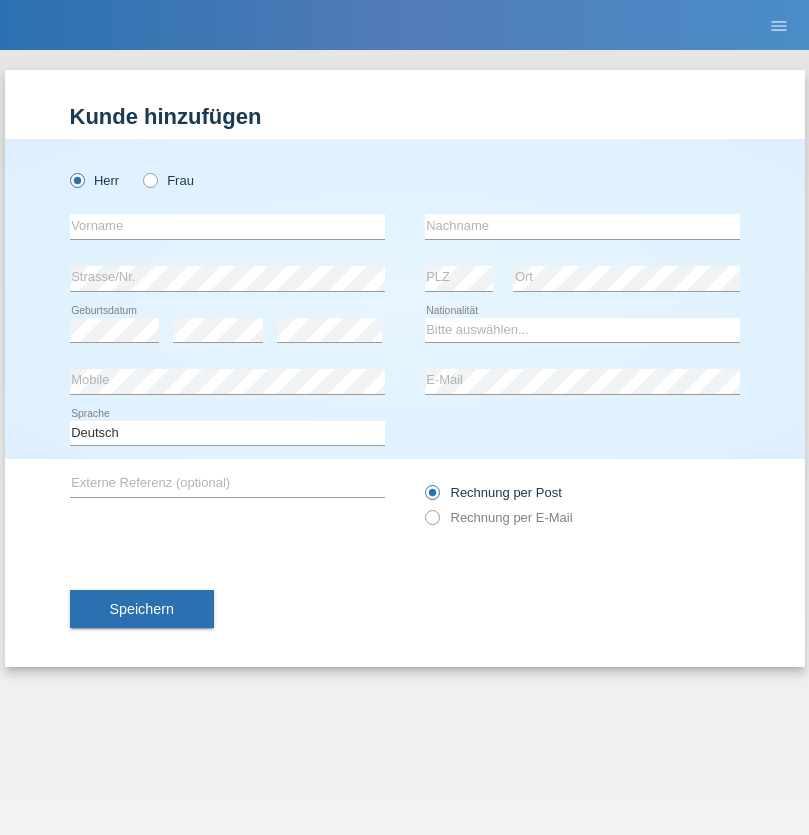 scroll, scrollTop: 0, scrollLeft: 0, axis: both 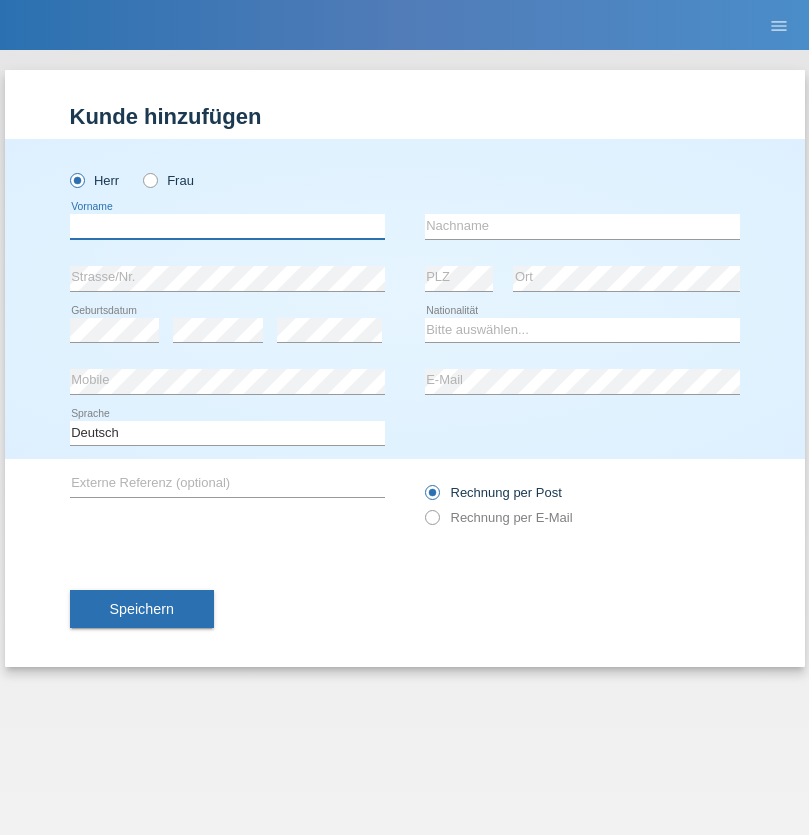click at bounding box center (227, 226) 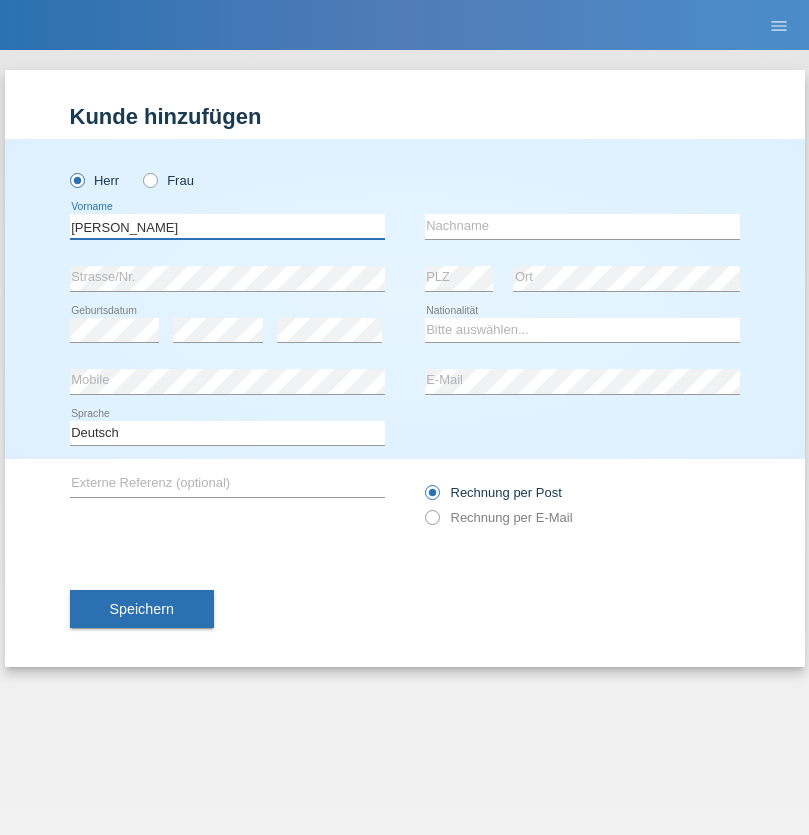 type on "Stefan" 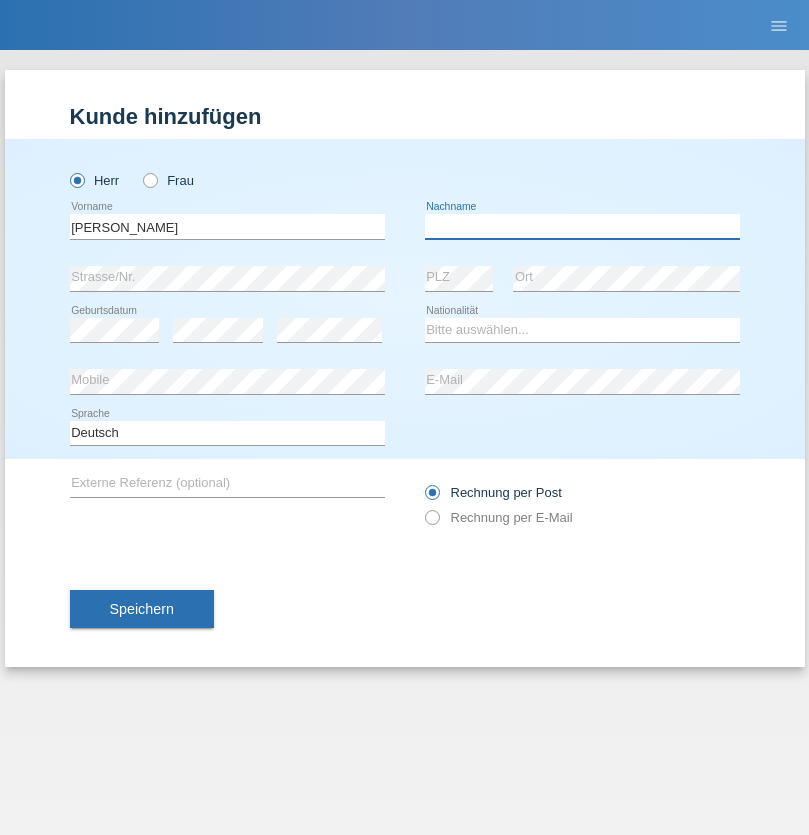 click at bounding box center [582, 226] 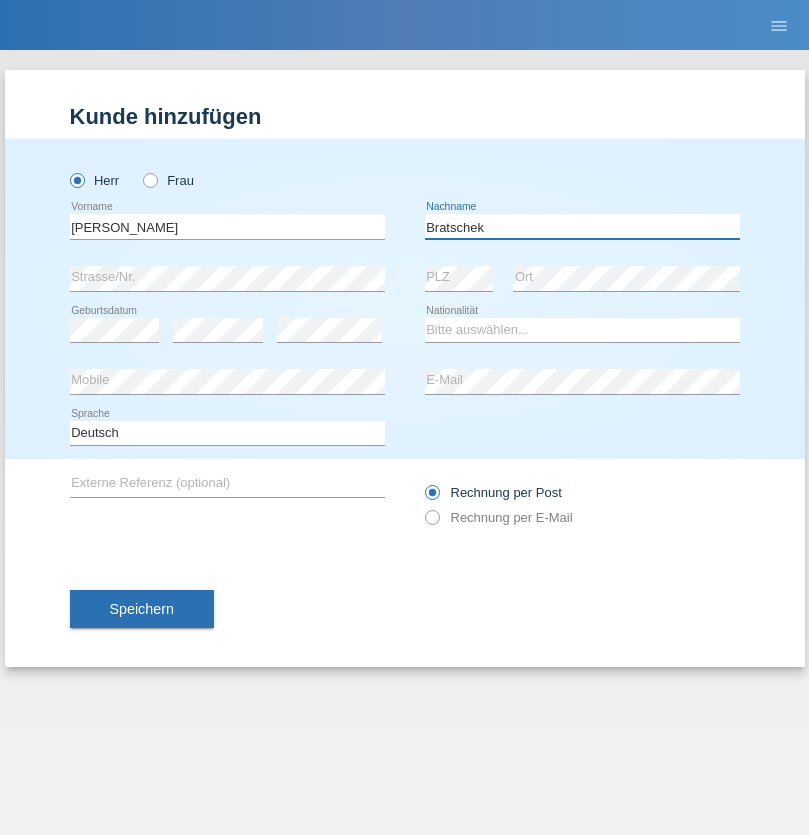 type on "Bratschek" 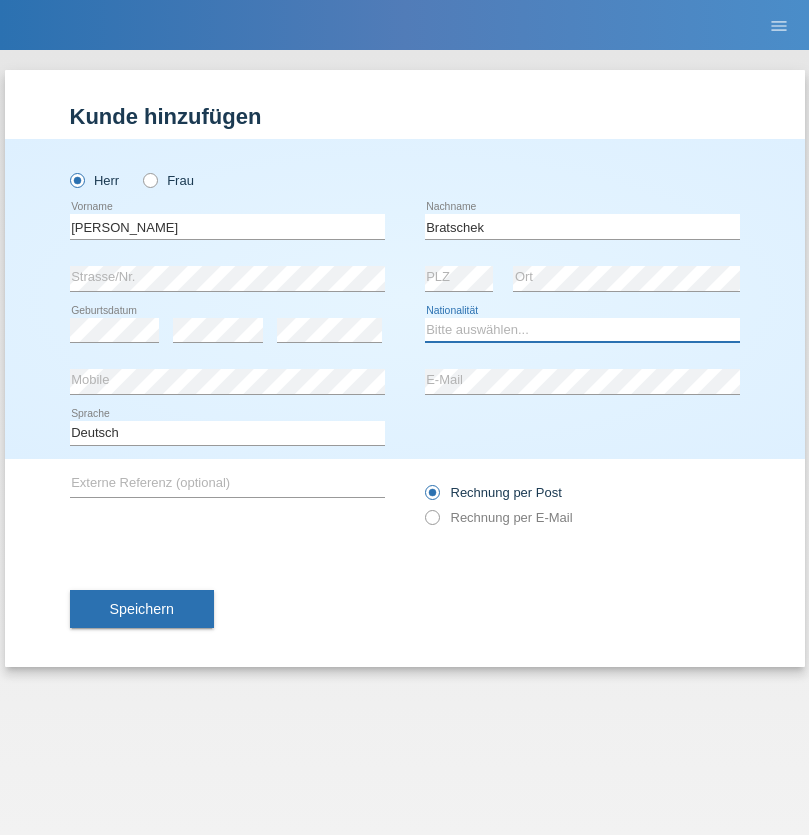 select on "DE" 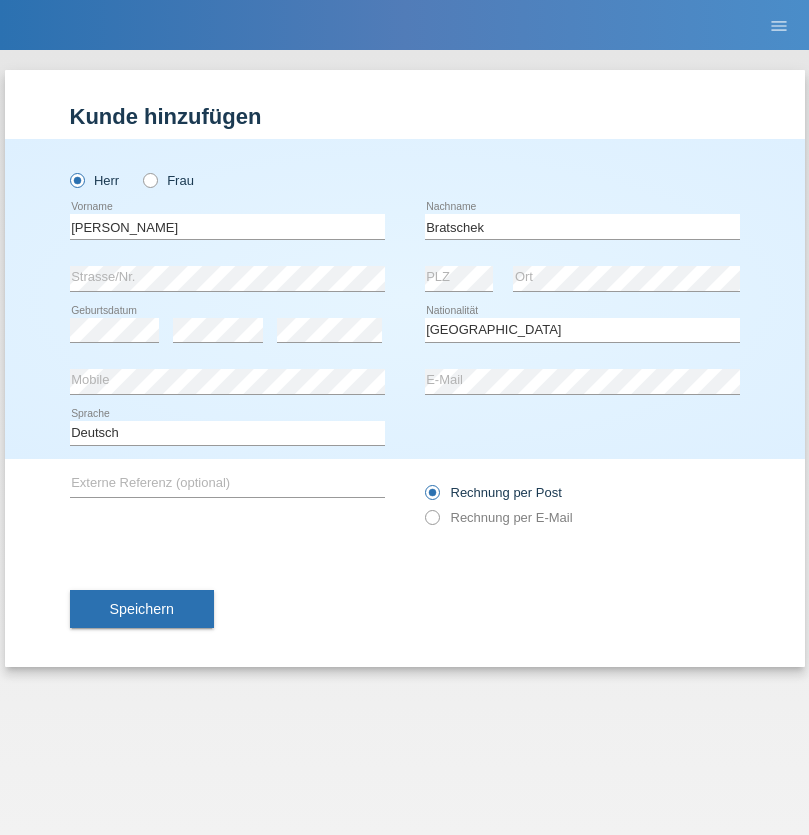 select on "C" 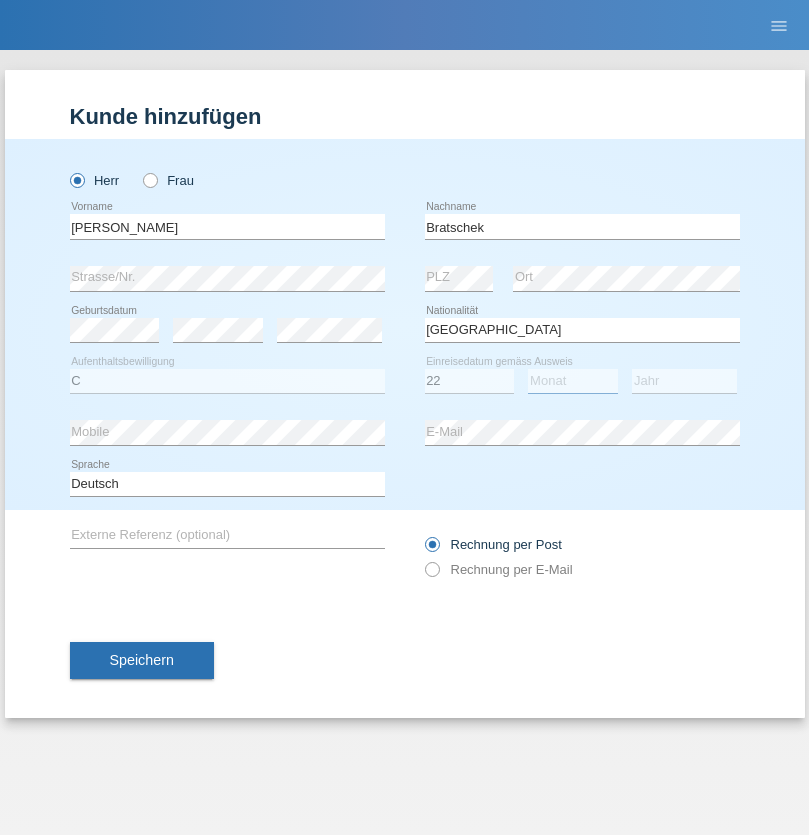 select on "03" 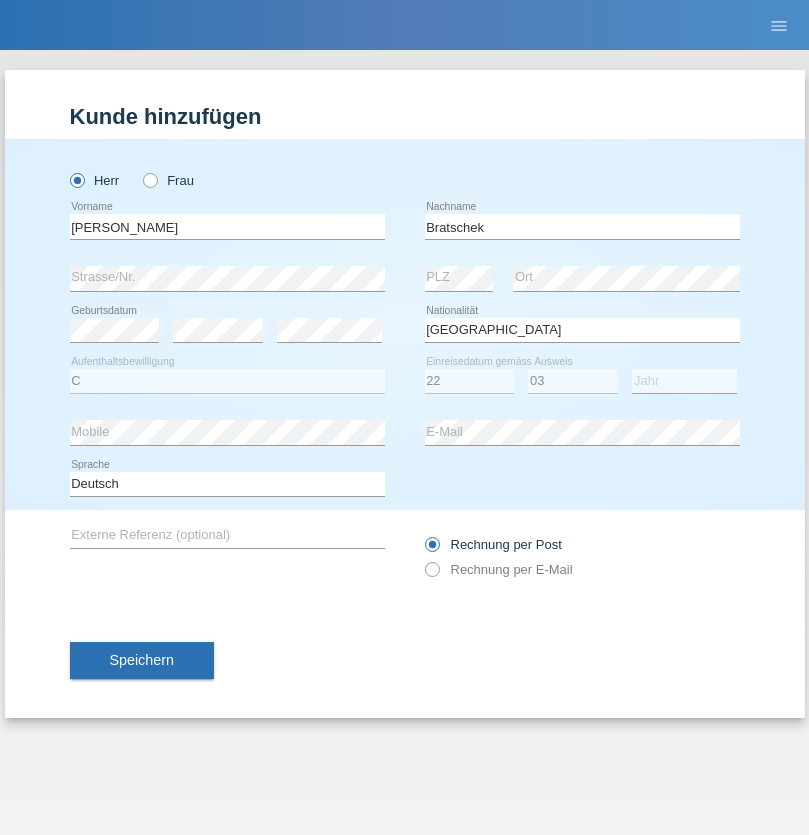select on "2009" 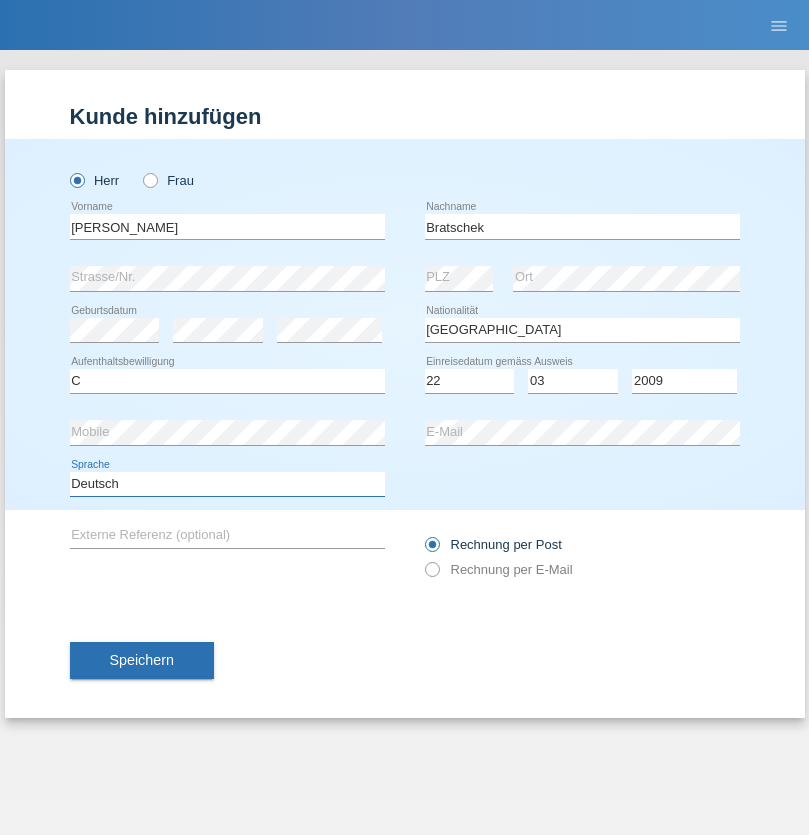 select on "en" 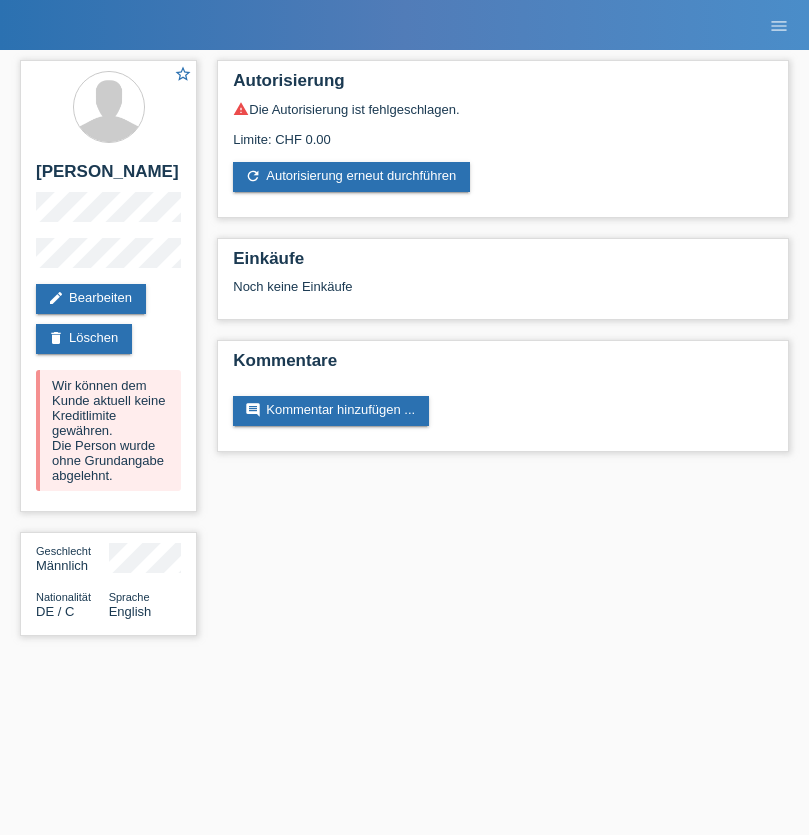 scroll, scrollTop: 0, scrollLeft: 0, axis: both 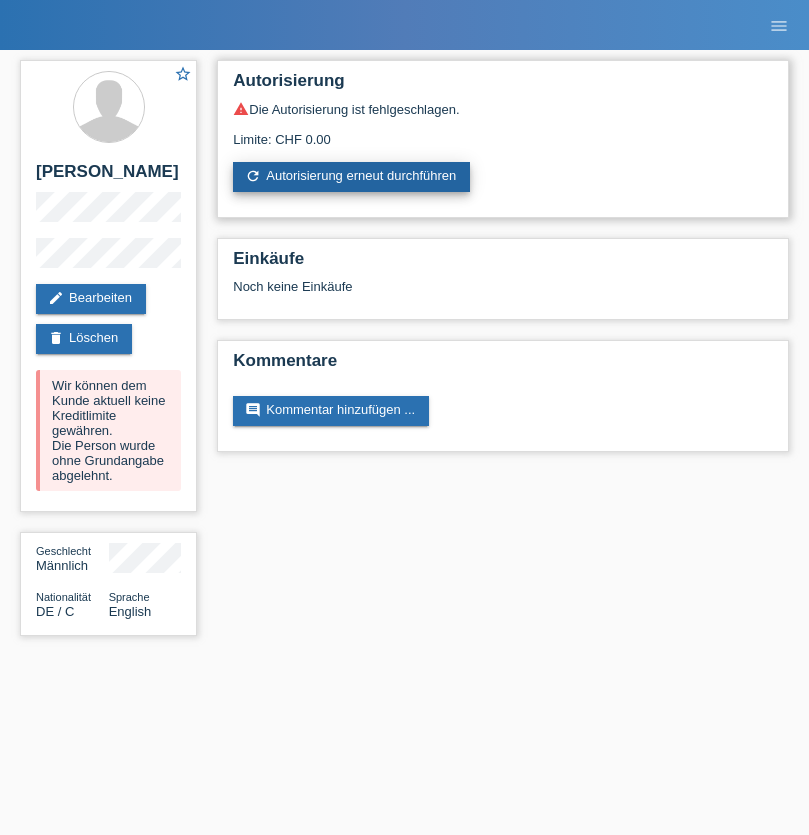 click on "refresh  Autorisierung erneut durchführen" at bounding box center [351, 177] 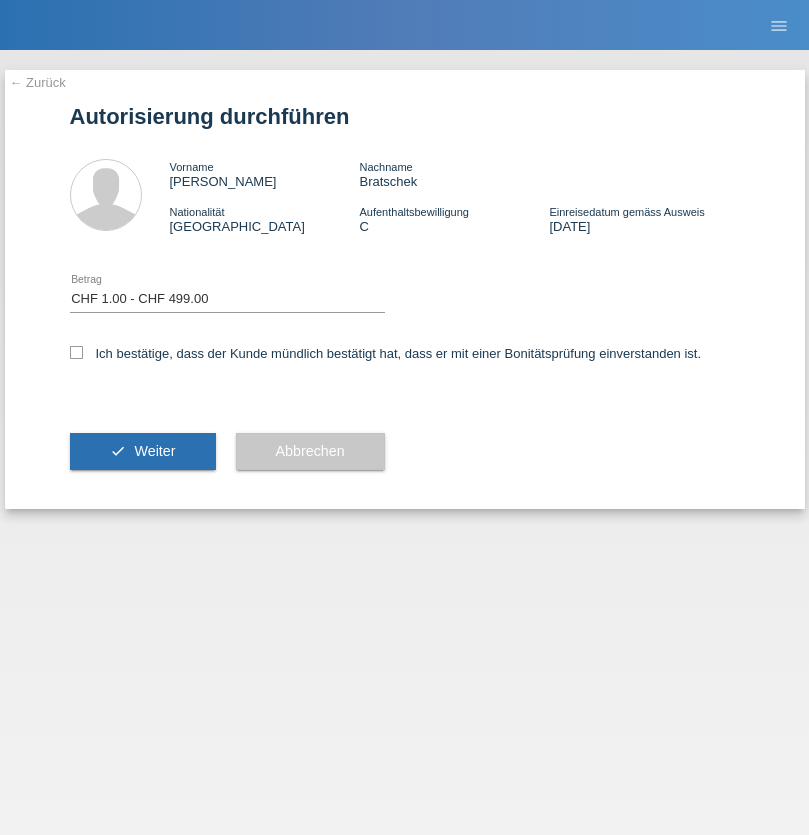 select on "1" 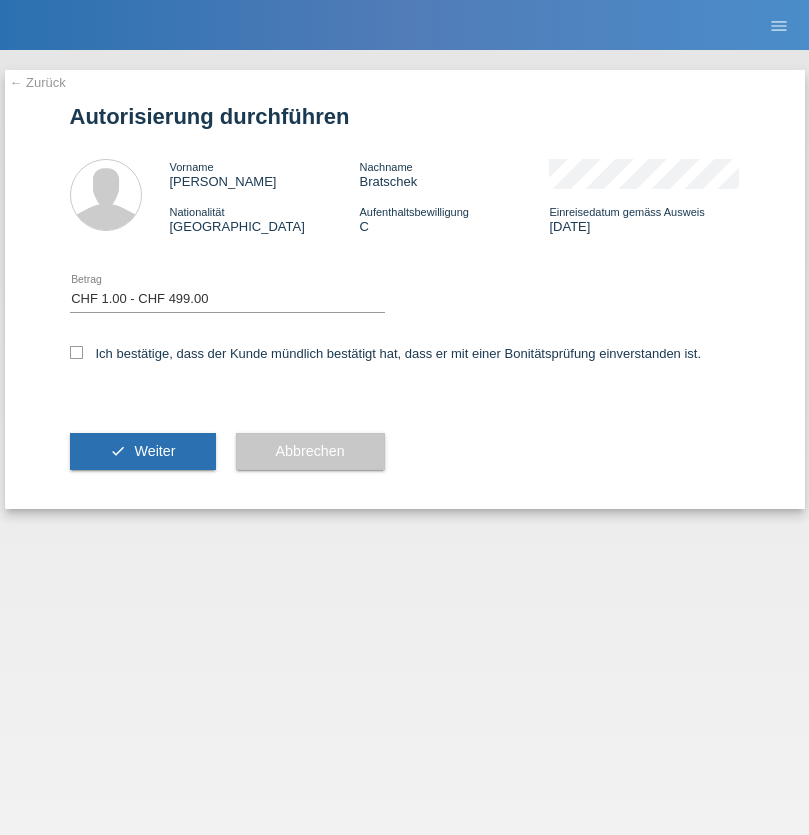 scroll, scrollTop: 0, scrollLeft: 0, axis: both 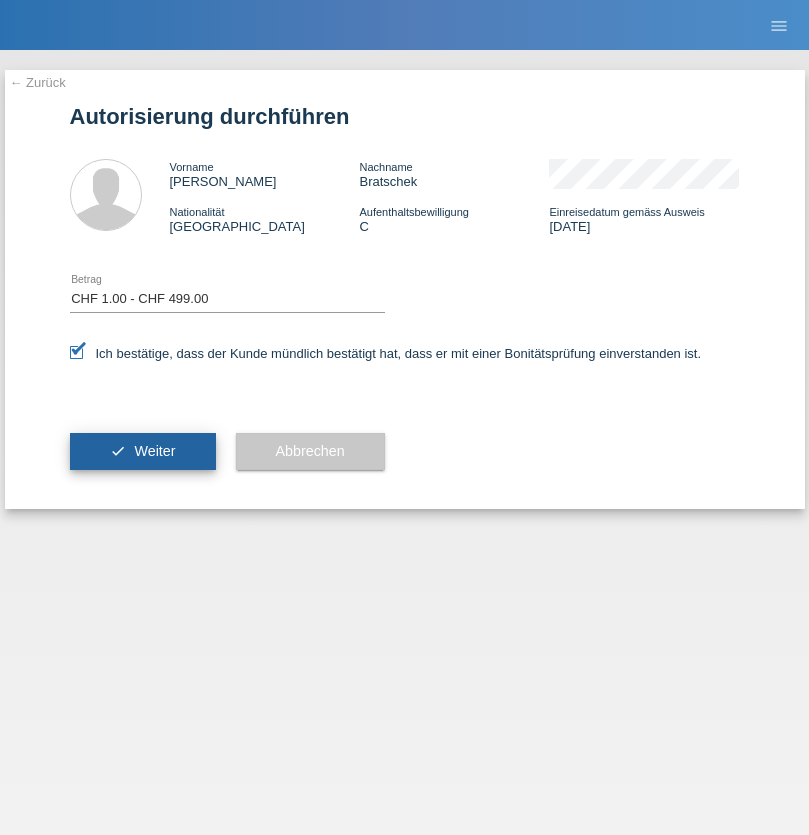 click on "Weiter" at bounding box center (154, 451) 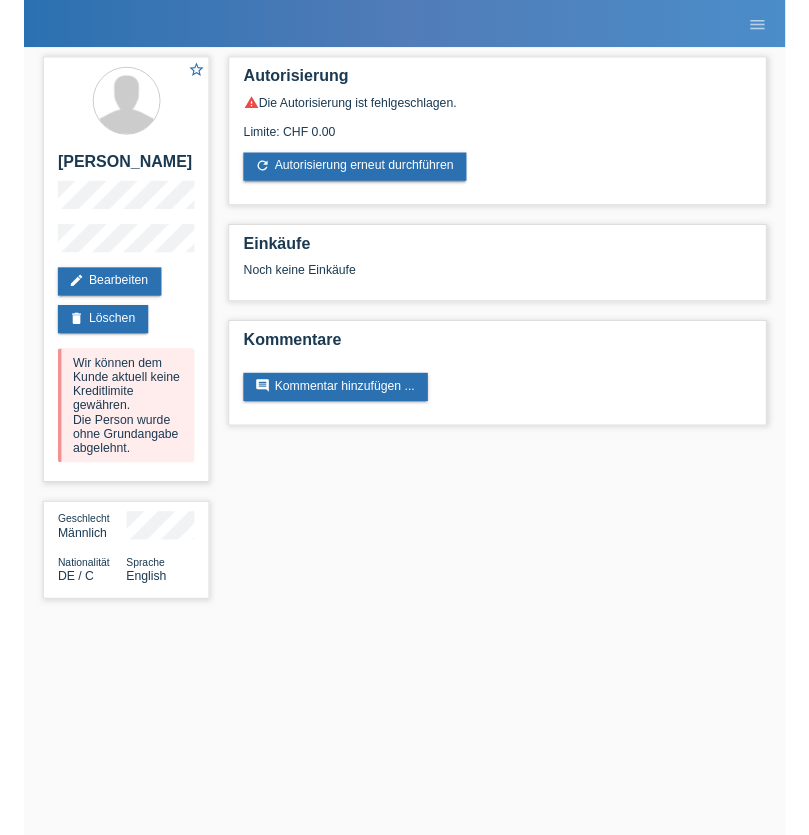 scroll, scrollTop: 0, scrollLeft: 0, axis: both 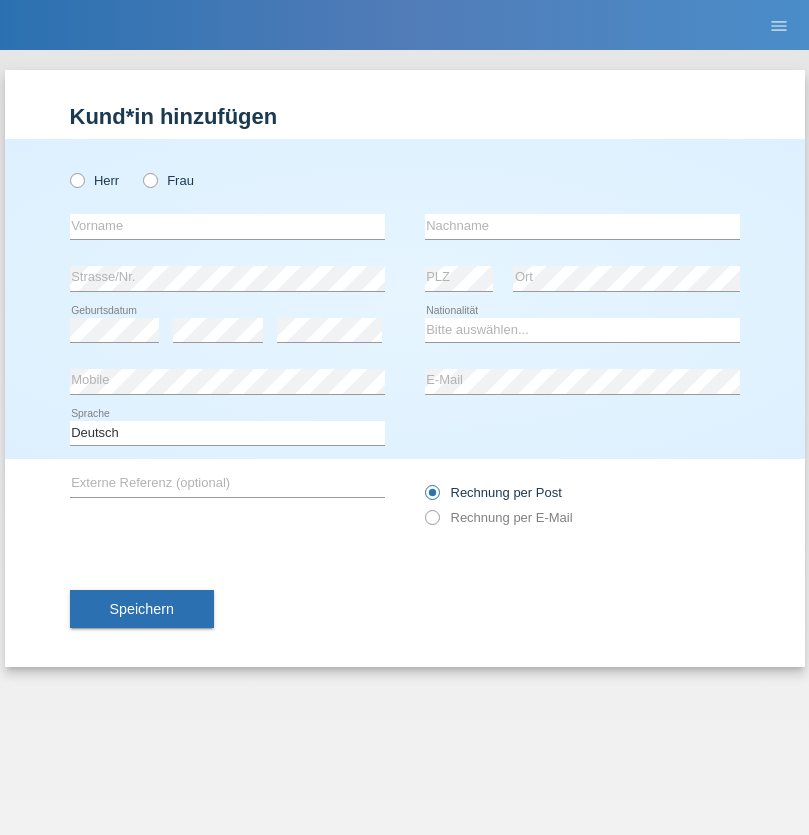 radio on "true" 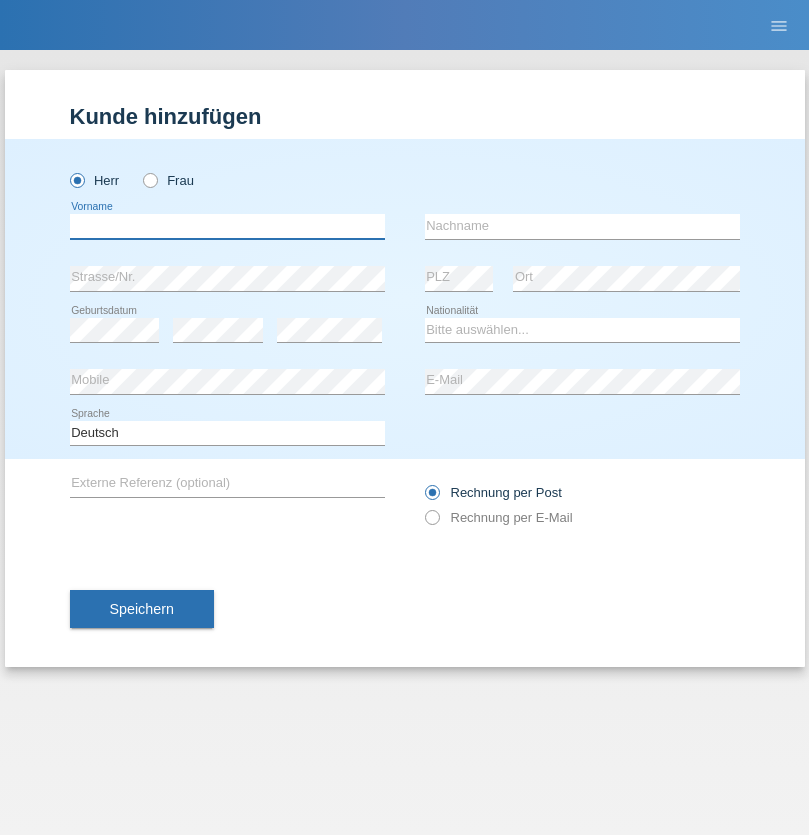 click at bounding box center (227, 226) 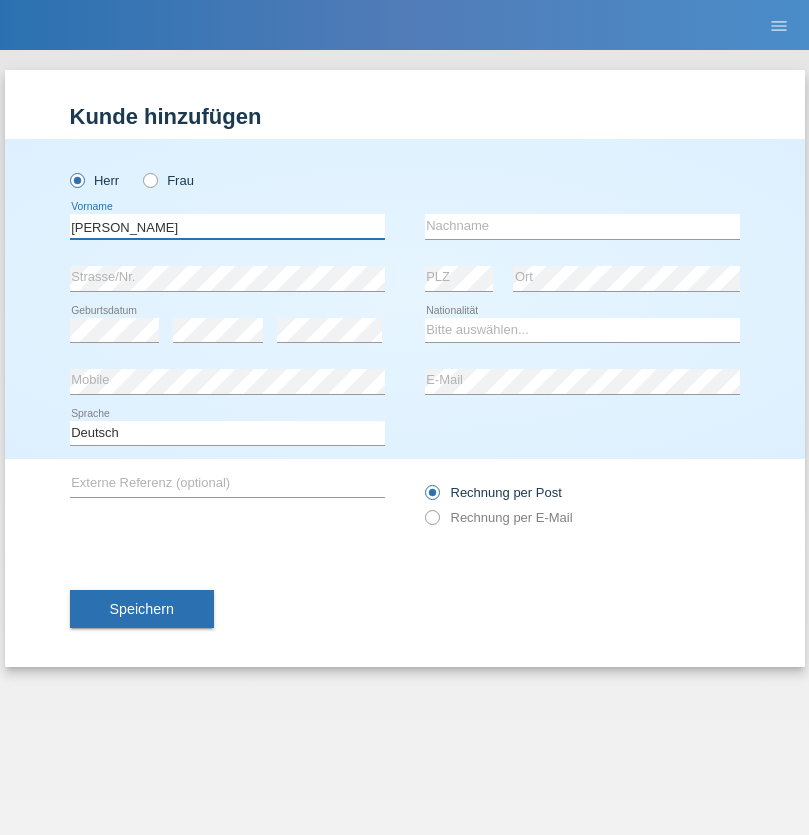 type on "Artur" 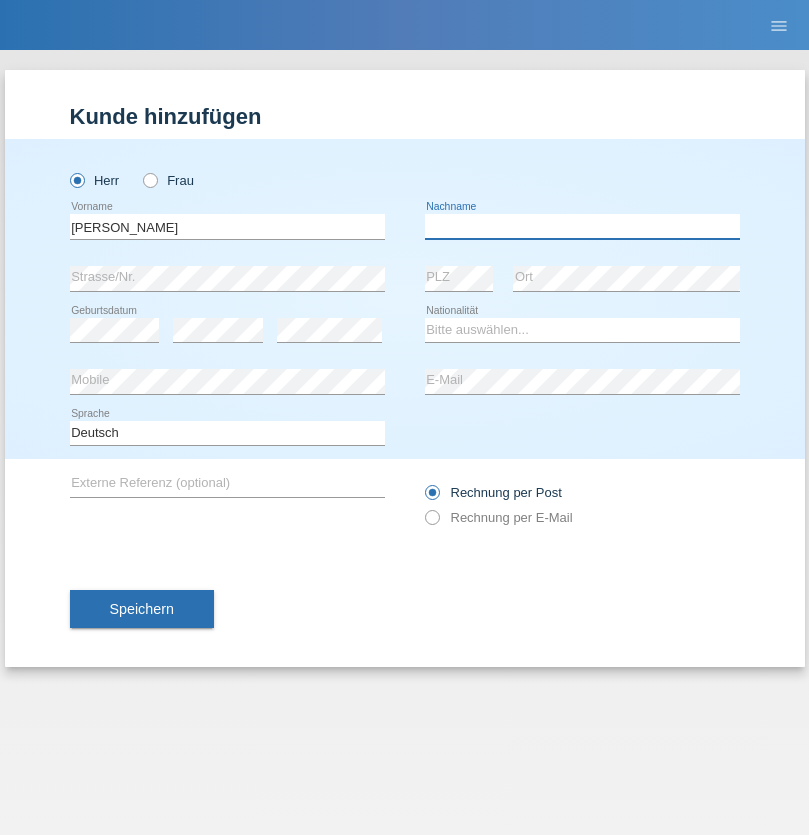 click at bounding box center (582, 226) 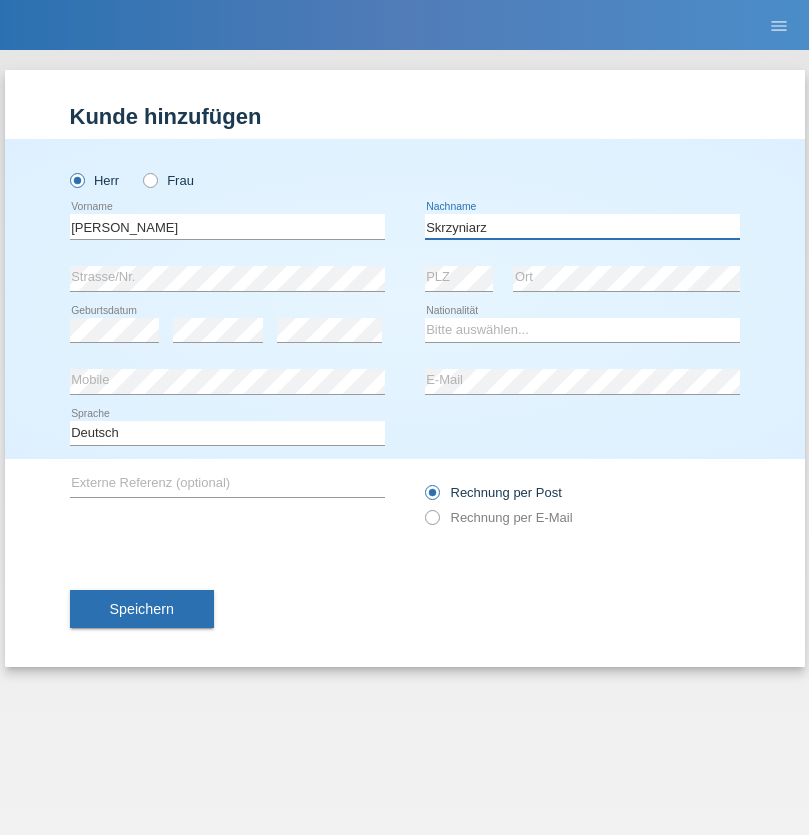 type on "Skrzyniarz" 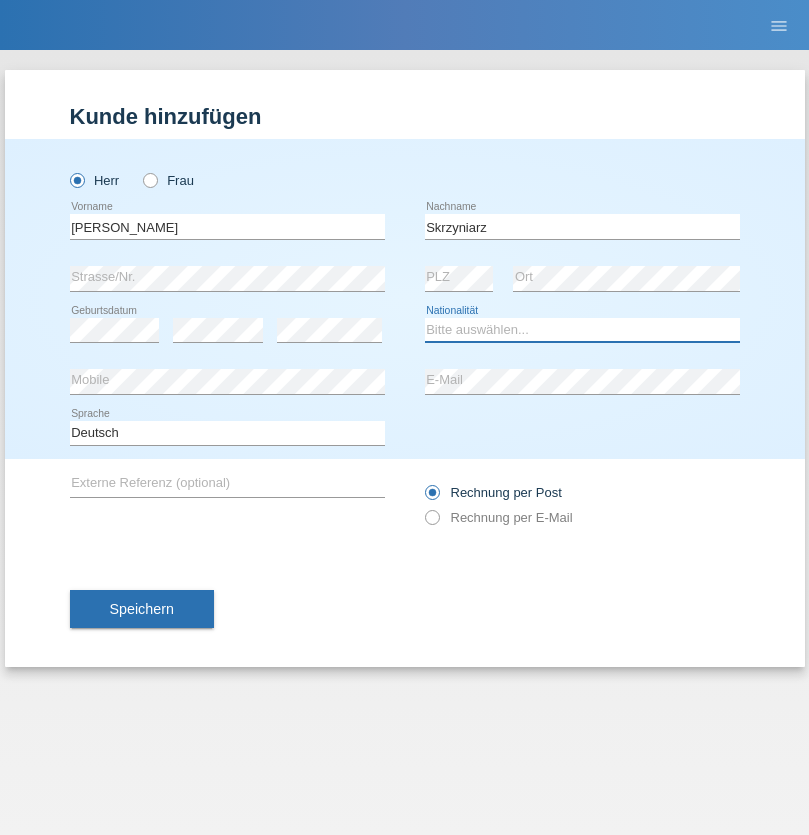 select on "PL" 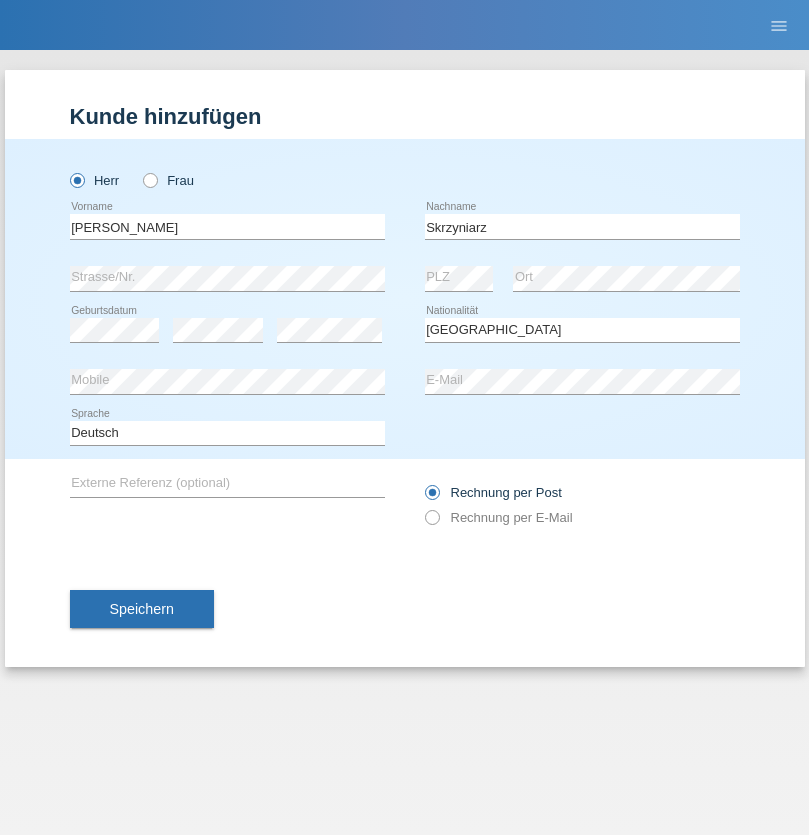 select on "C" 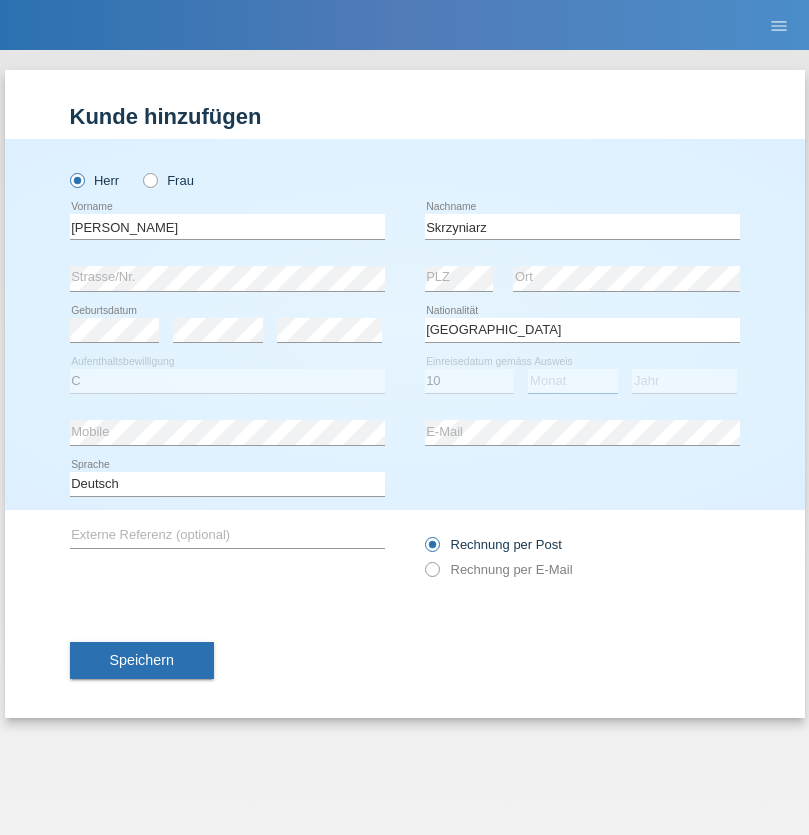 select on "05" 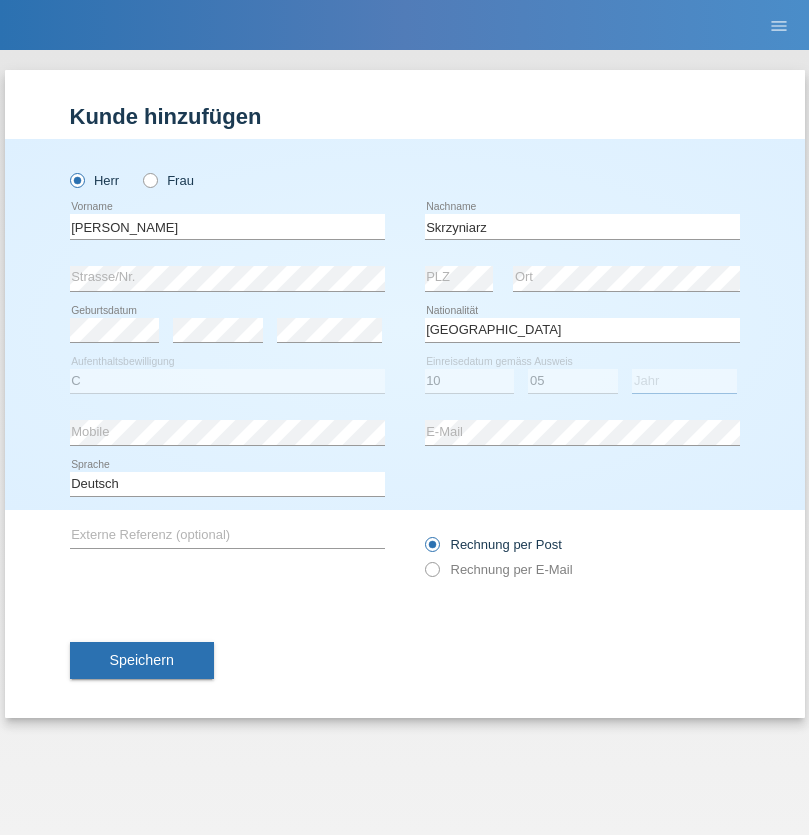select on "1985" 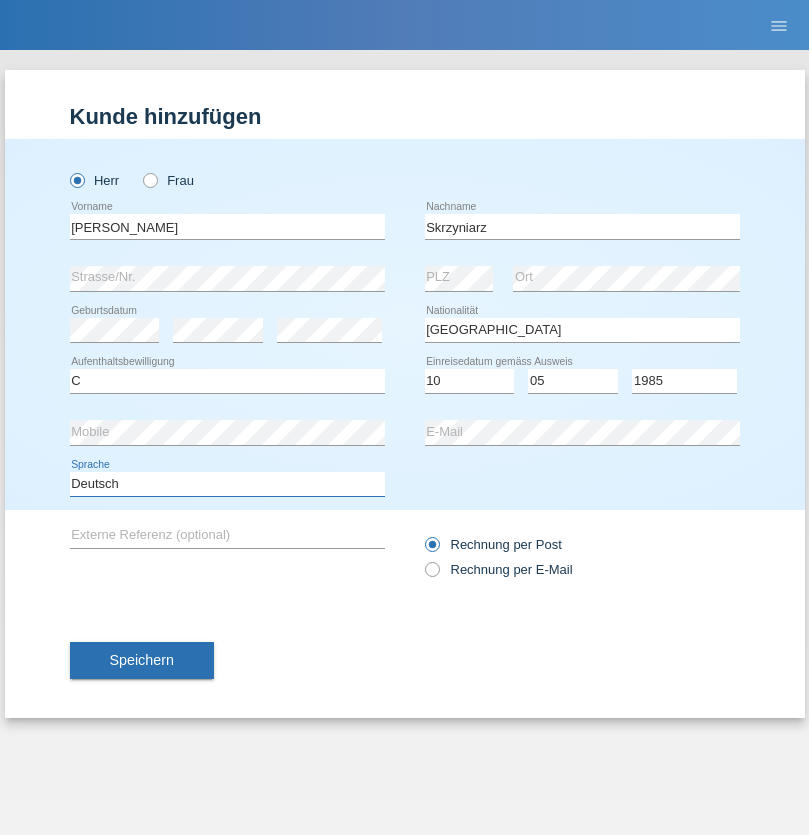 select on "en" 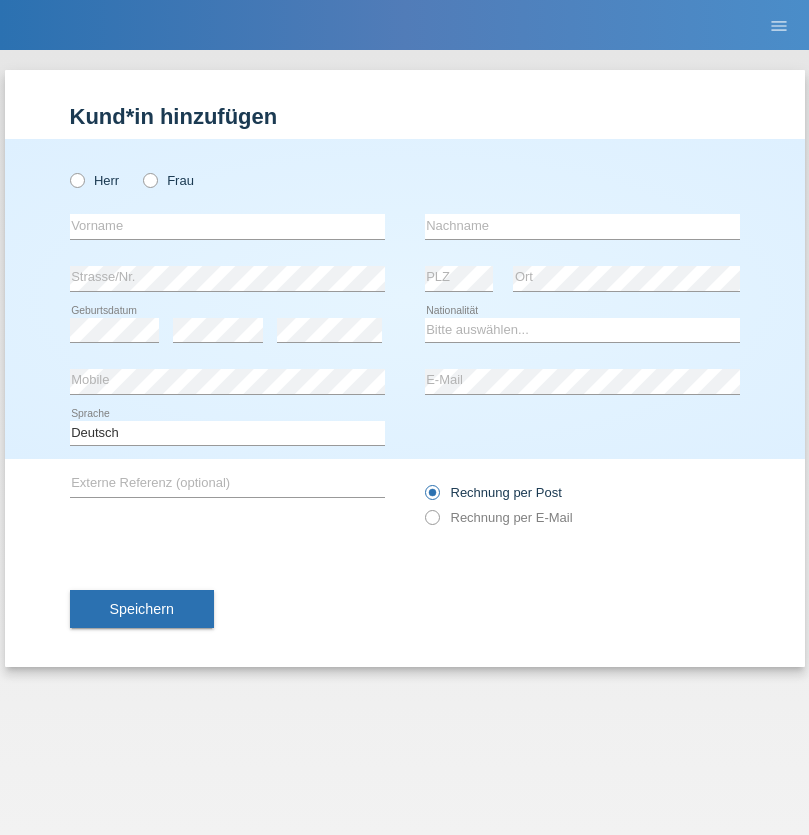 scroll, scrollTop: 0, scrollLeft: 0, axis: both 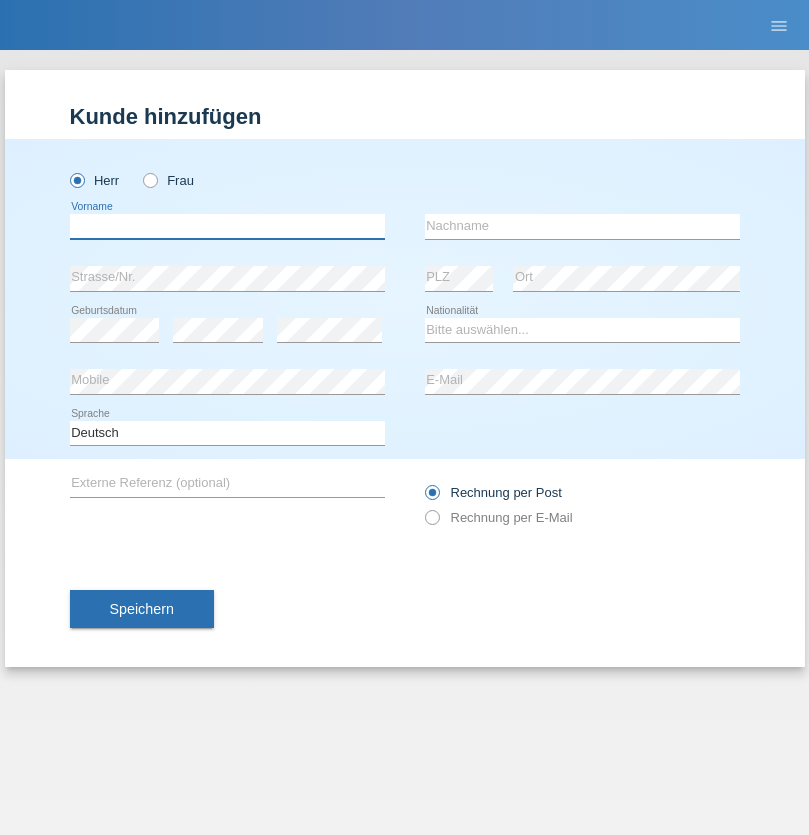 click at bounding box center [227, 226] 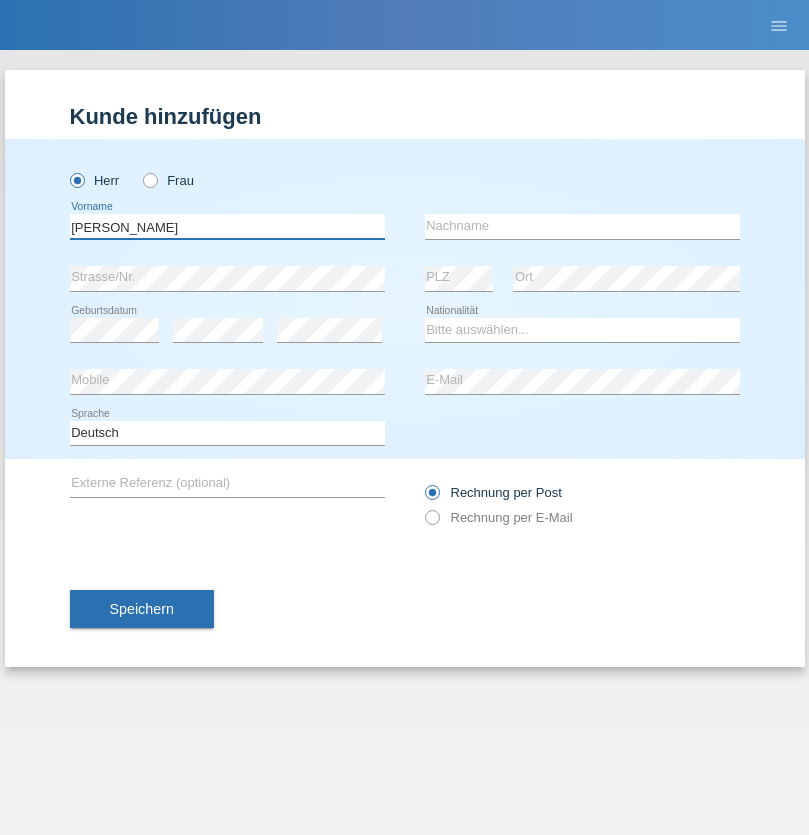 type on "Artur" 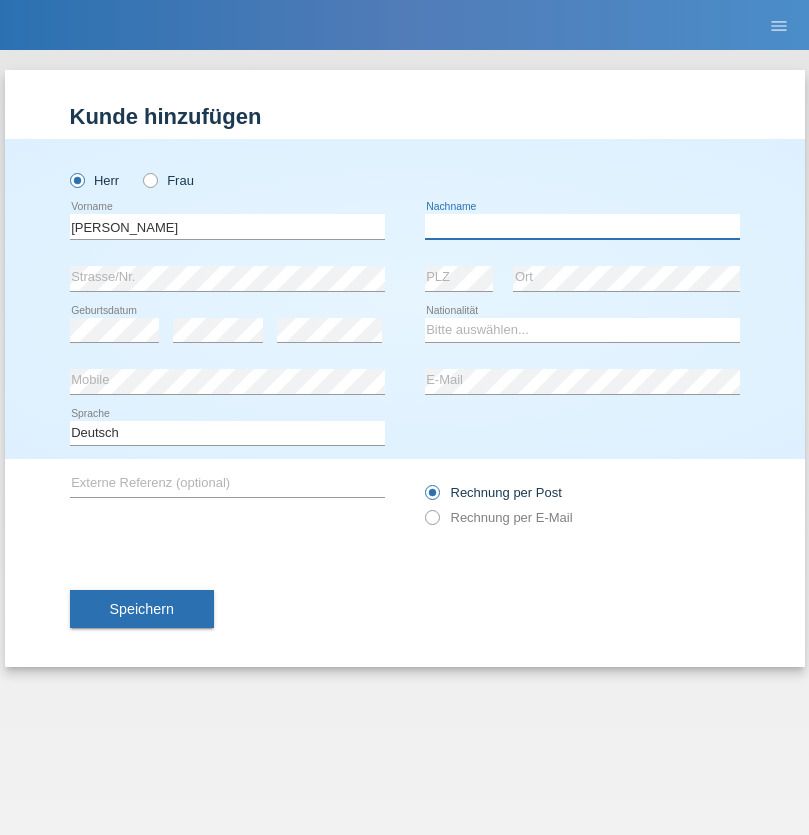 click at bounding box center (582, 226) 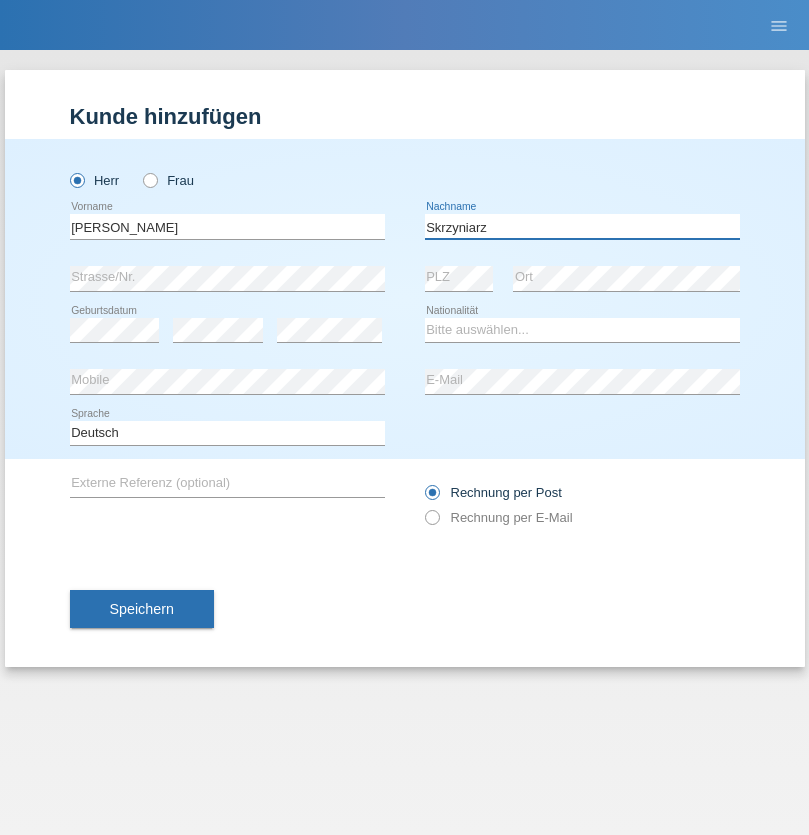 type on "Skrzyniarz" 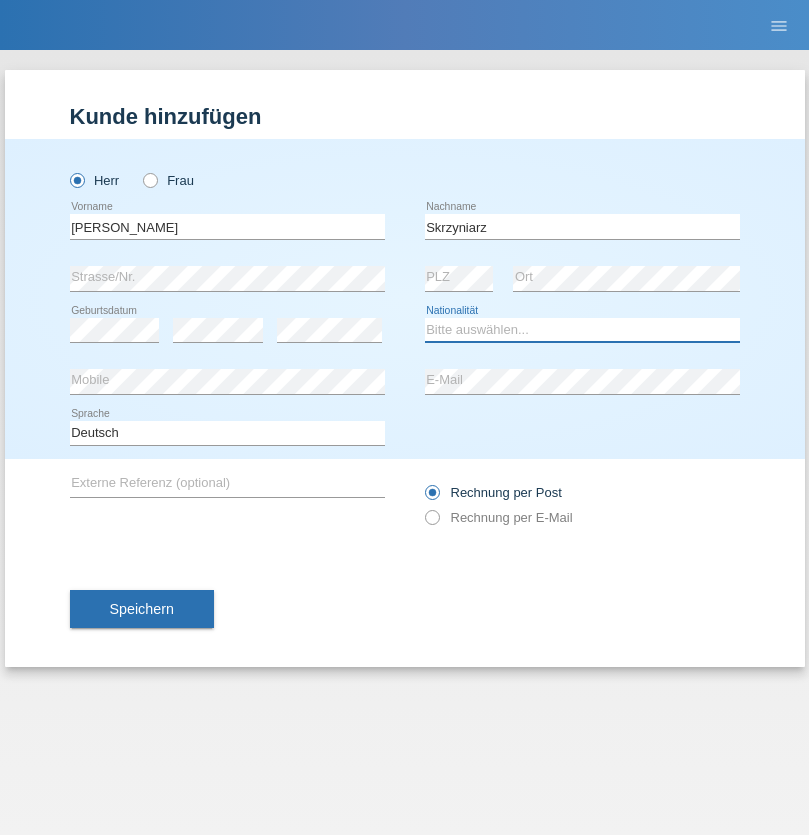 select on "PL" 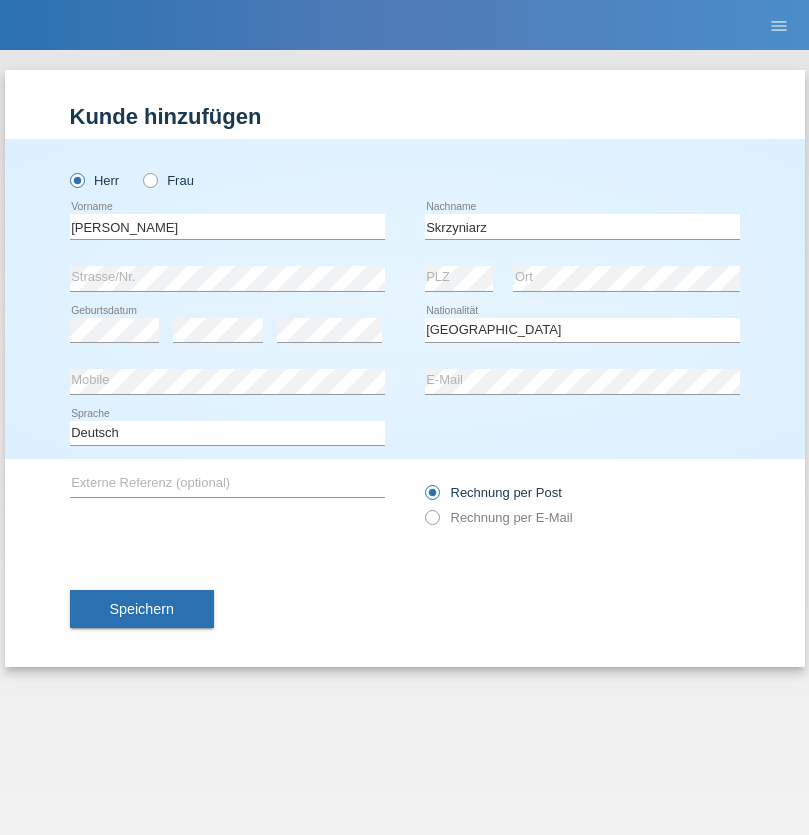 select on "C" 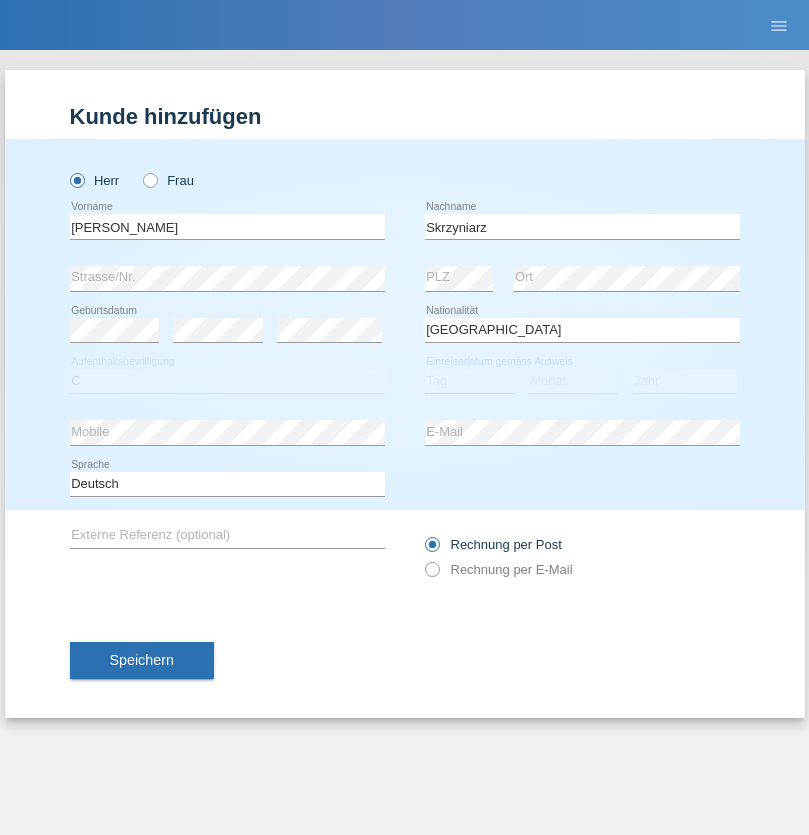 select on "03" 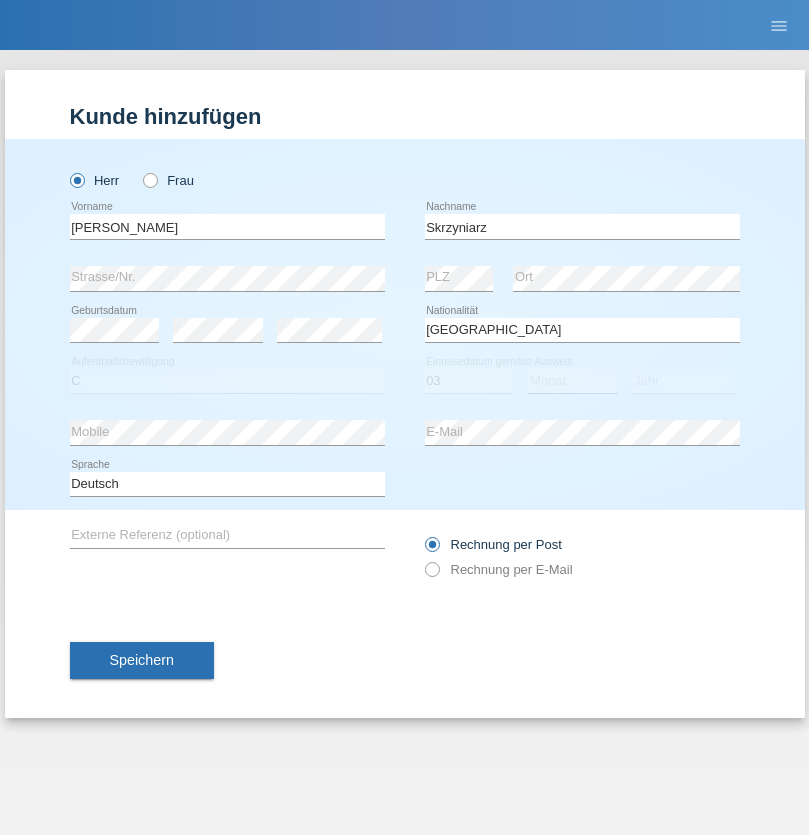 select on "02" 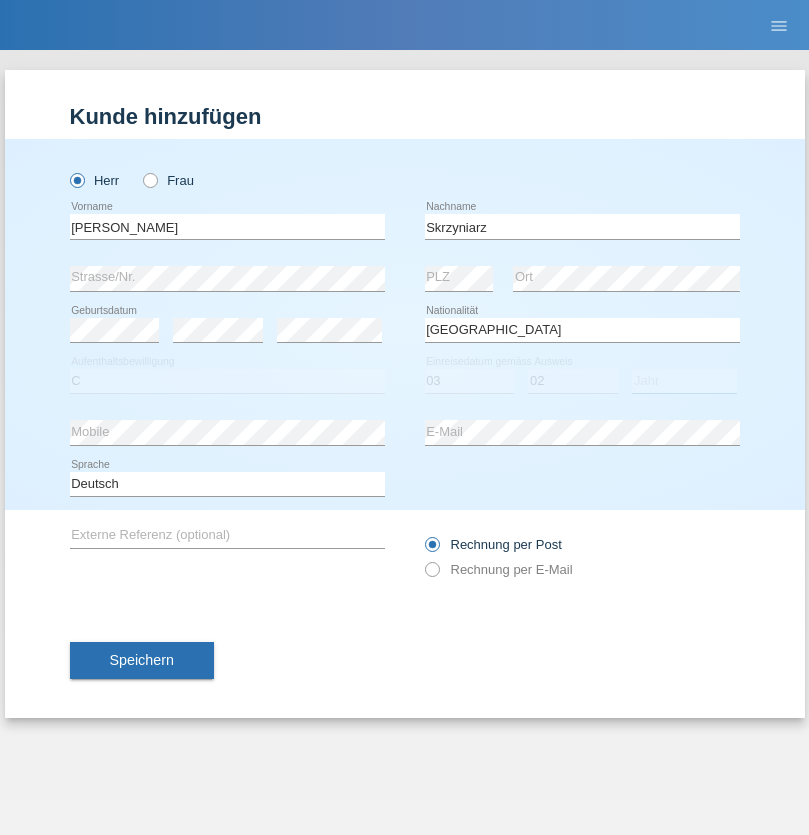 select on "2020" 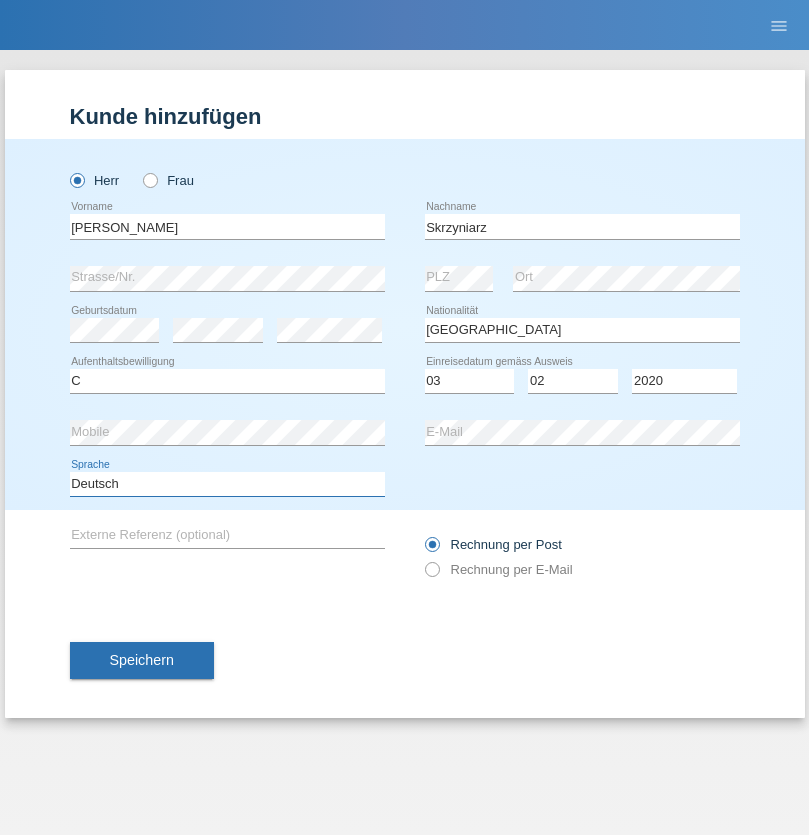 select on "en" 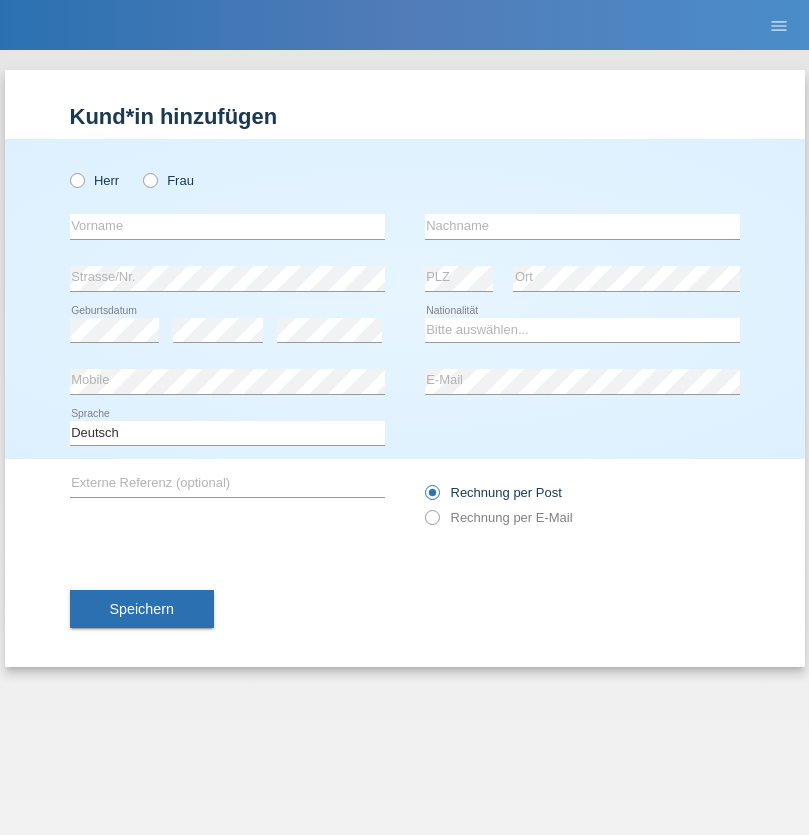 scroll, scrollTop: 0, scrollLeft: 0, axis: both 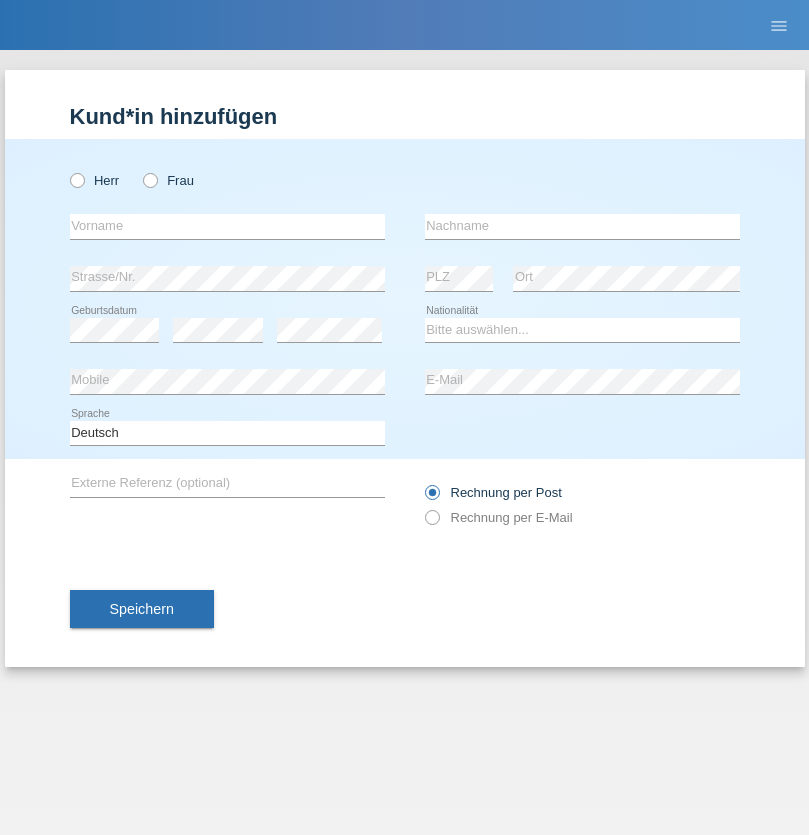 radio on "true" 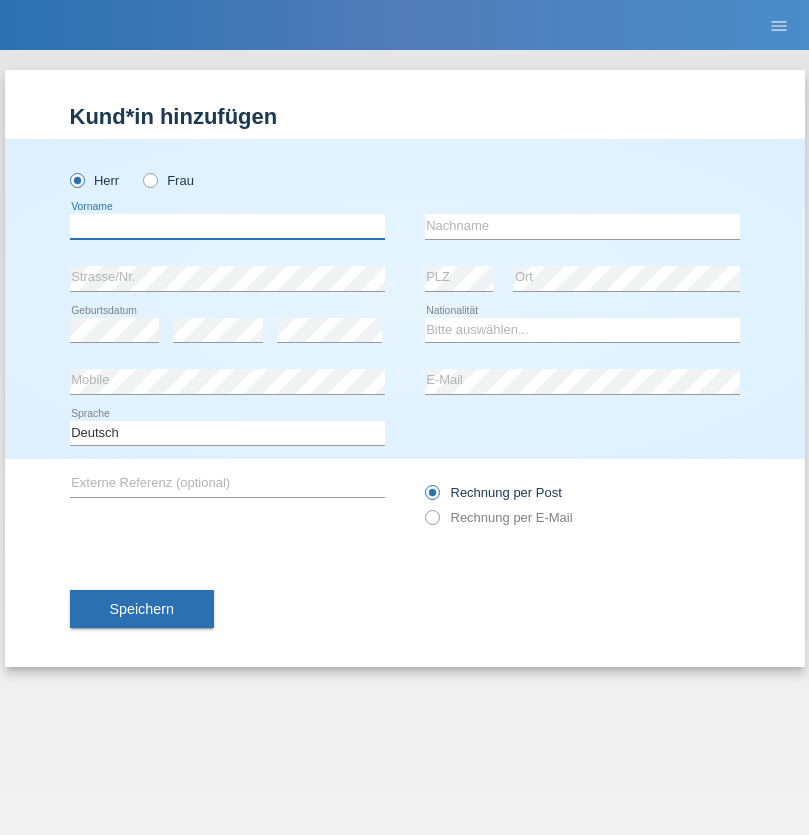 click at bounding box center [227, 226] 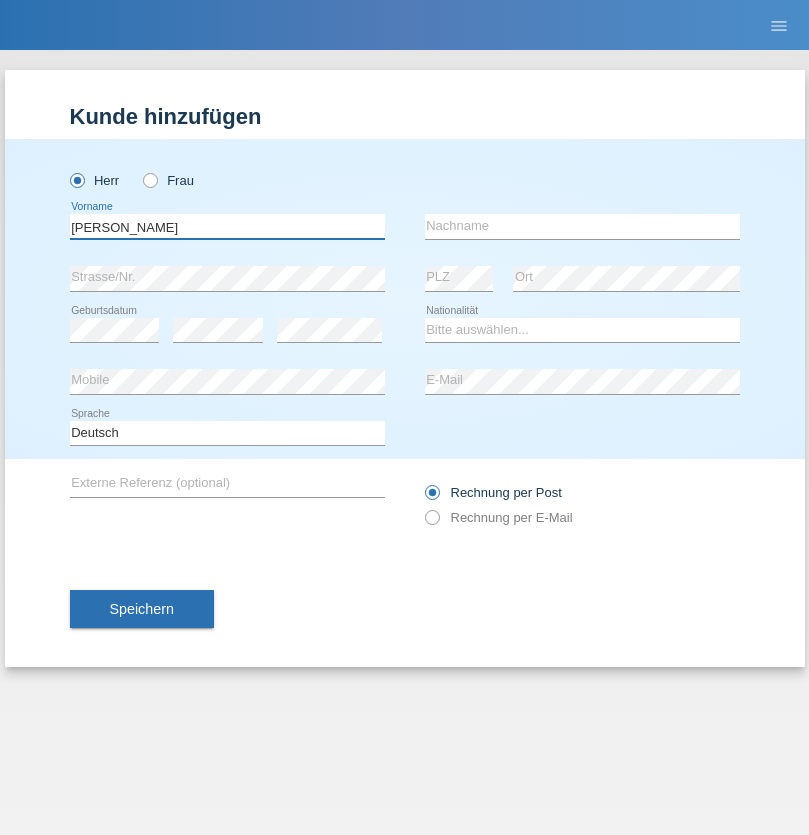 type on "[PERSON_NAME]" 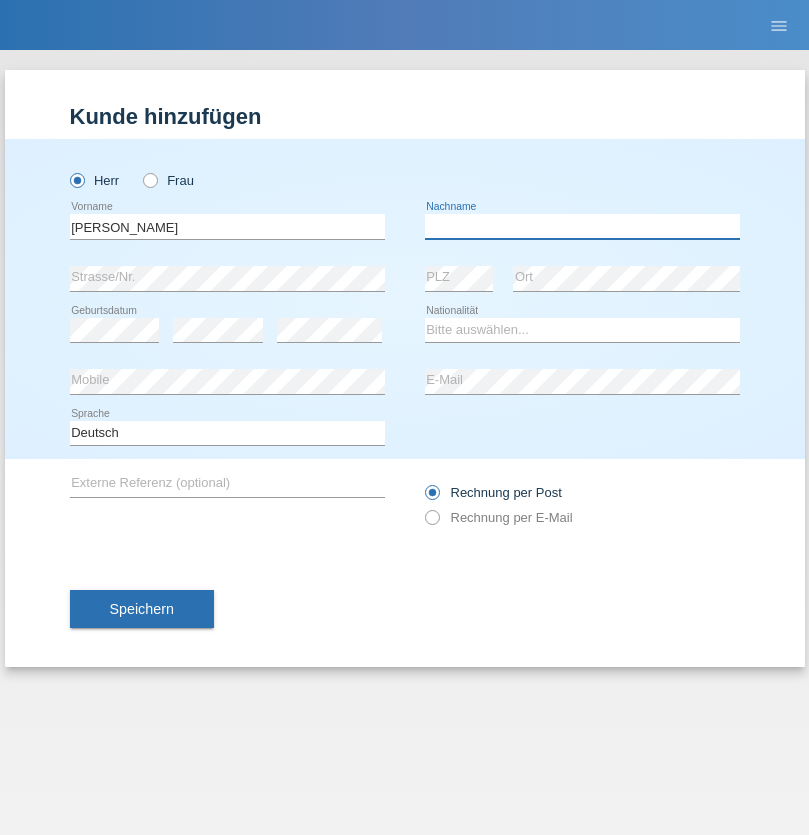 click at bounding box center (582, 226) 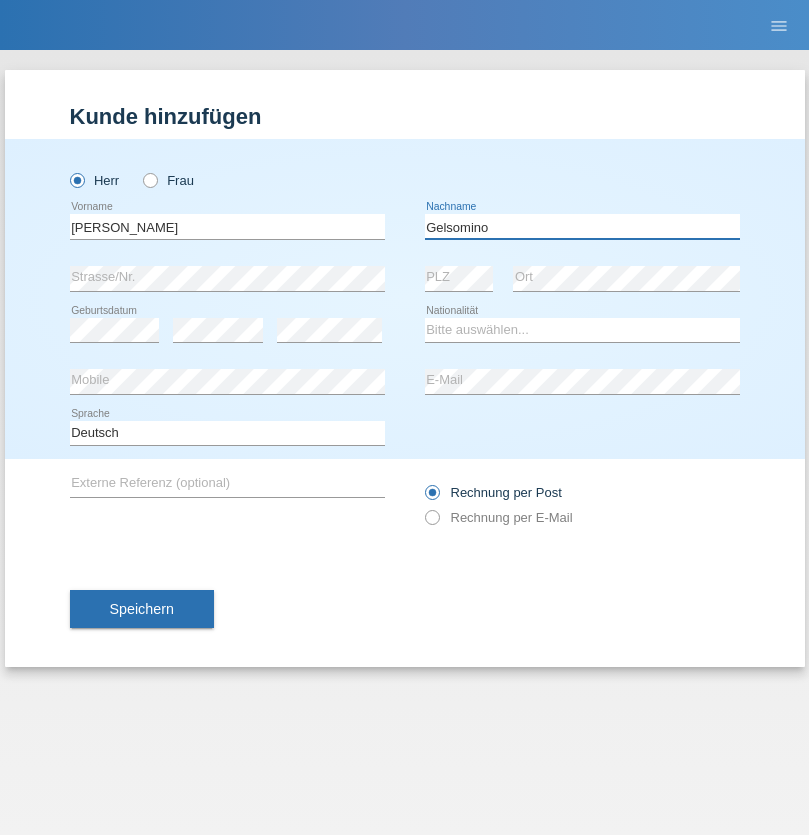 type on "Gelsomino" 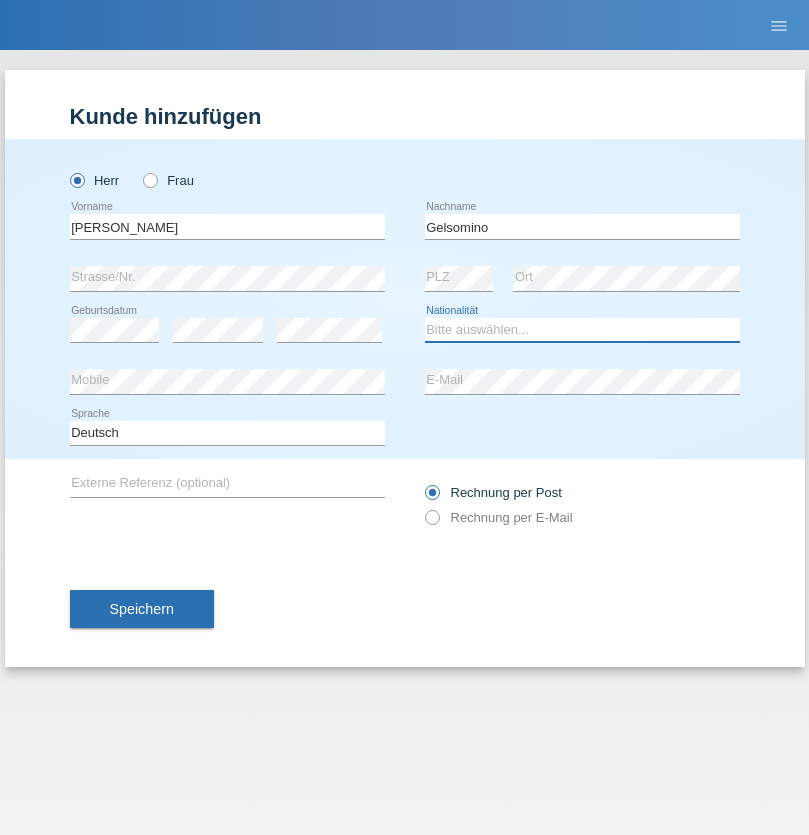 select on "IT" 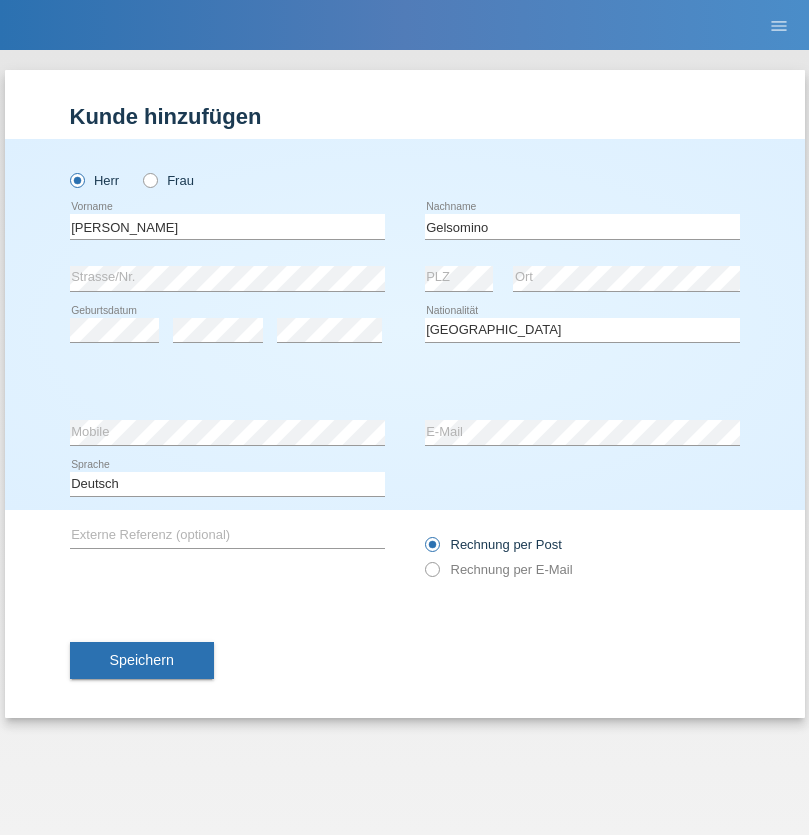 select on "C" 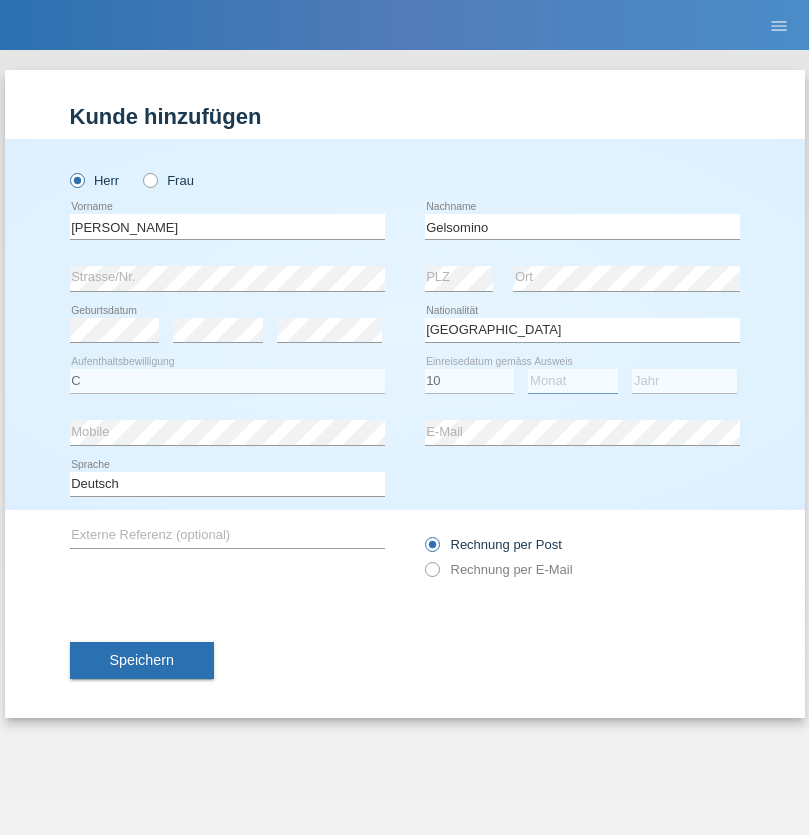select on "01" 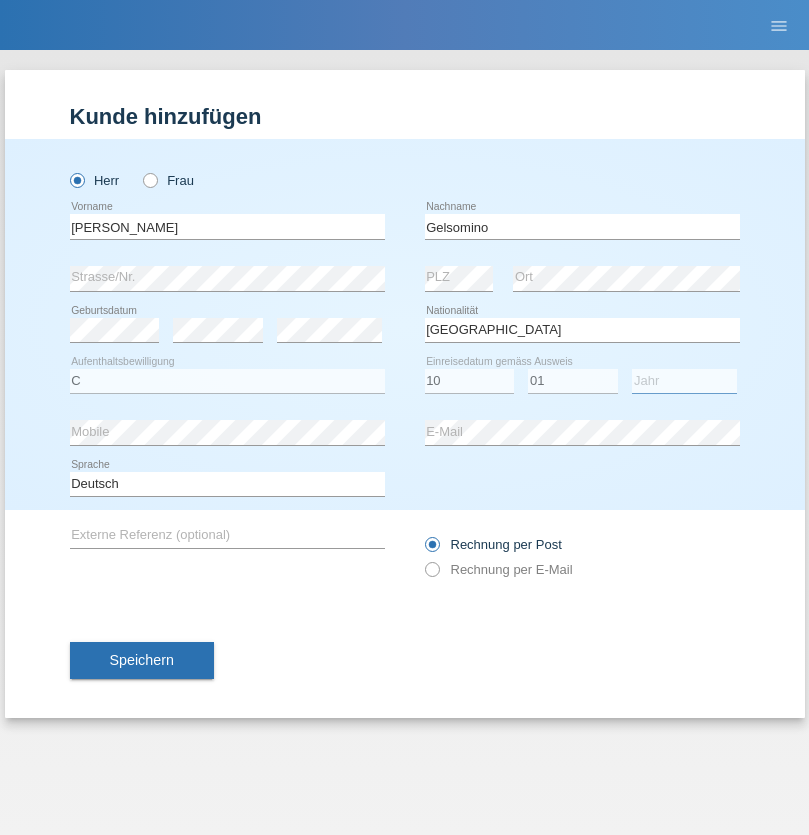 select on "2017" 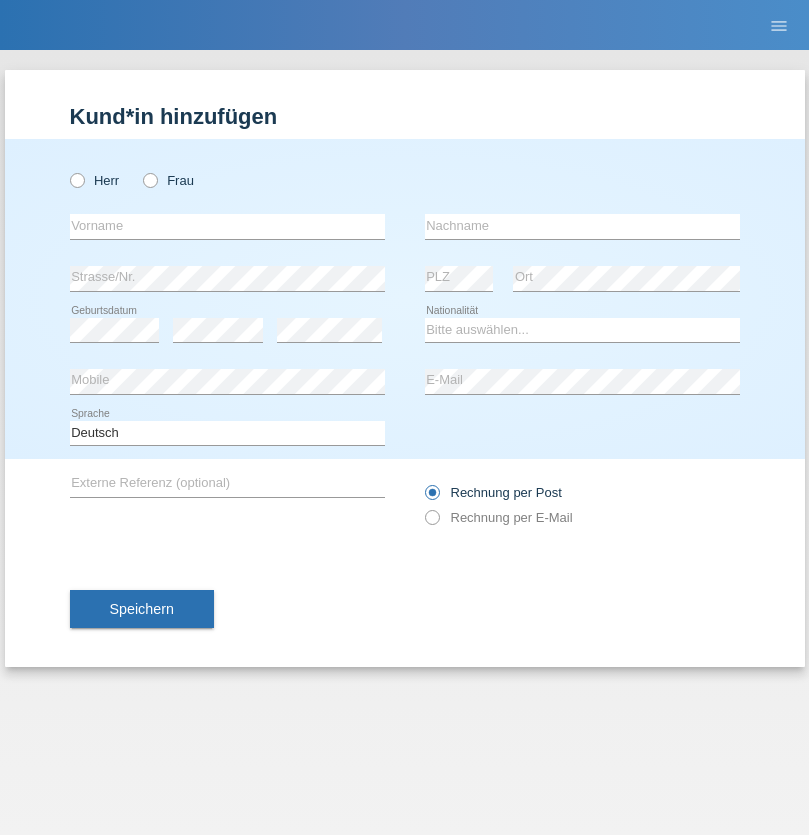 scroll, scrollTop: 0, scrollLeft: 0, axis: both 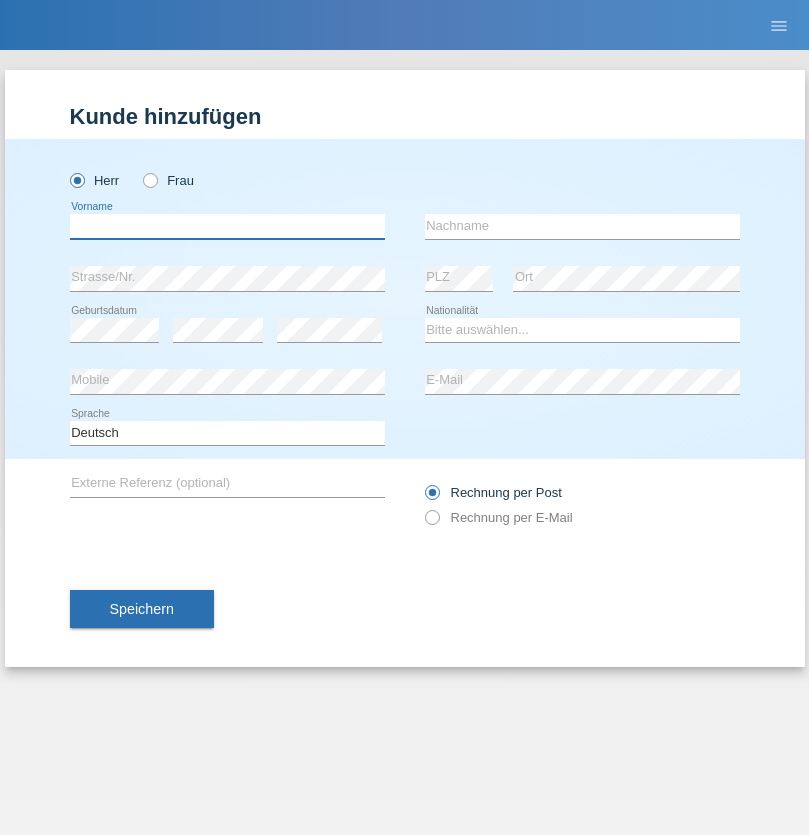 click at bounding box center [227, 226] 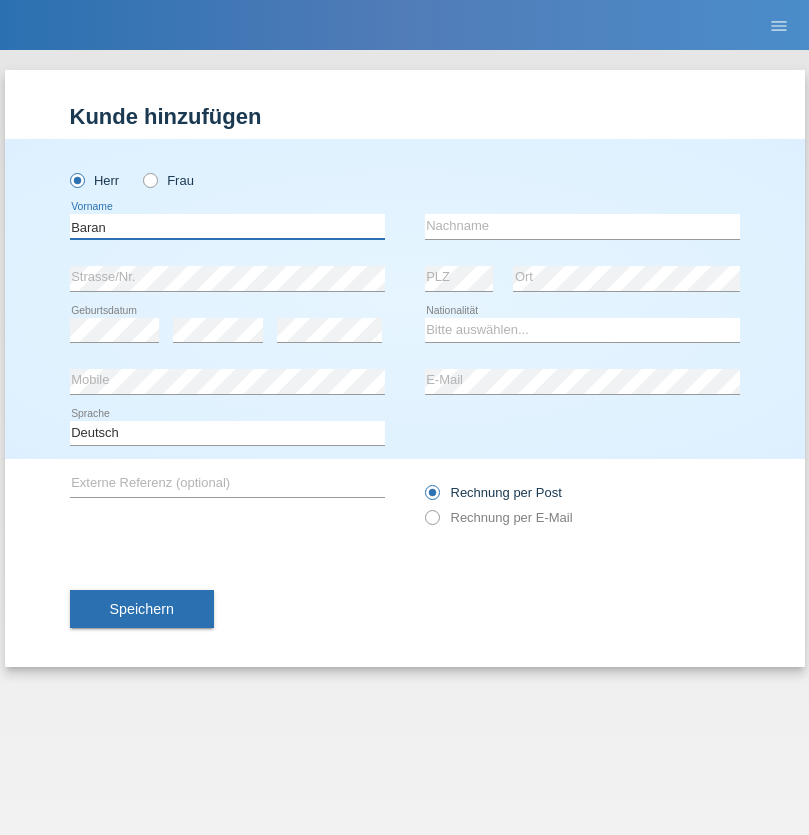 type on "Baran" 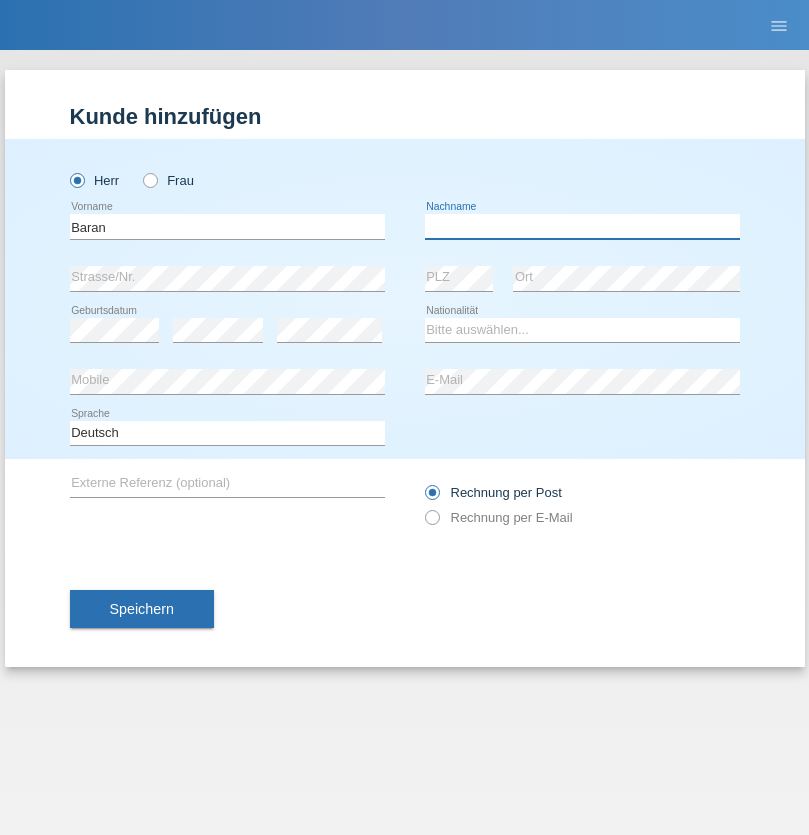 click at bounding box center [582, 226] 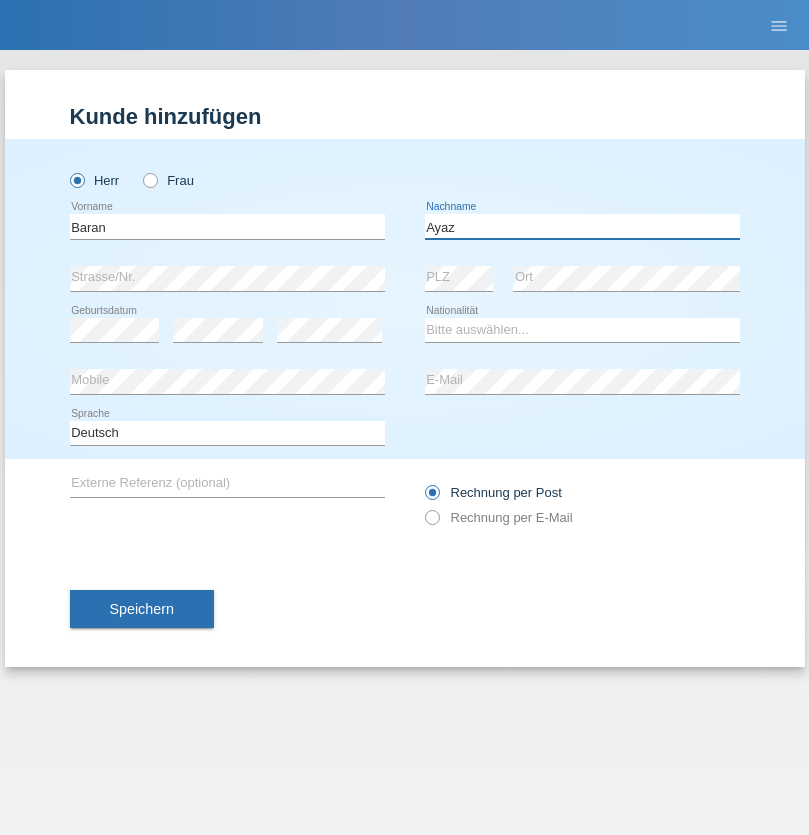 type on "Ayaz" 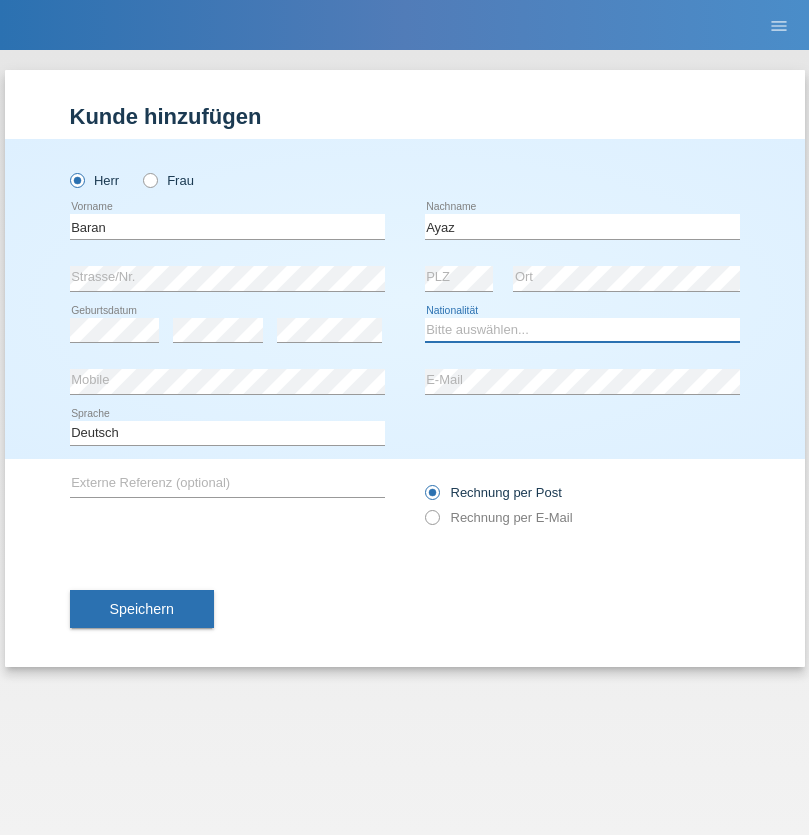 select on "TR" 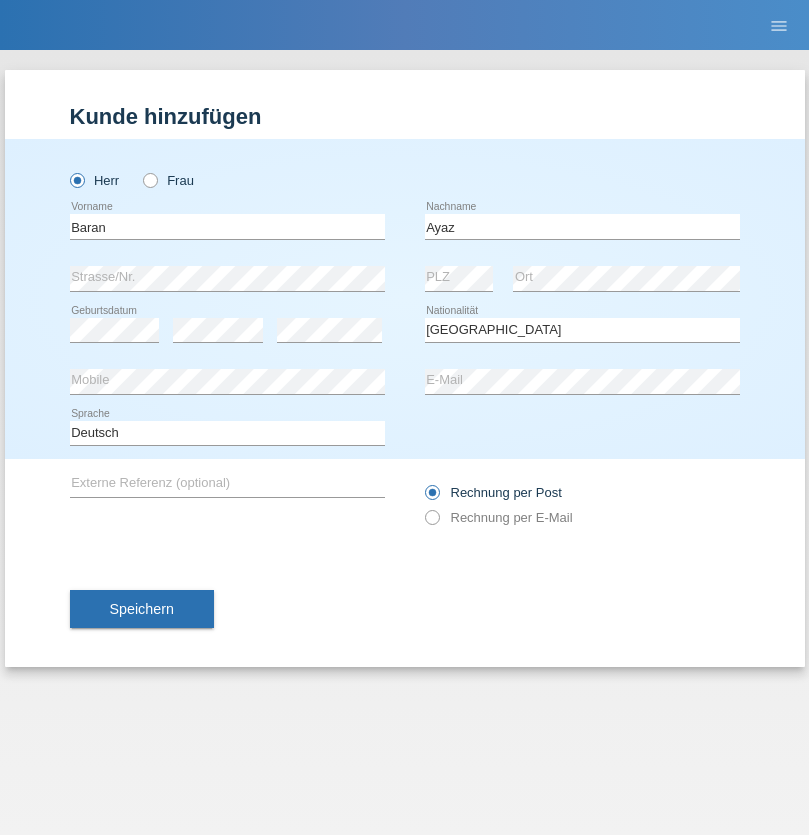 select on "C" 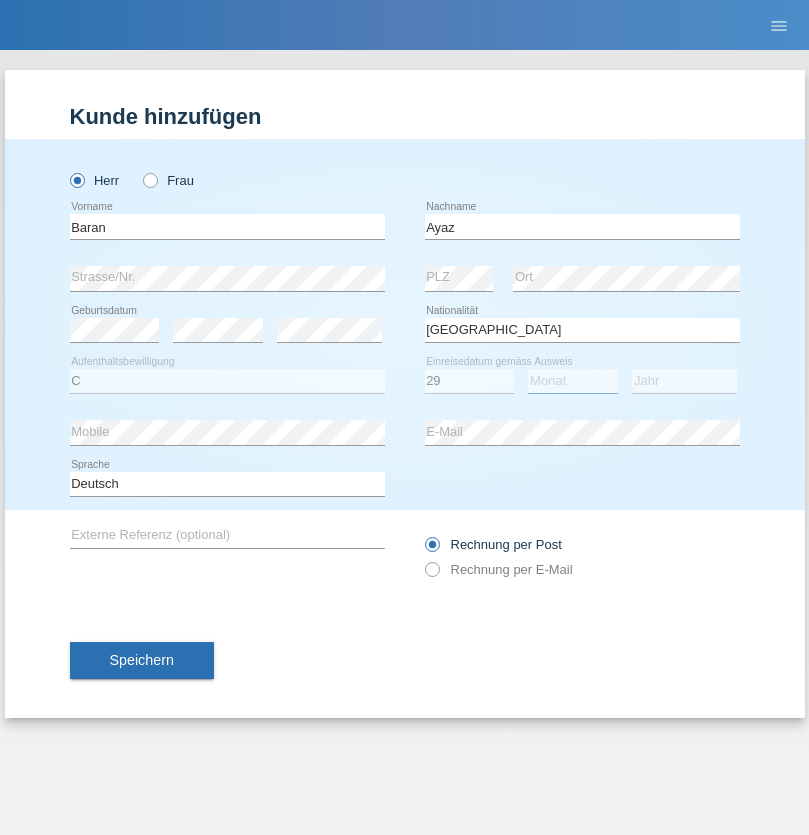 select on "12" 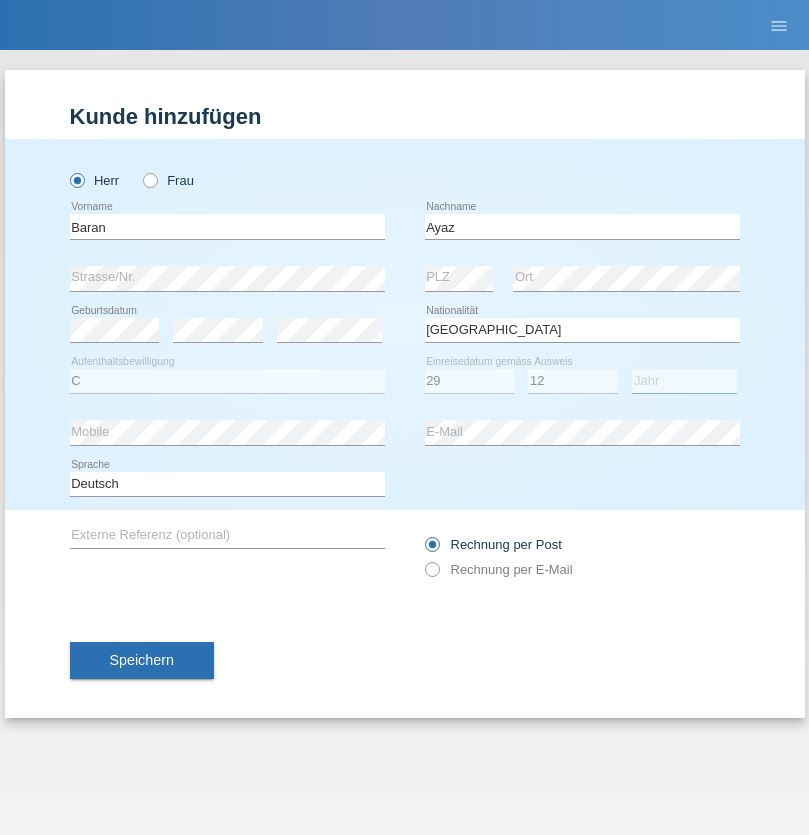 select on "2021" 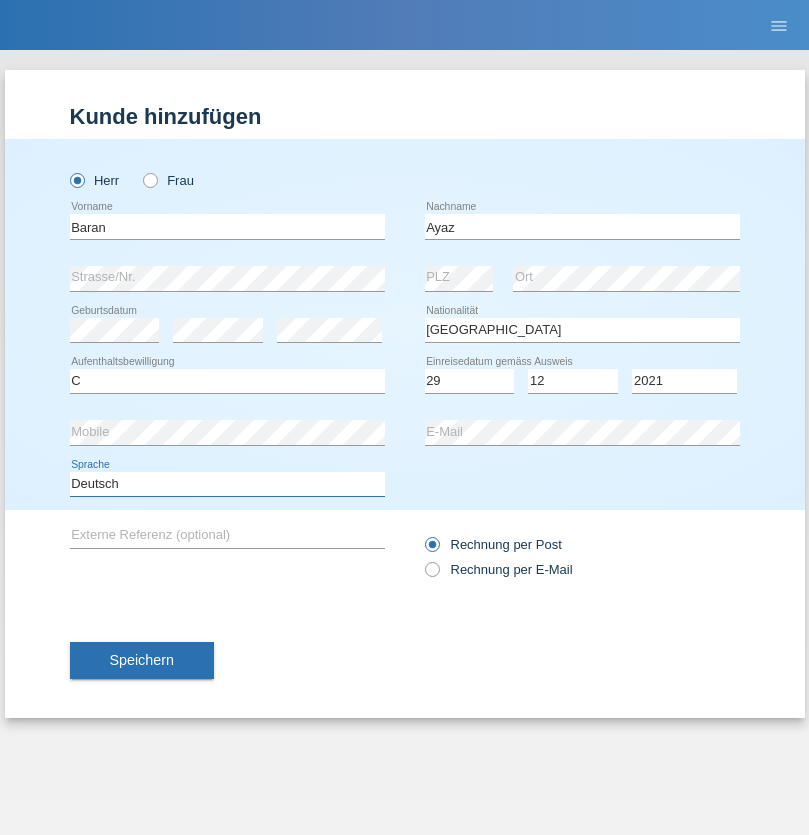 select on "en" 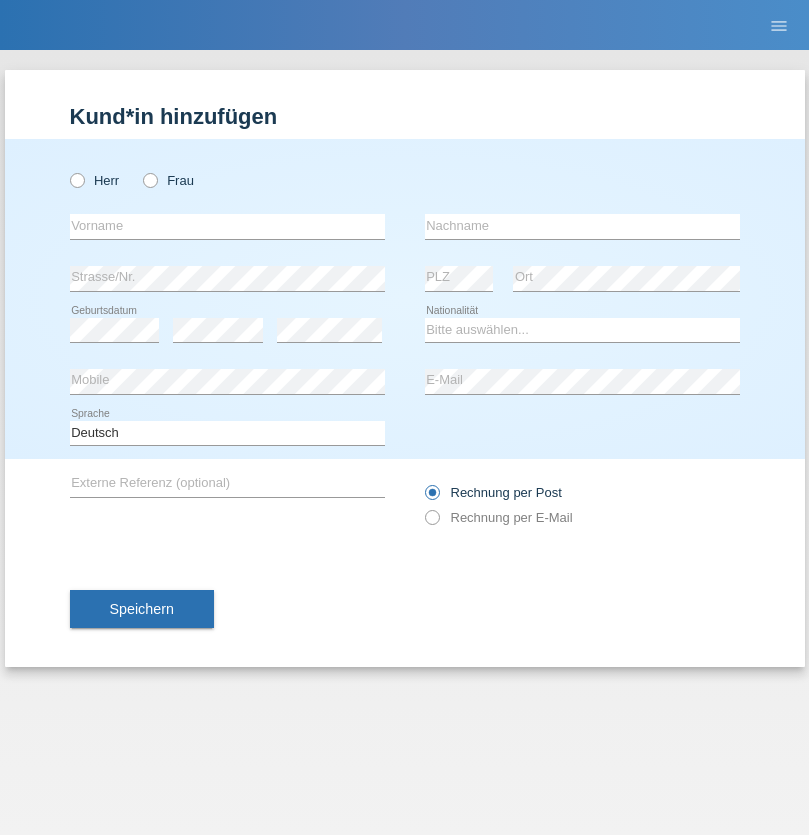scroll, scrollTop: 0, scrollLeft: 0, axis: both 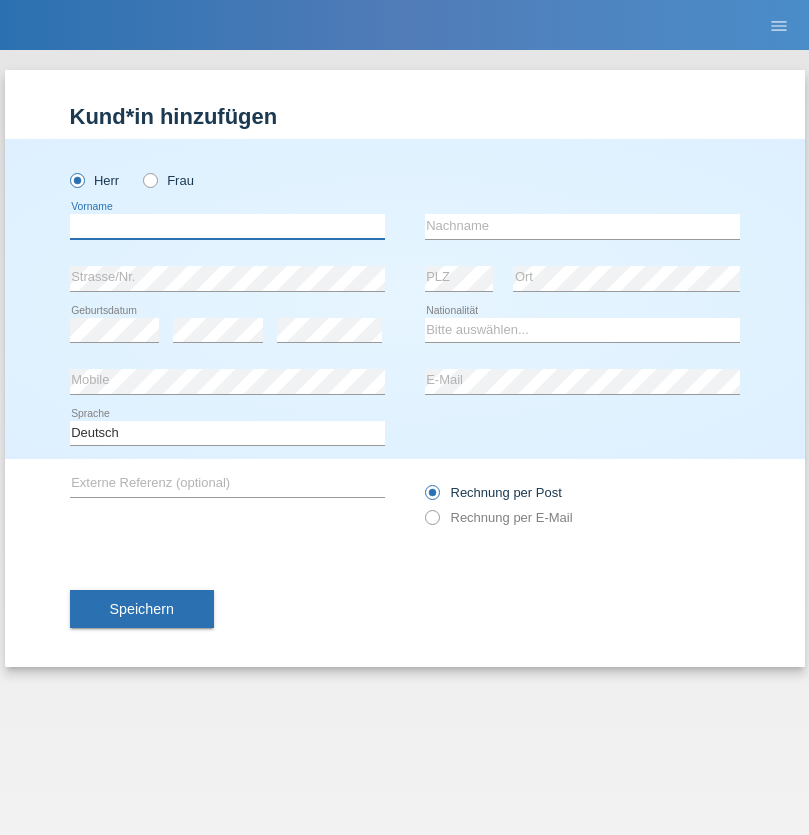 click at bounding box center [227, 226] 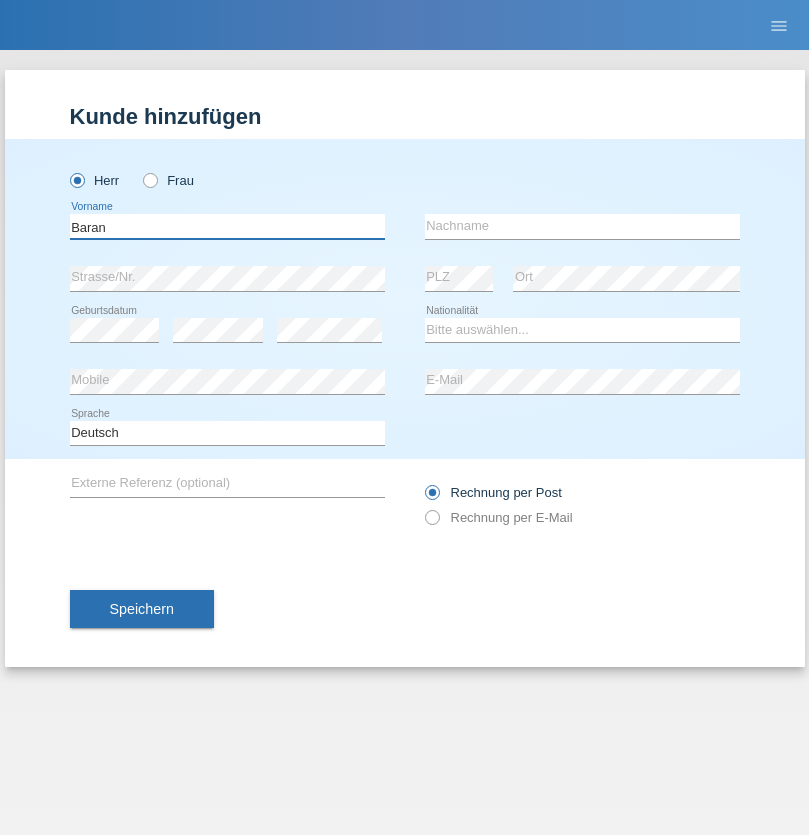 type on "Baran" 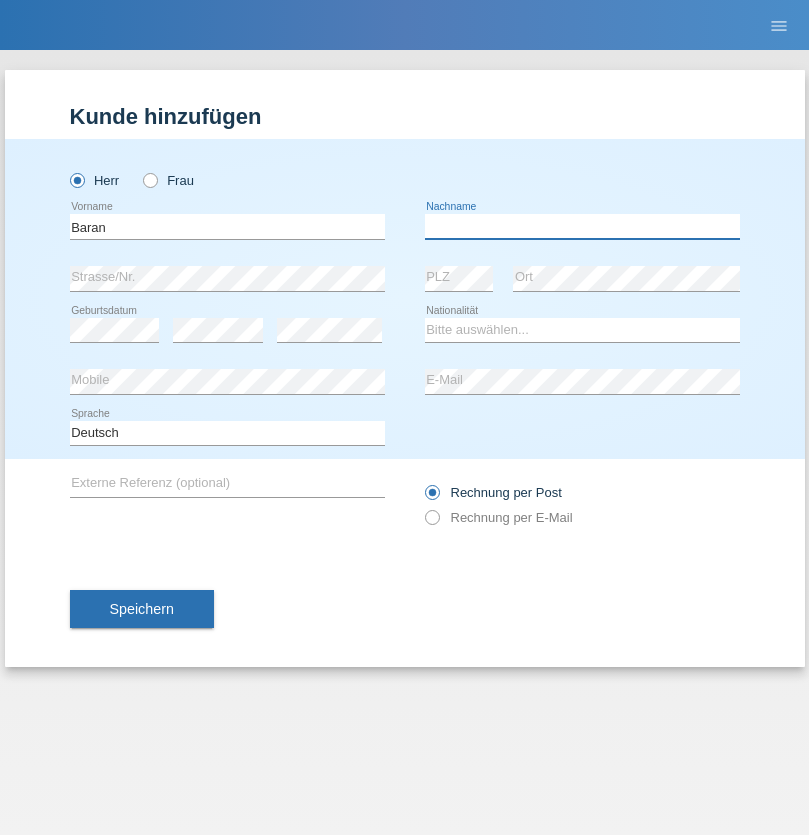 click at bounding box center (582, 226) 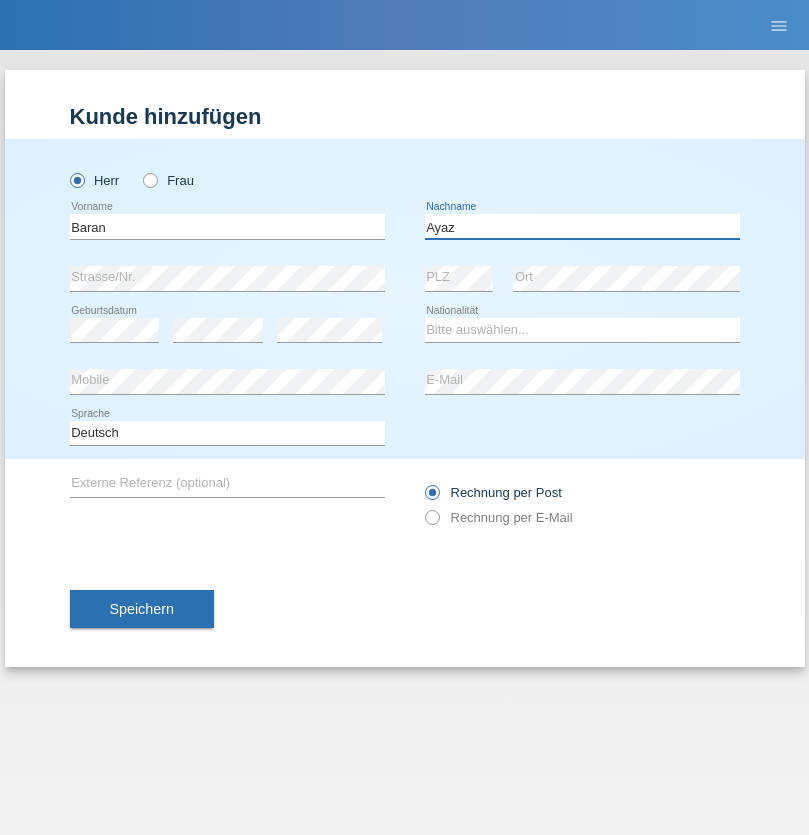 type on "Ayaz" 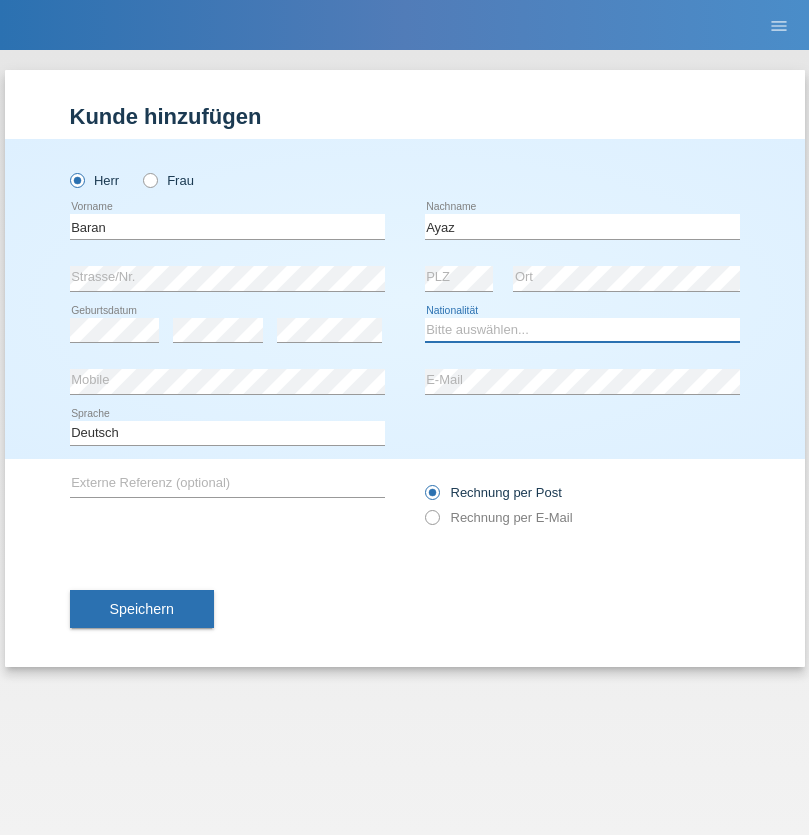 select on "TR" 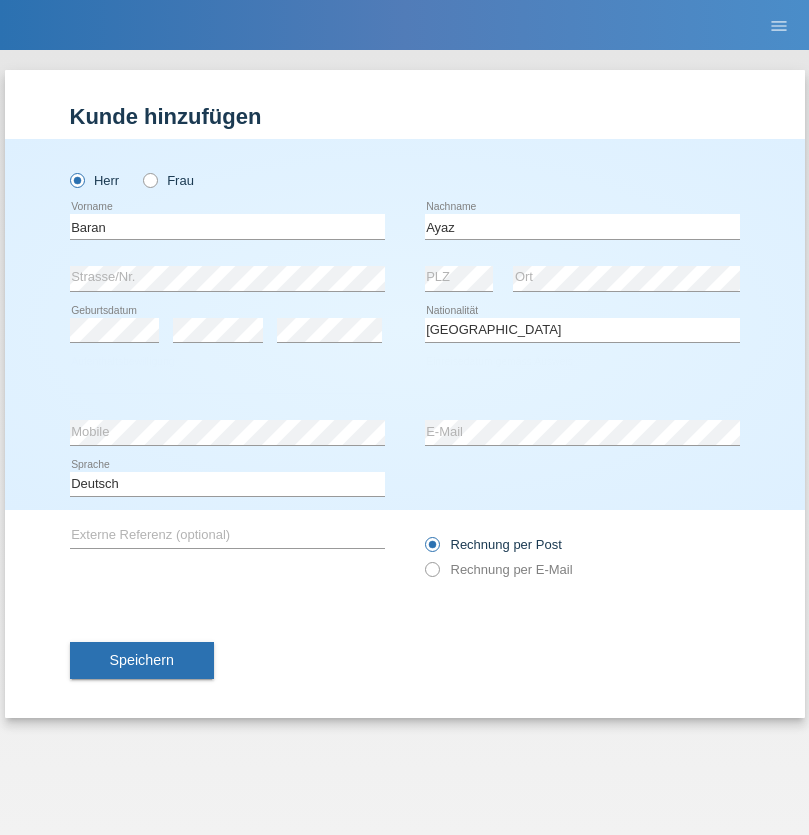 select on "C" 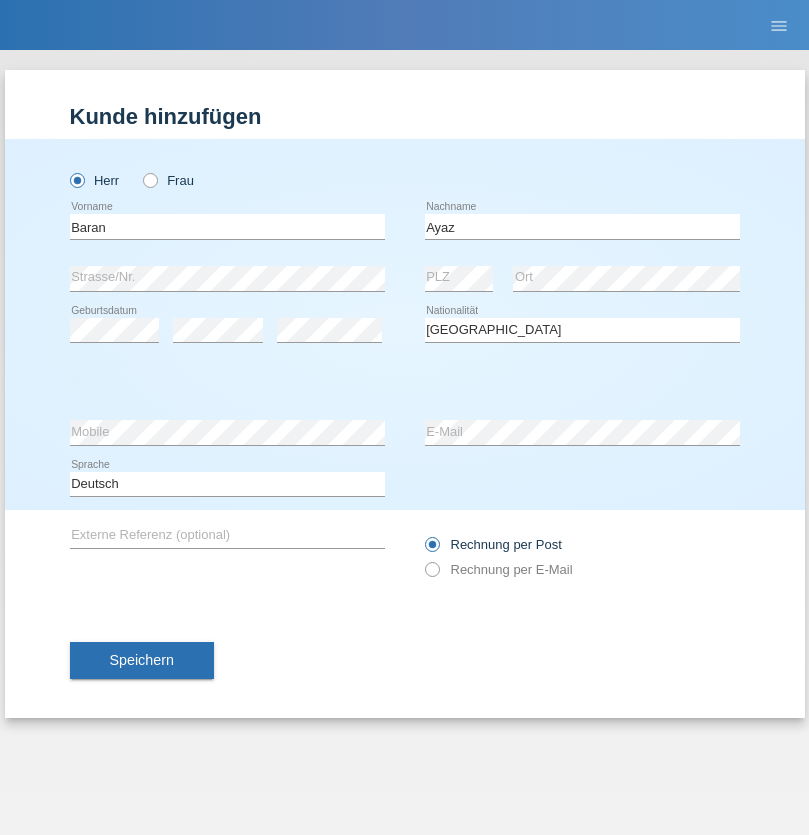 select on "29" 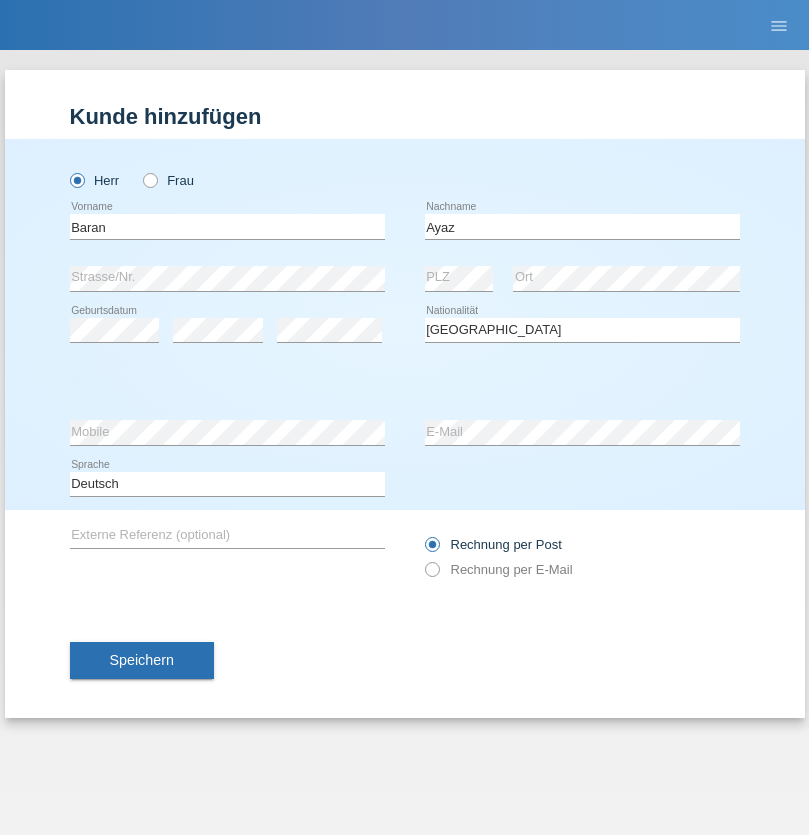 select on "12" 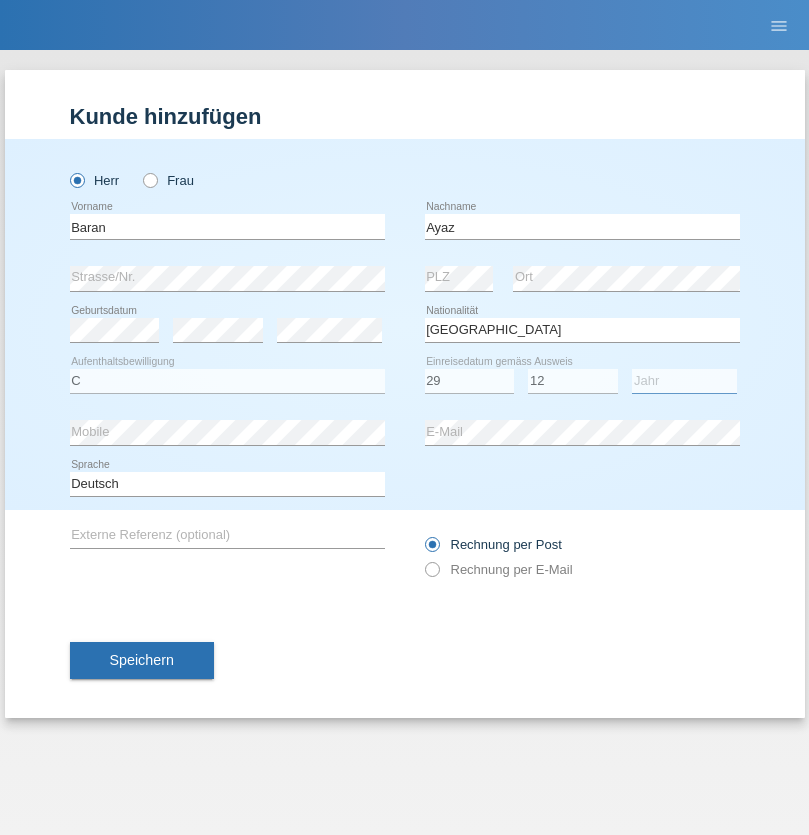 select on "2021" 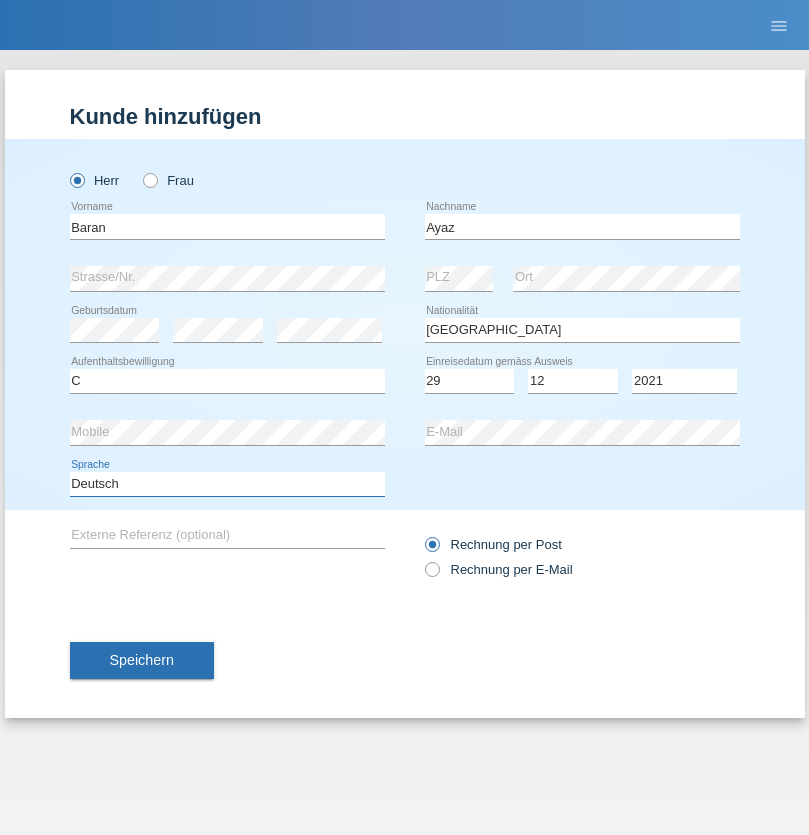 select on "en" 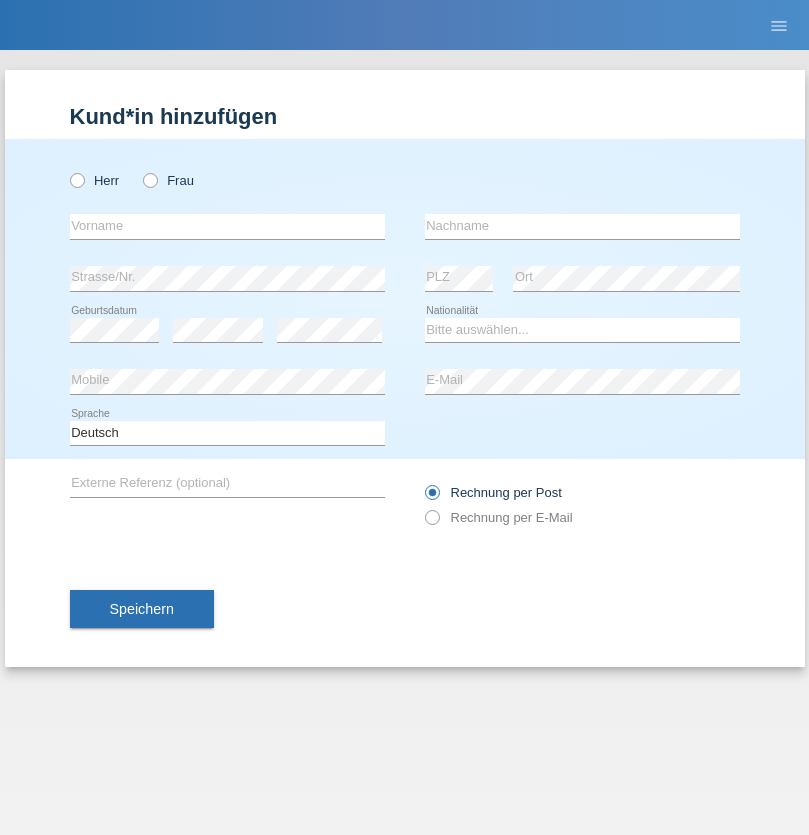 scroll, scrollTop: 0, scrollLeft: 0, axis: both 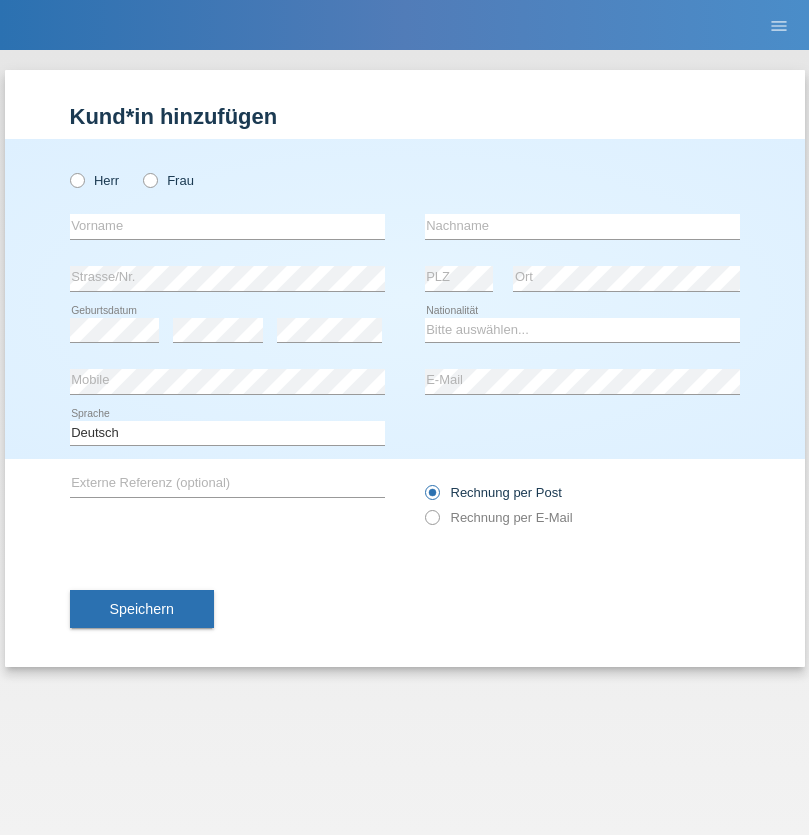 radio on "true" 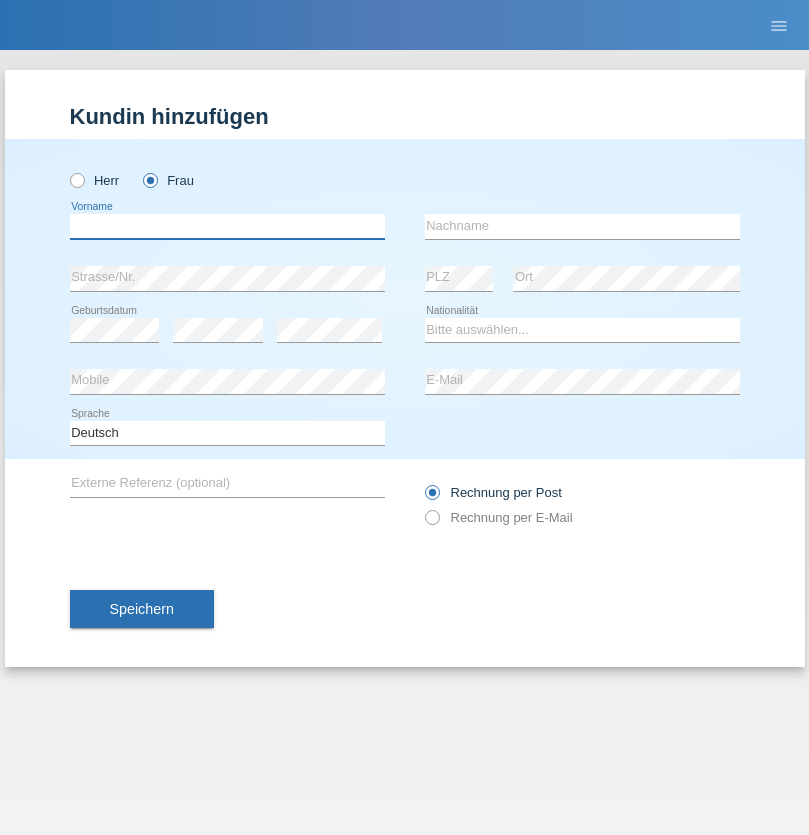 click at bounding box center [227, 226] 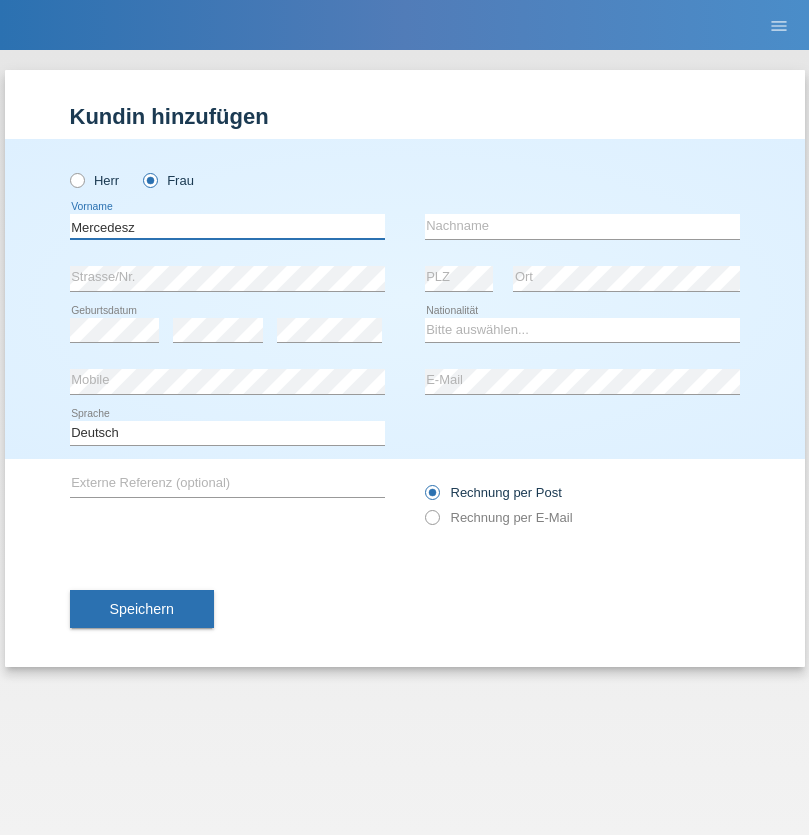 type on "Mercedesz" 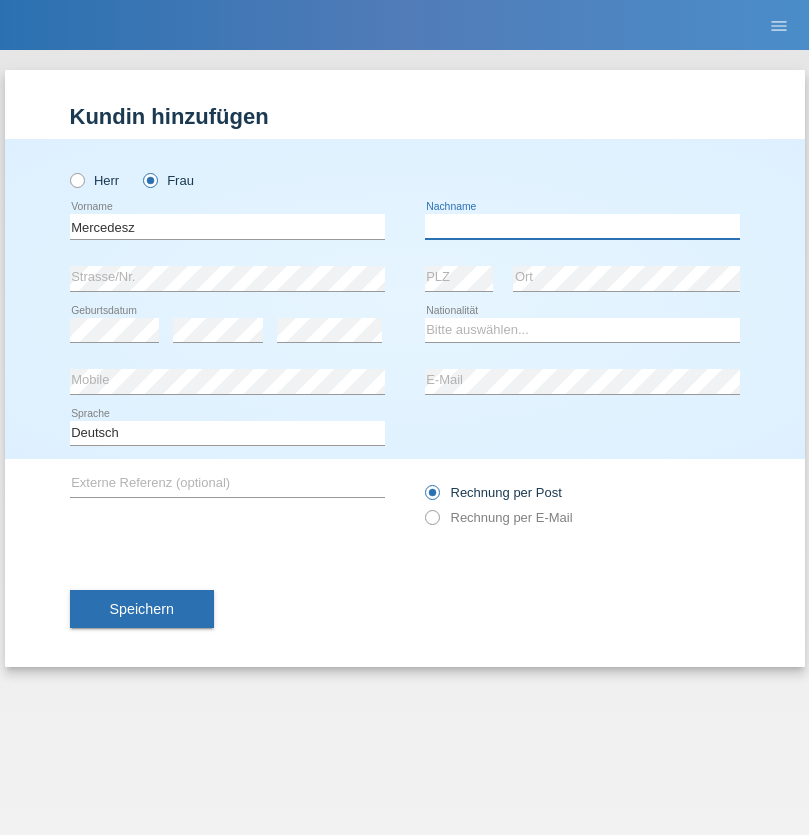 click at bounding box center (582, 226) 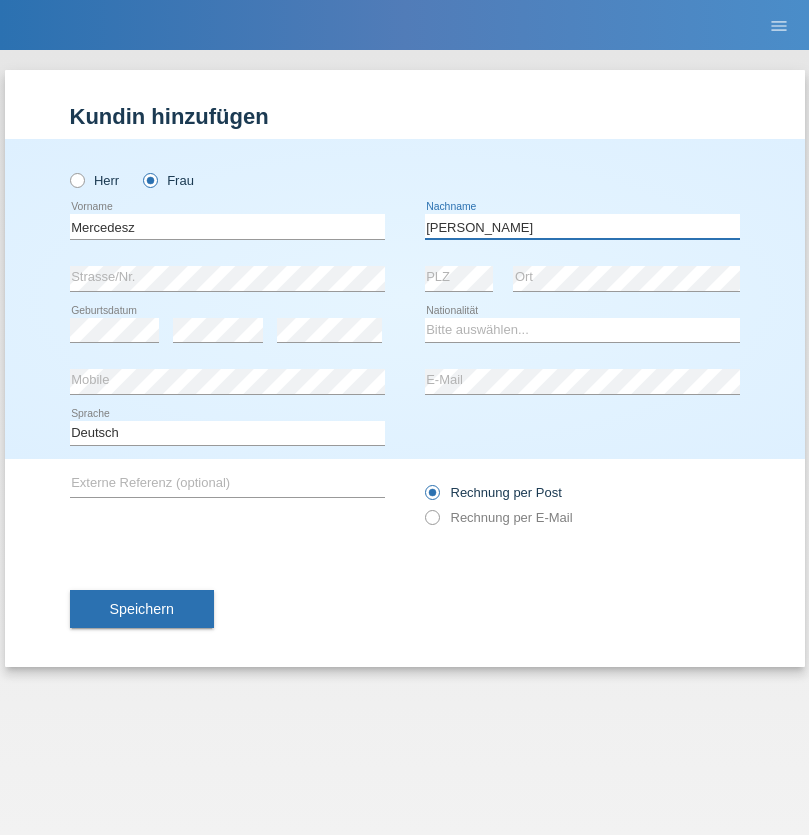 type on "Maria" 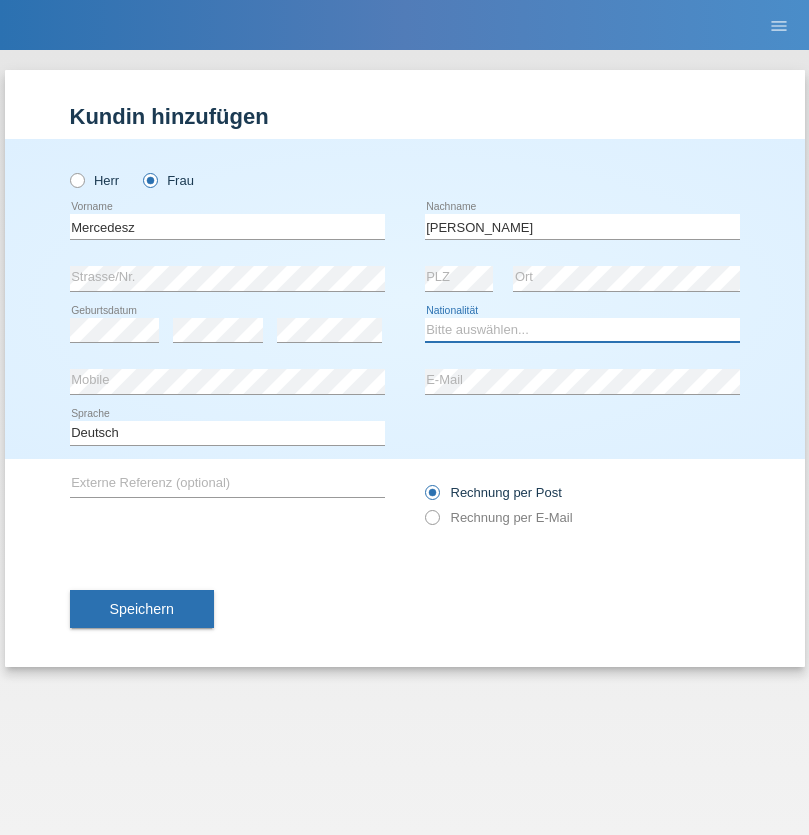 select on "OM" 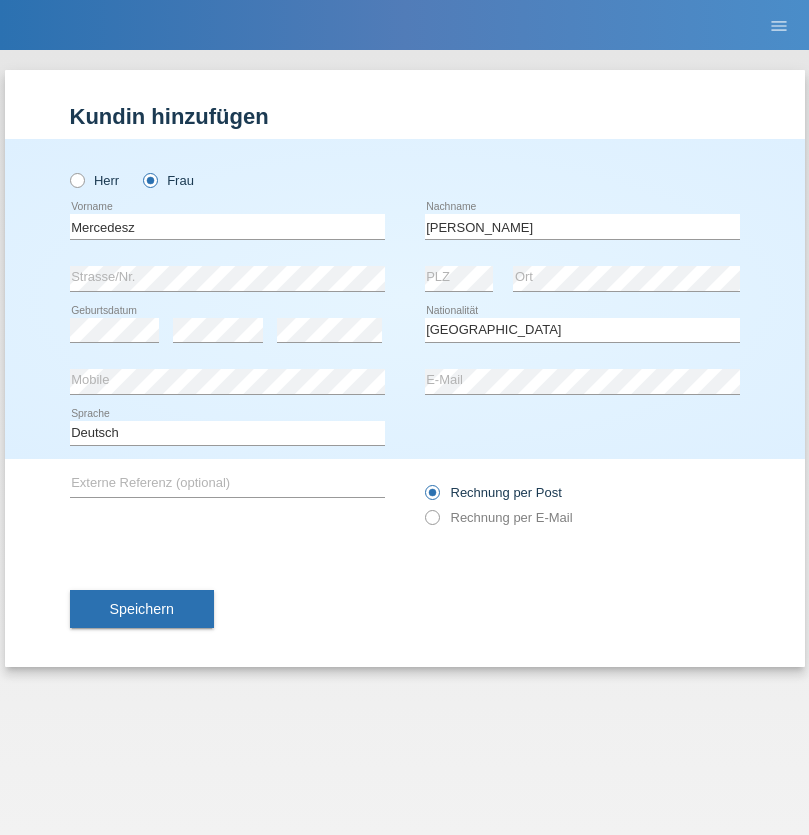 select on "C" 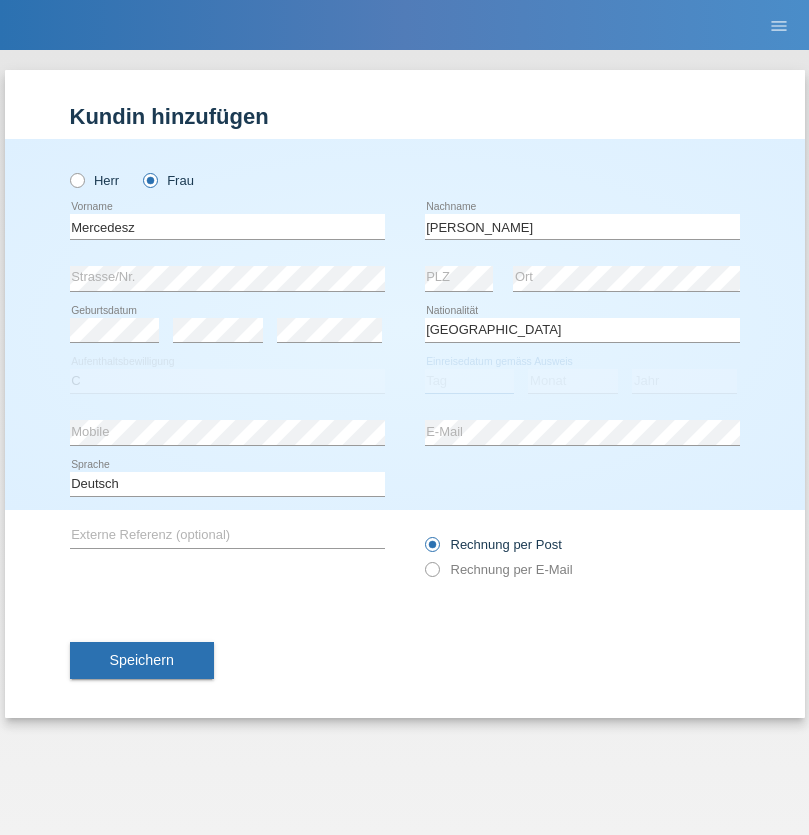 select on "04" 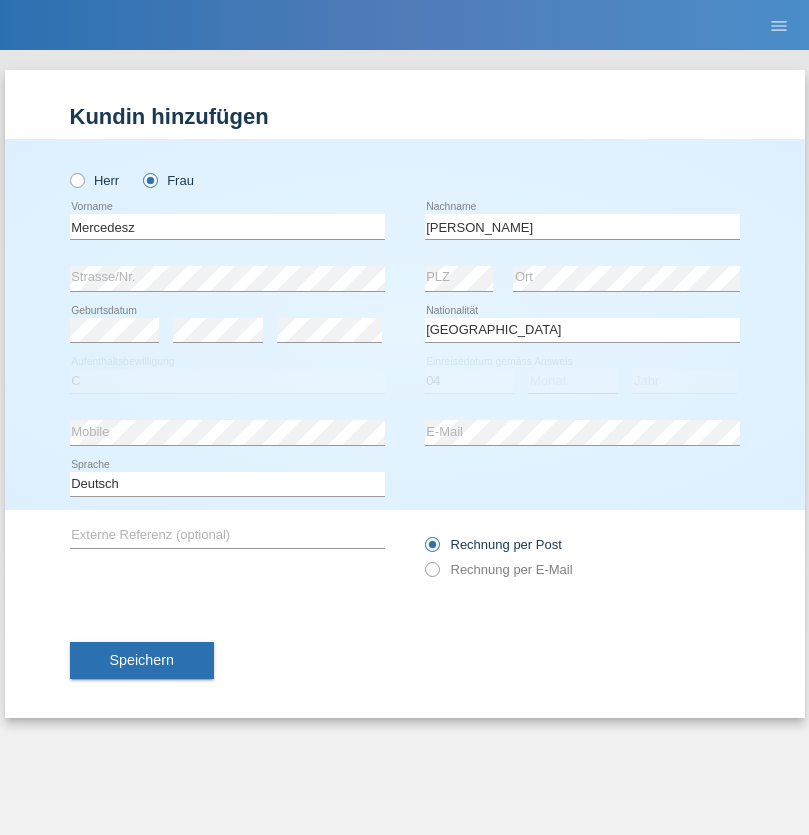 select on "08" 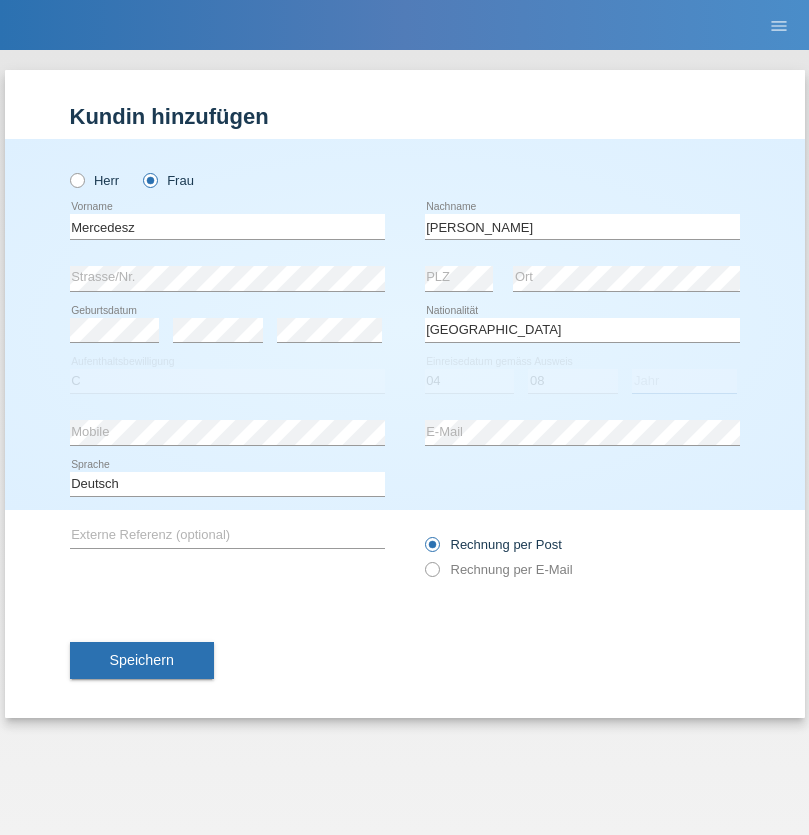 select on "2021" 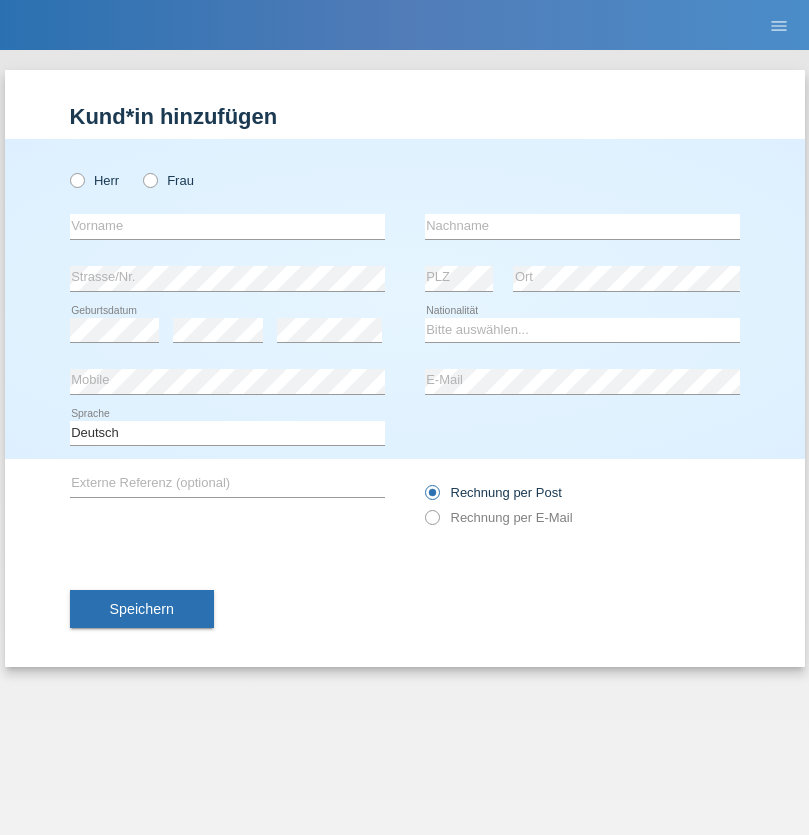 scroll, scrollTop: 0, scrollLeft: 0, axis: both 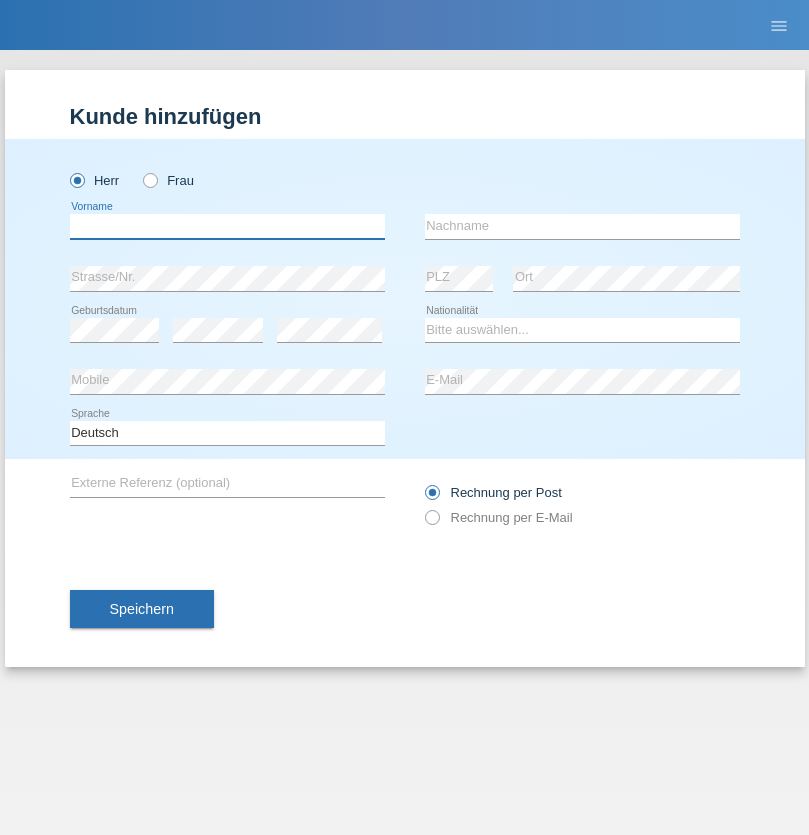 click at bounding box center (227, 226) 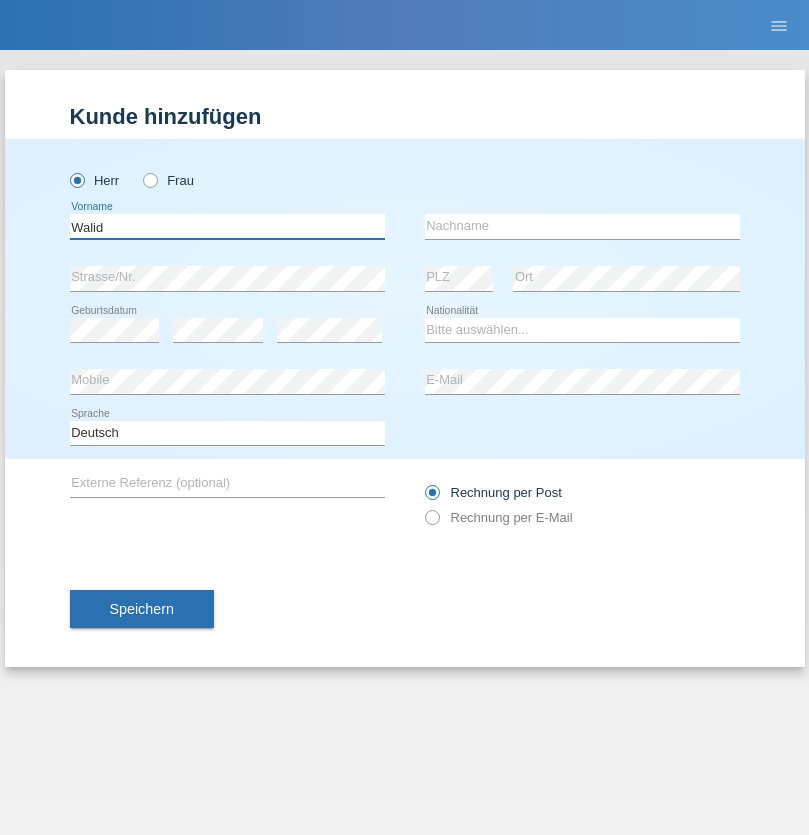 type on "Walid" 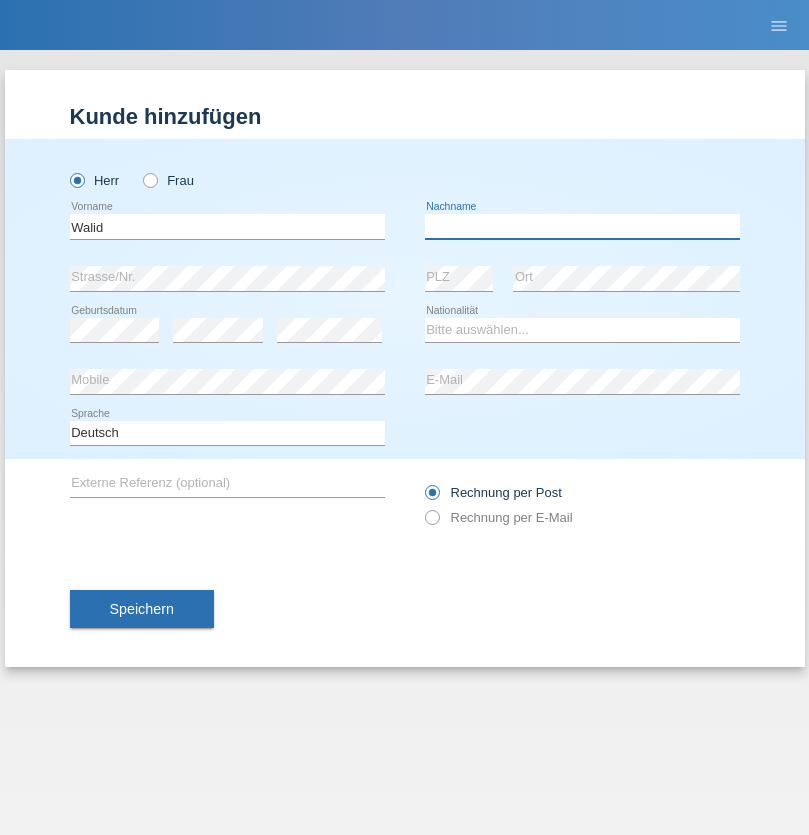 click at bounding box center [582, 226] 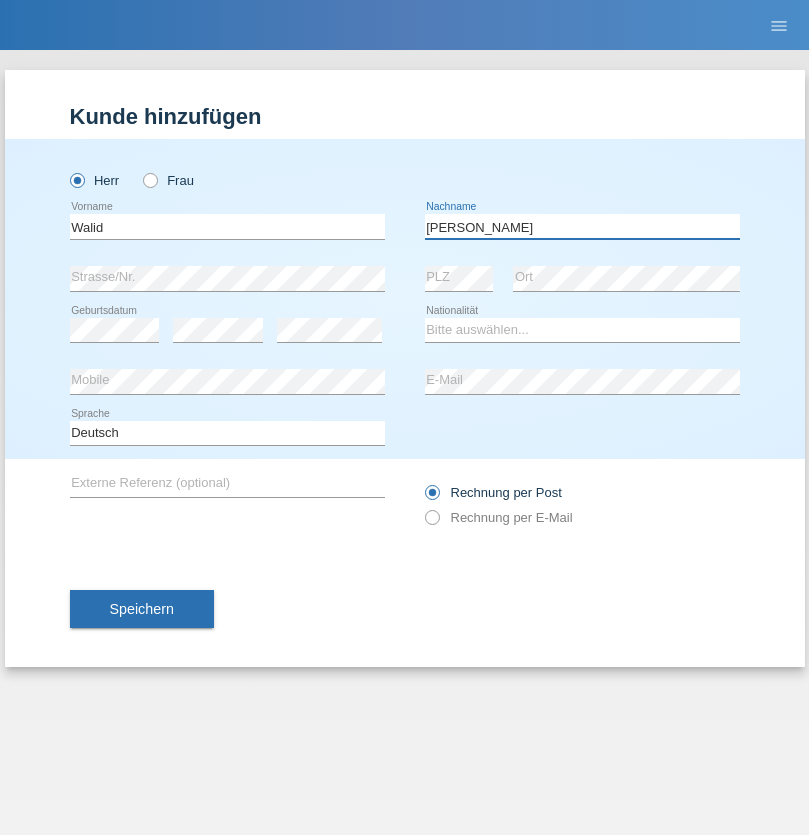 type on "Omari" 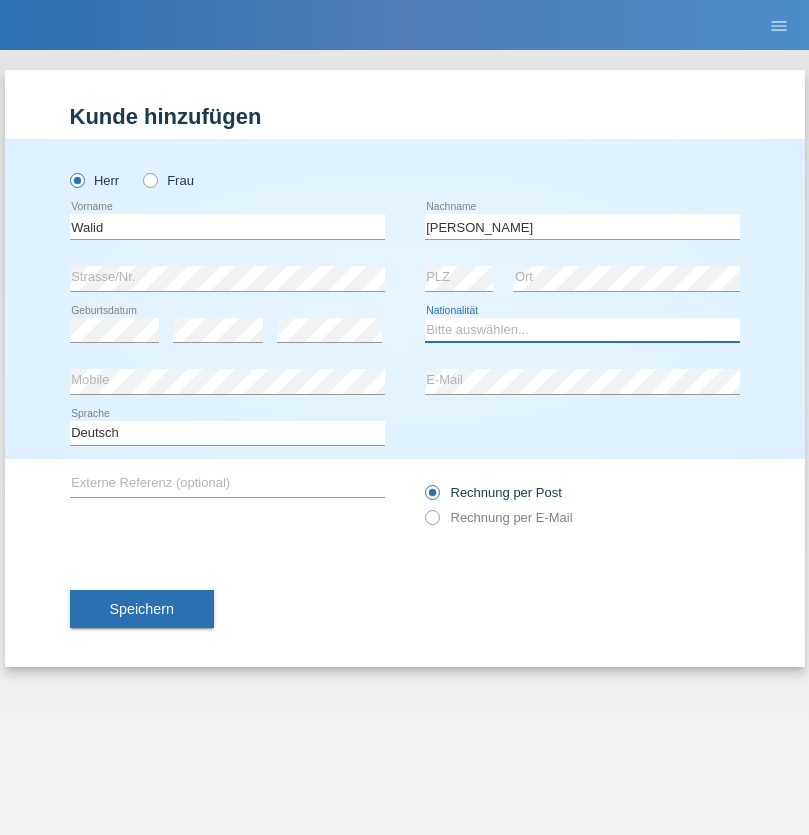 select on "IT" 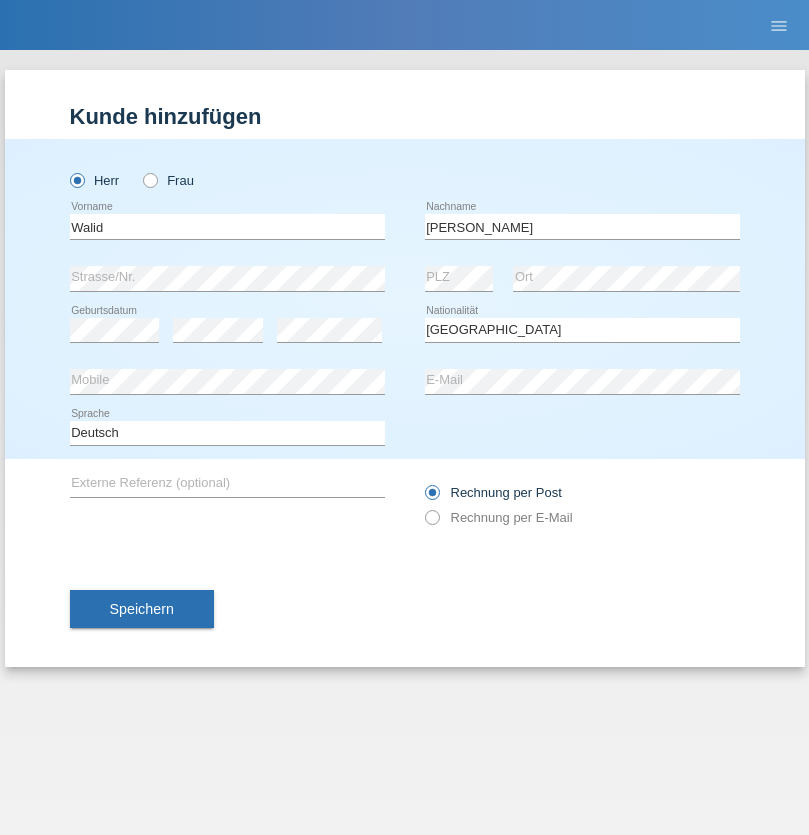 select on "C" 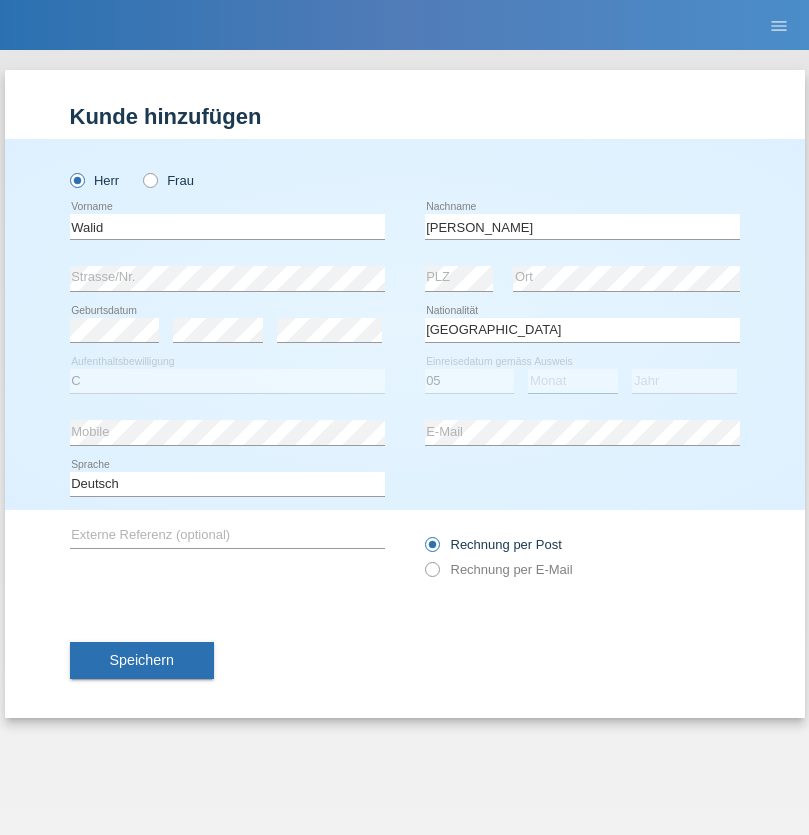 select on "09" 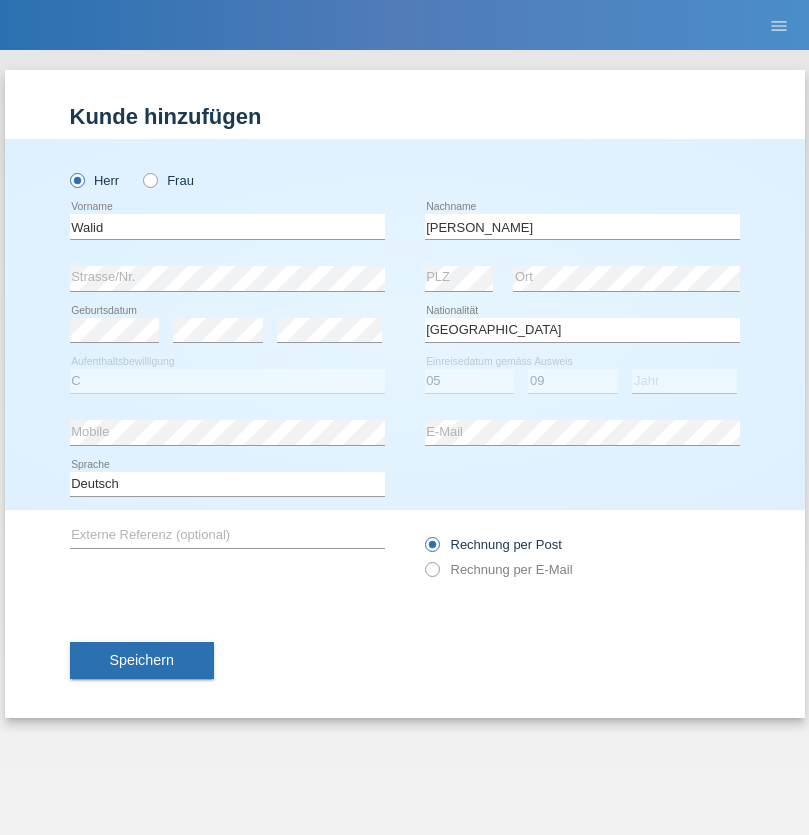 select on "1997" 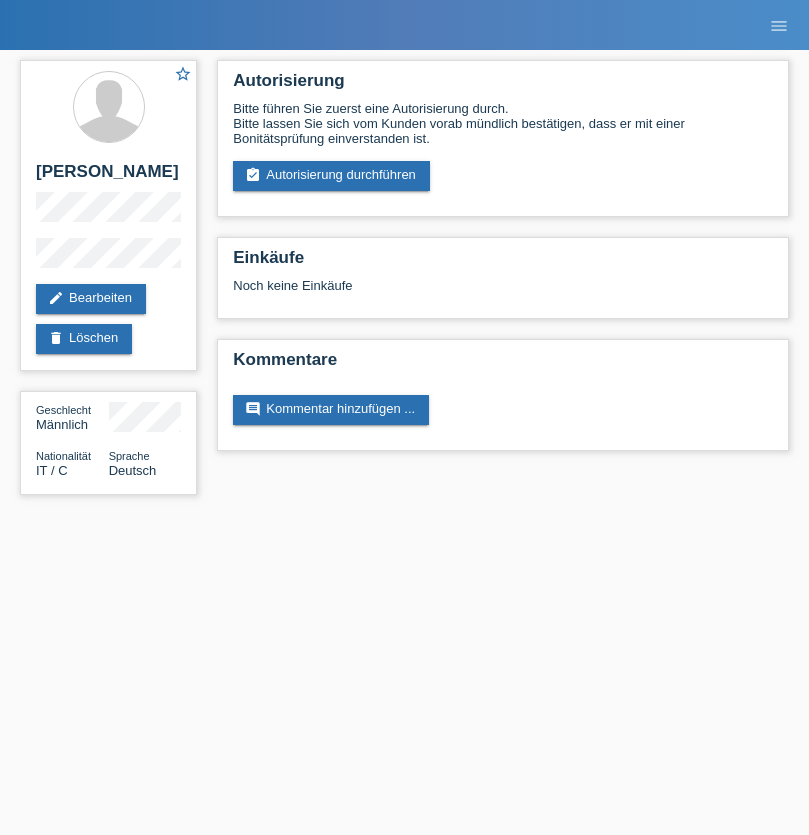 scroll, scrollTop: 0, scrollLeft: 0, axis: both 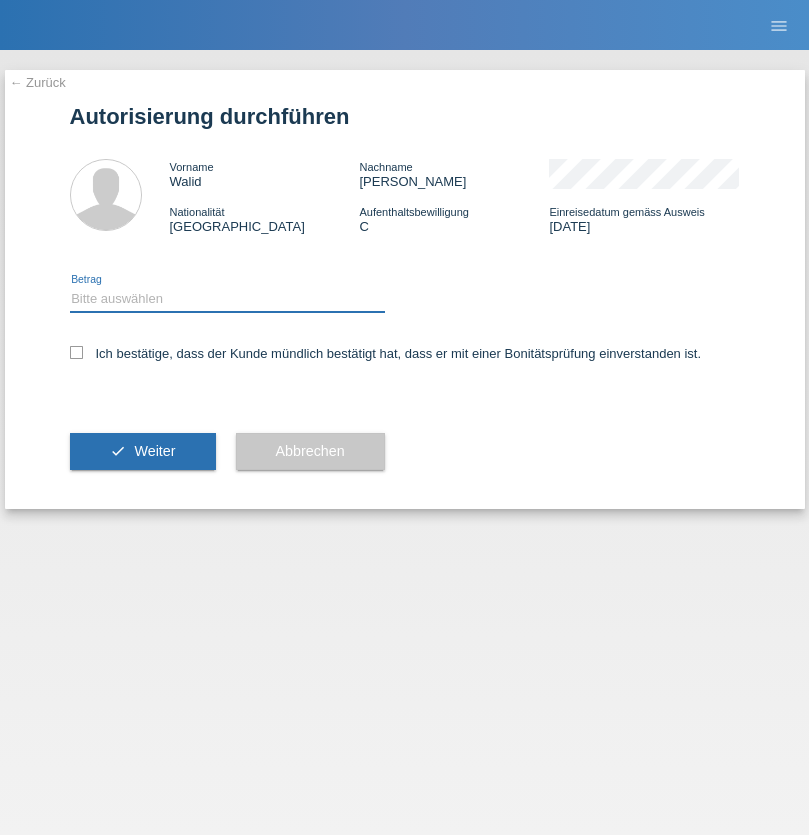 select on "1" 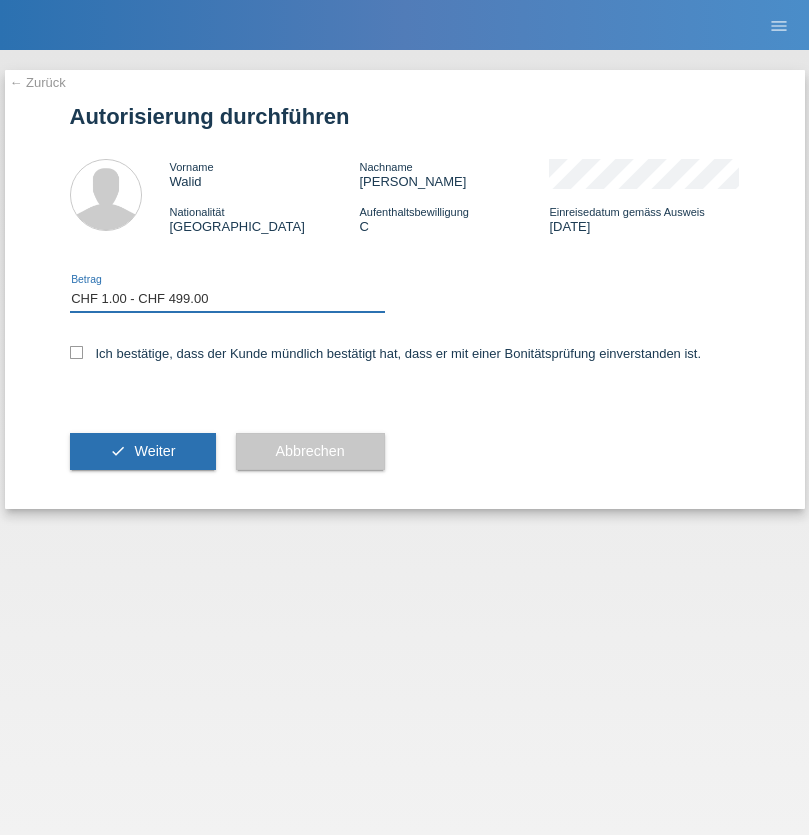 scroll, scrollTop: 0, scrollLeft: 0, axis: both 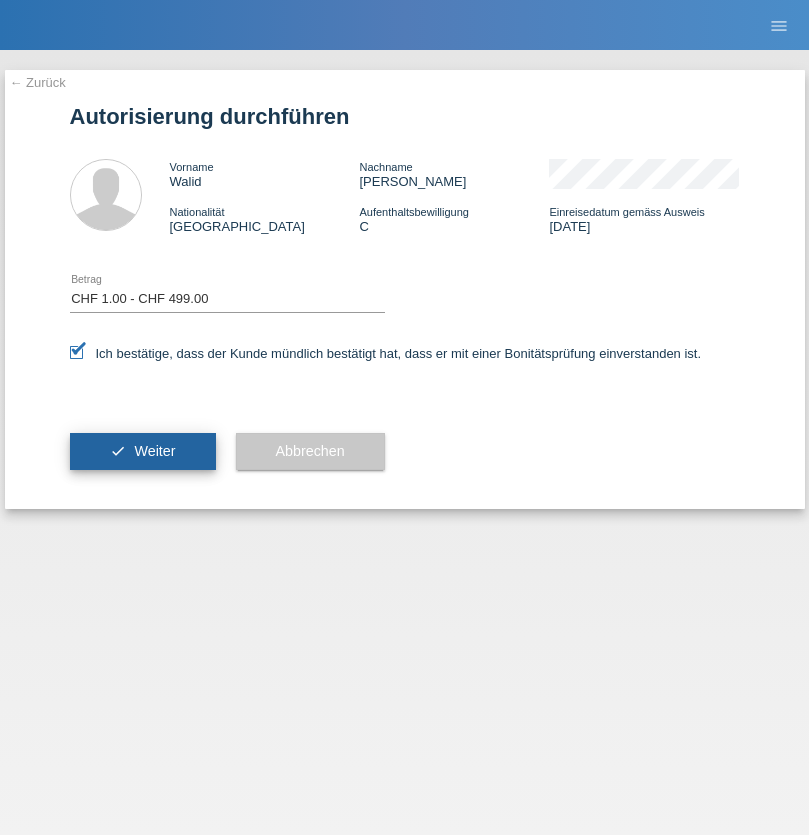 click on "Weiter" at bounding box center (154, 451) 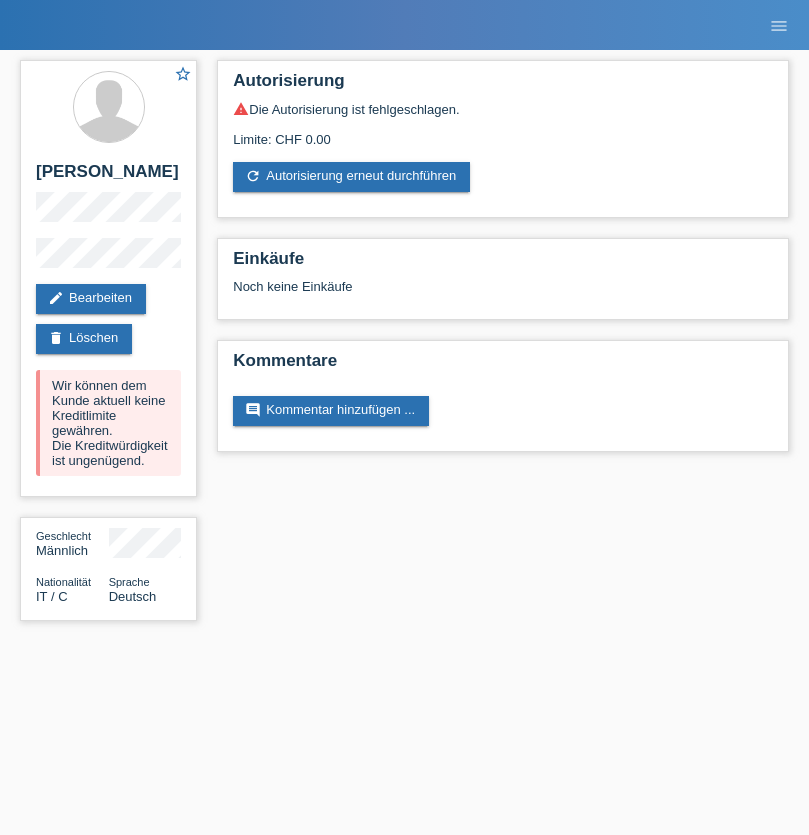 scroll, scrollTop: 0, scrollLeft: 0, axis: both 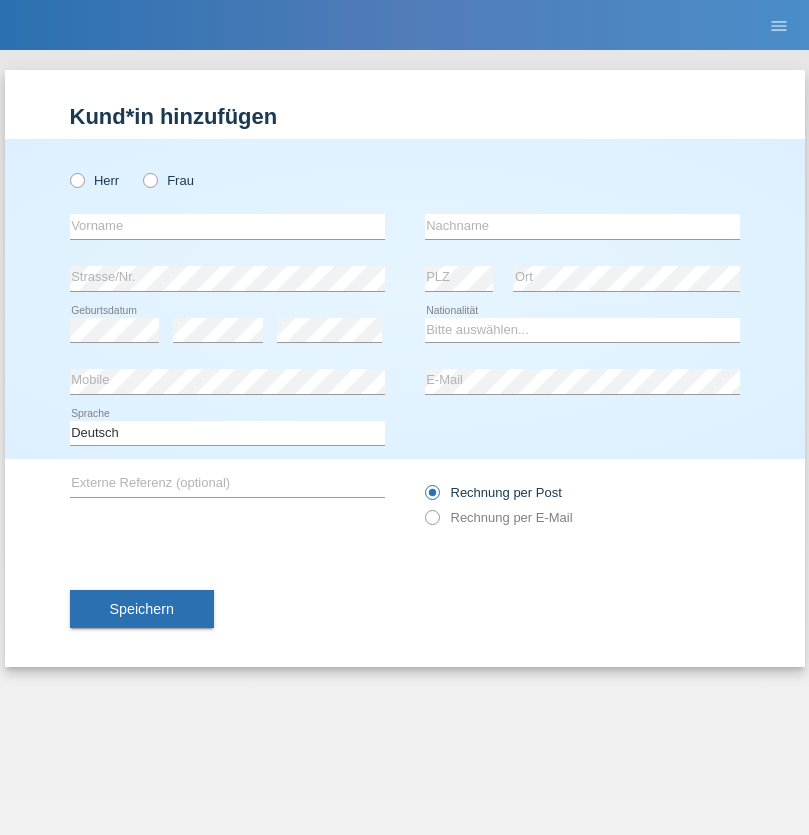 radio on "true" 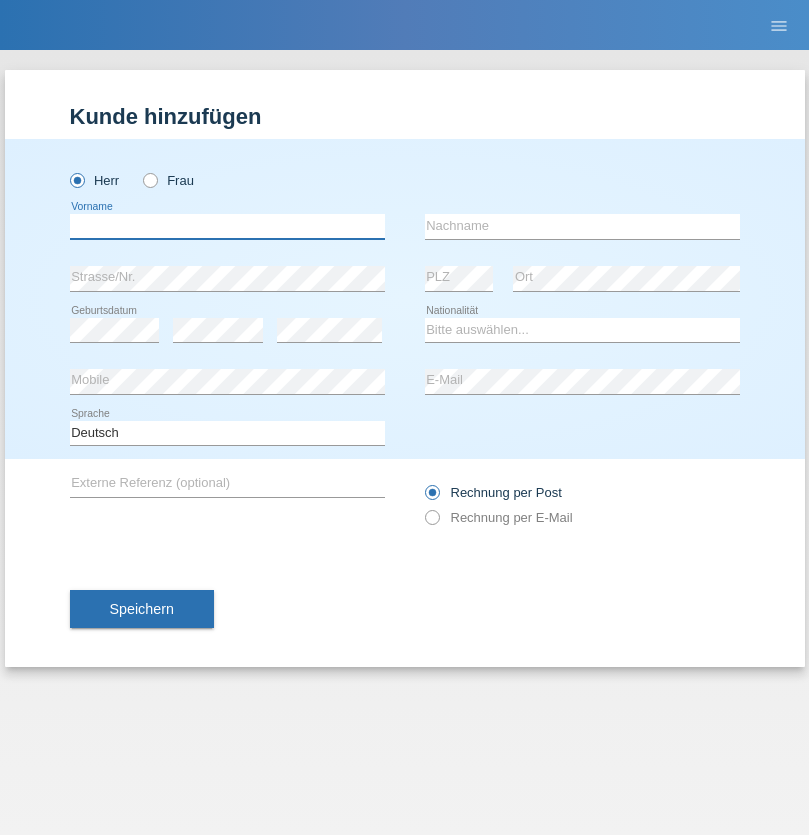 click at bounding box center [227, 226] 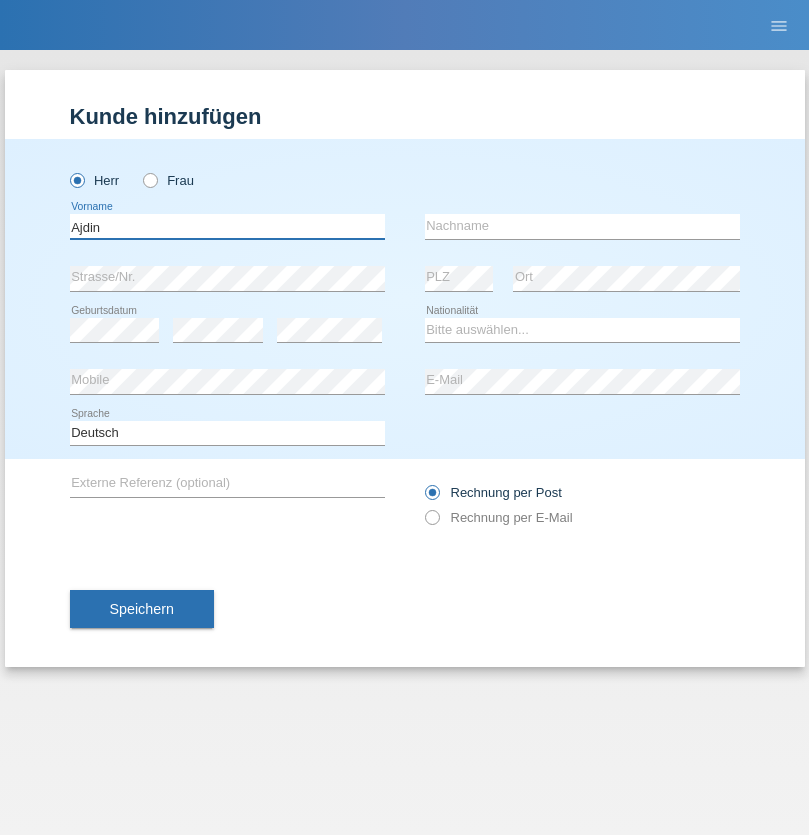 type on "Ajdin" 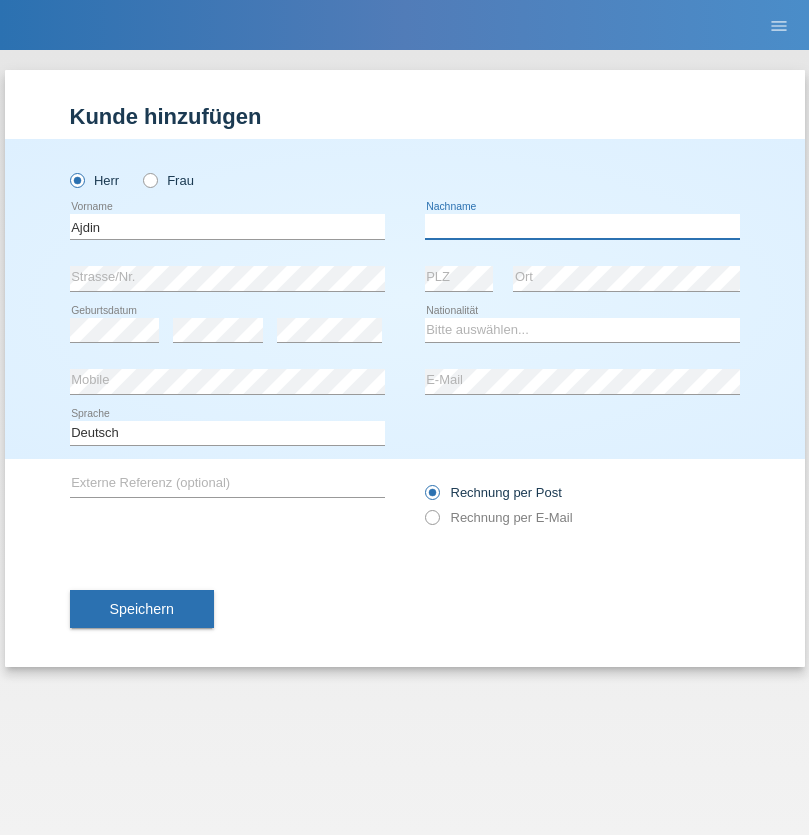 click at bounding box center (582, 226) 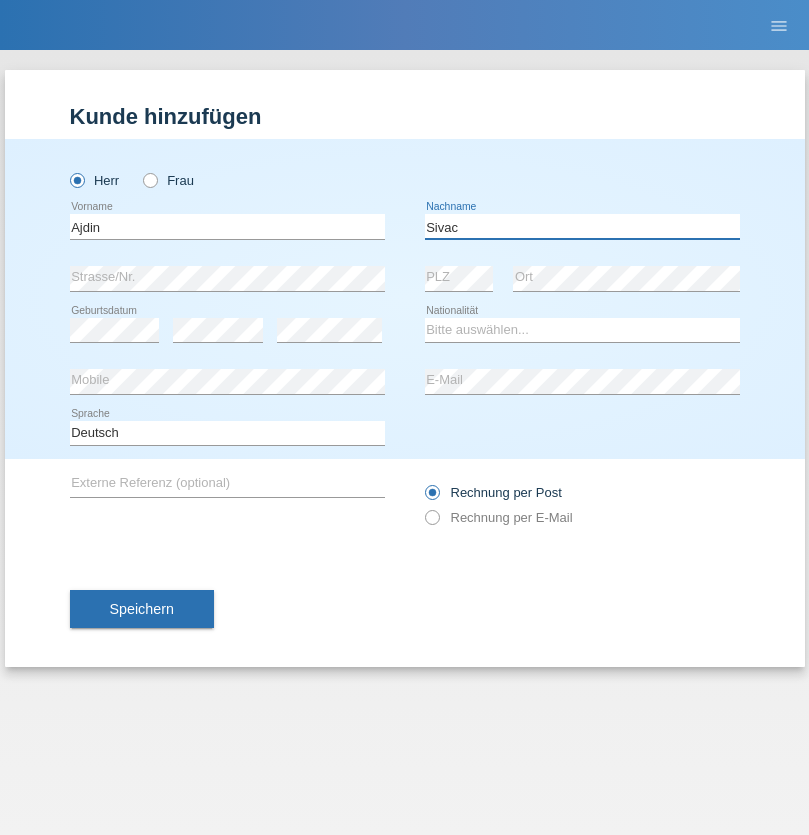 type on "Sivac" 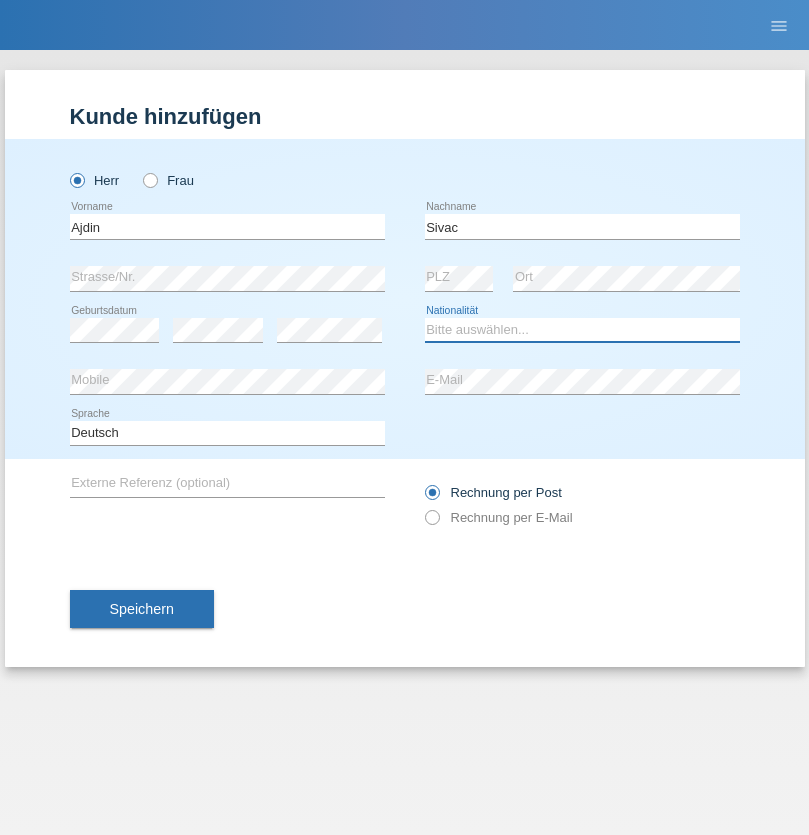 select on "CH" 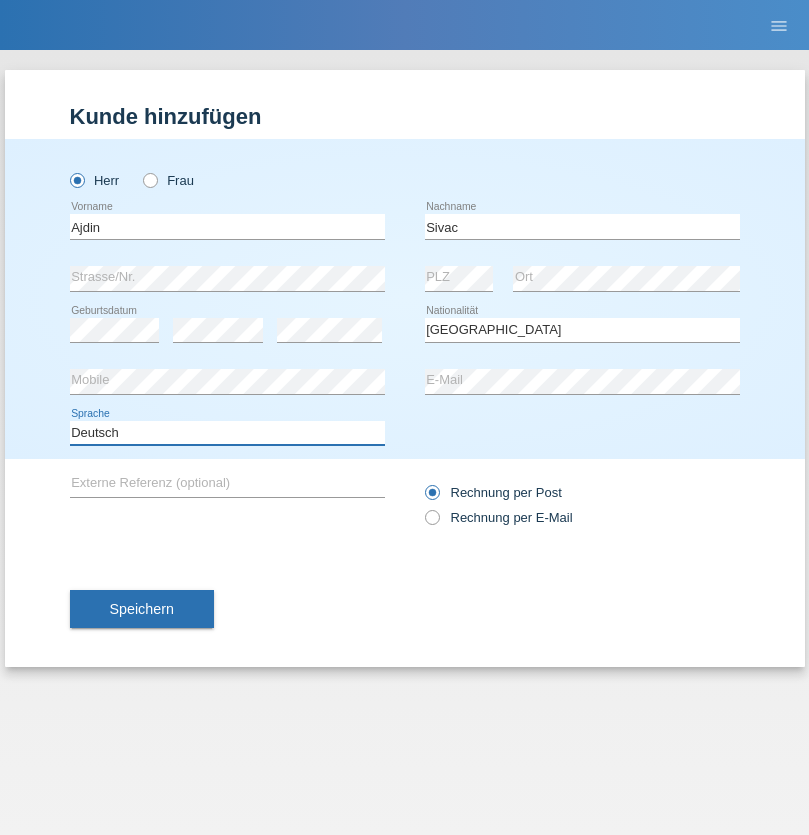 select on "en" 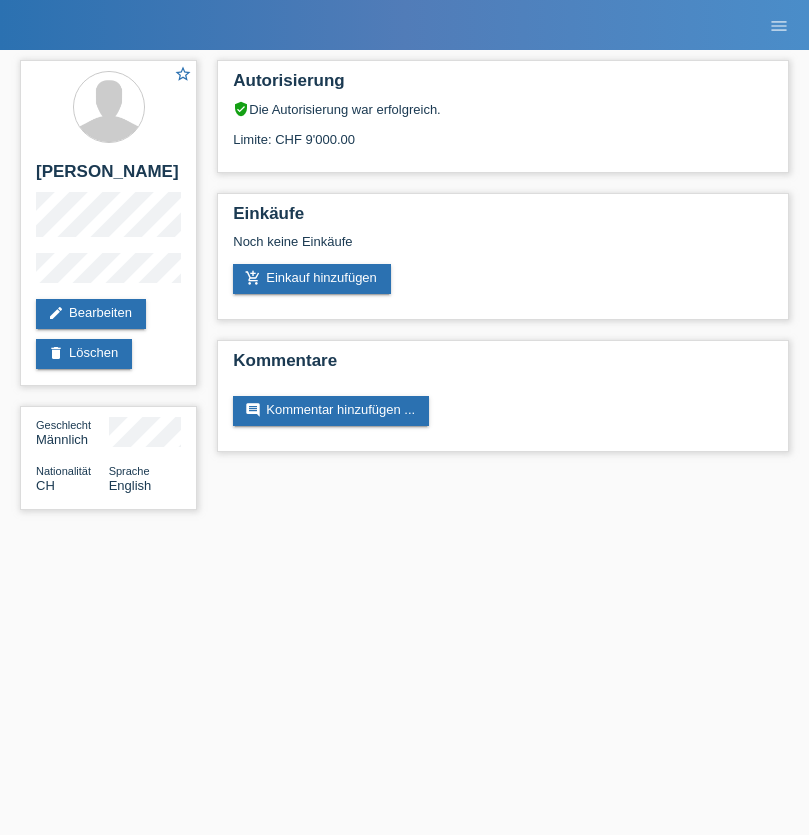 scroll, scrollTop: 0, scrollLeft: 0, axis: both 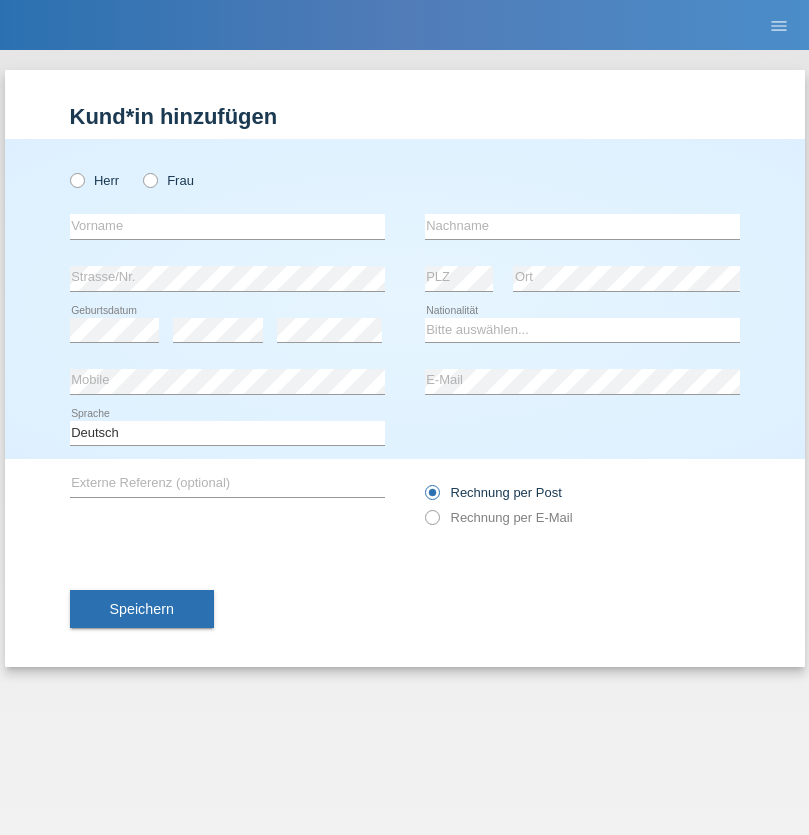 radio on "true" 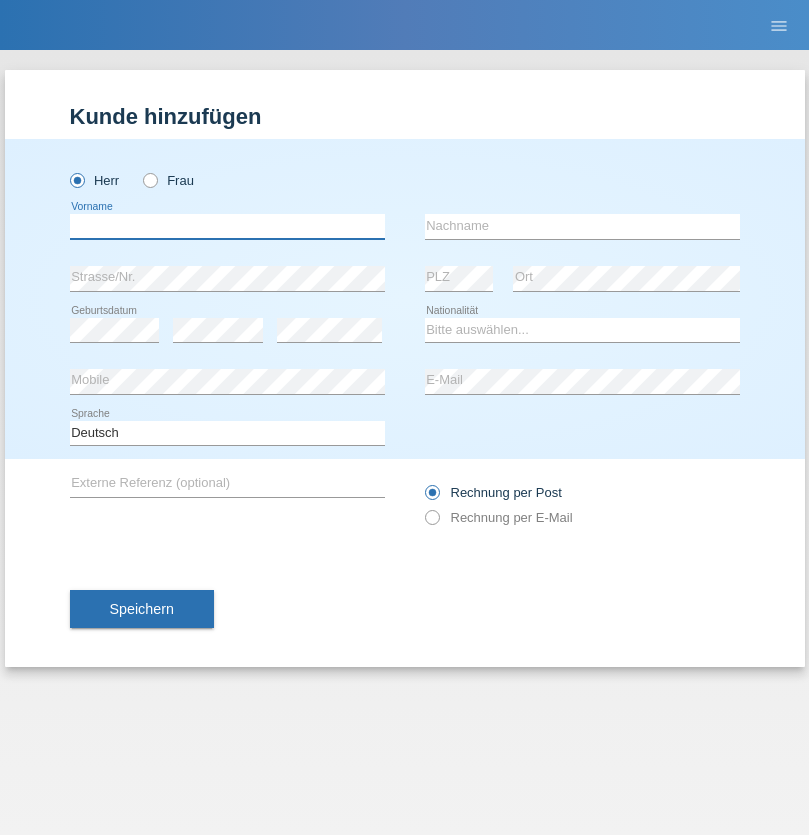 click at bounding box center (227, 226) 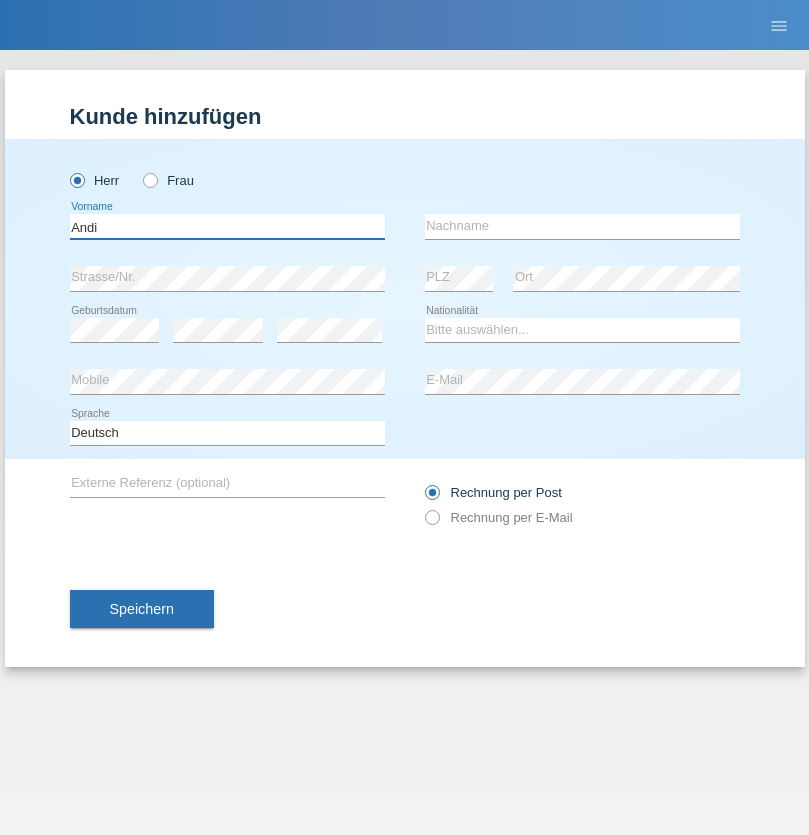 type on "Andi" 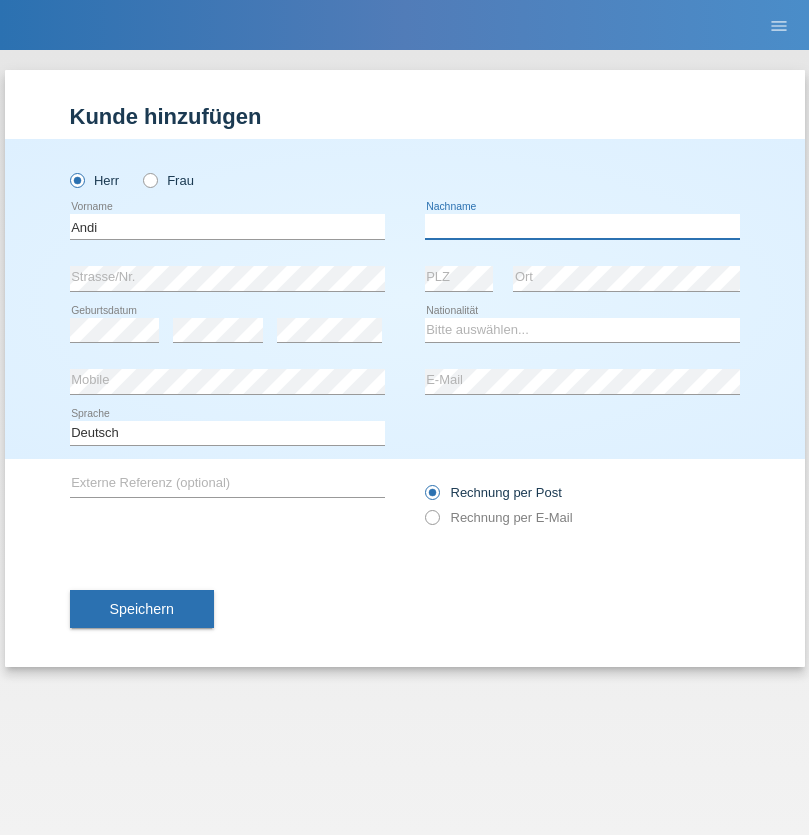 click at bounding box center (582, 226) 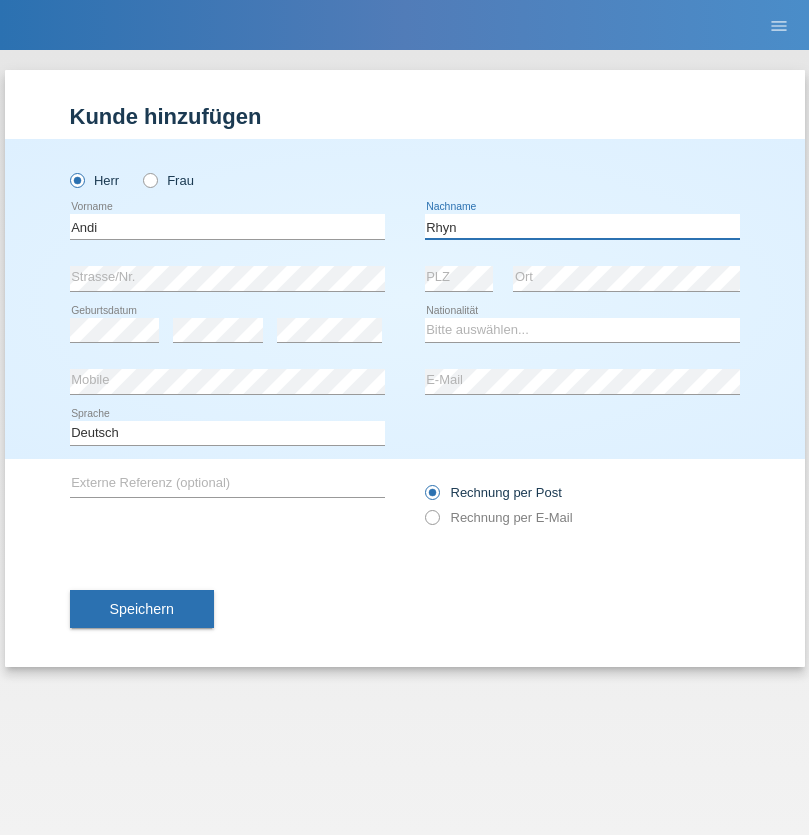 type on "Rhyn" 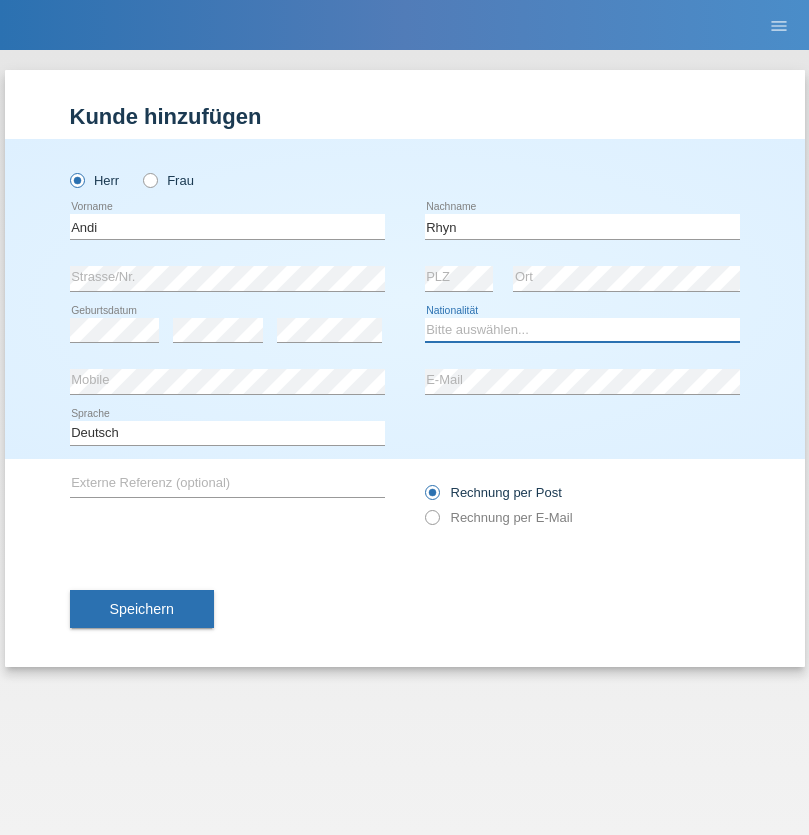 select on "CH" 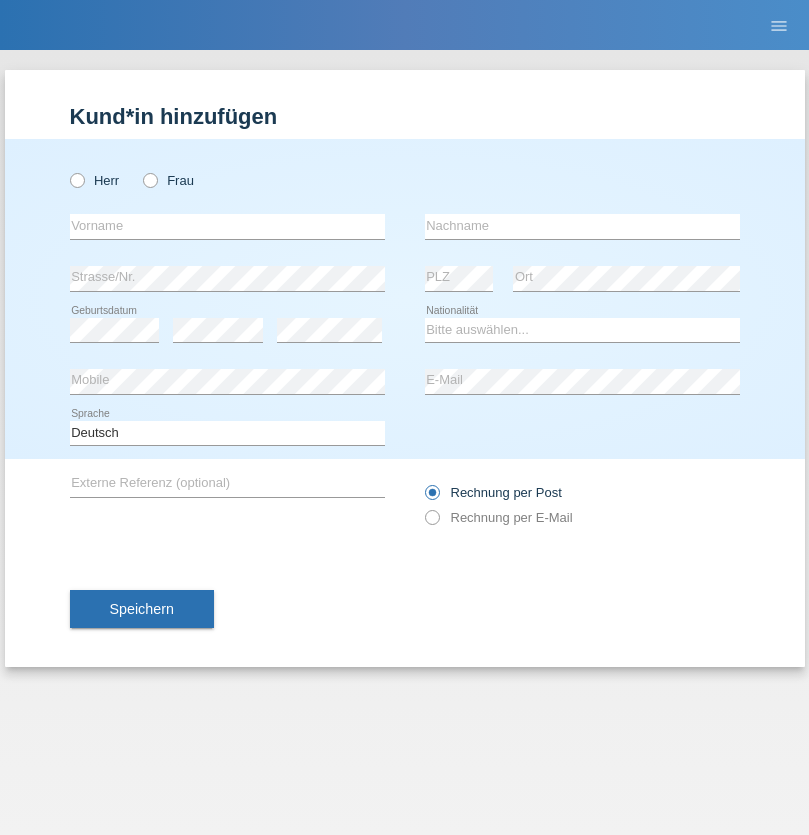 scroll, scrollTop: 0, scrollLeft: 0, axis: both 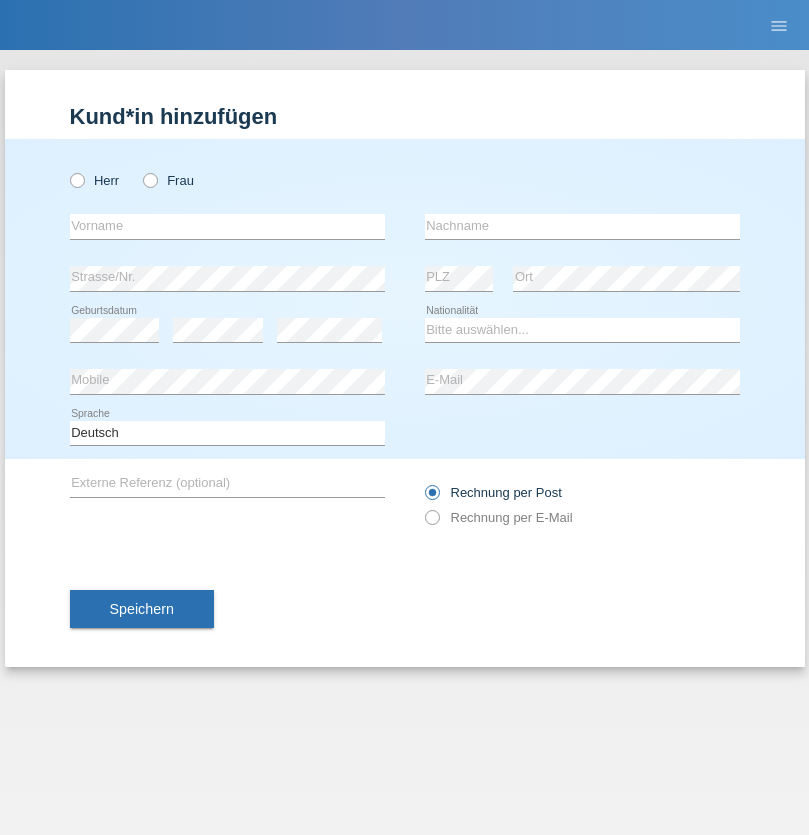 radio on "true" 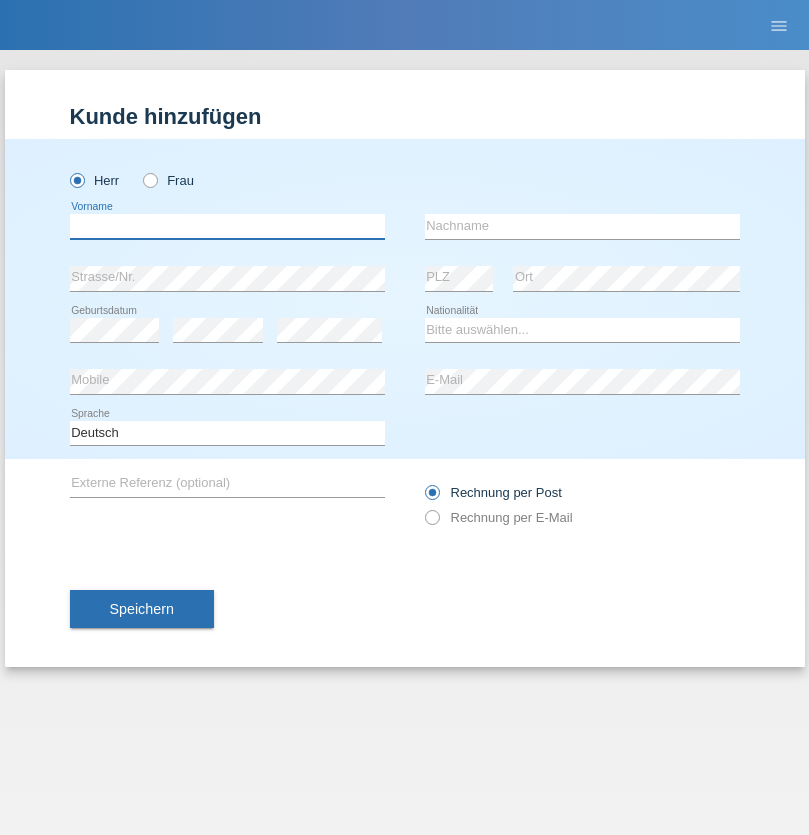 click at bounding box center [227, 226] 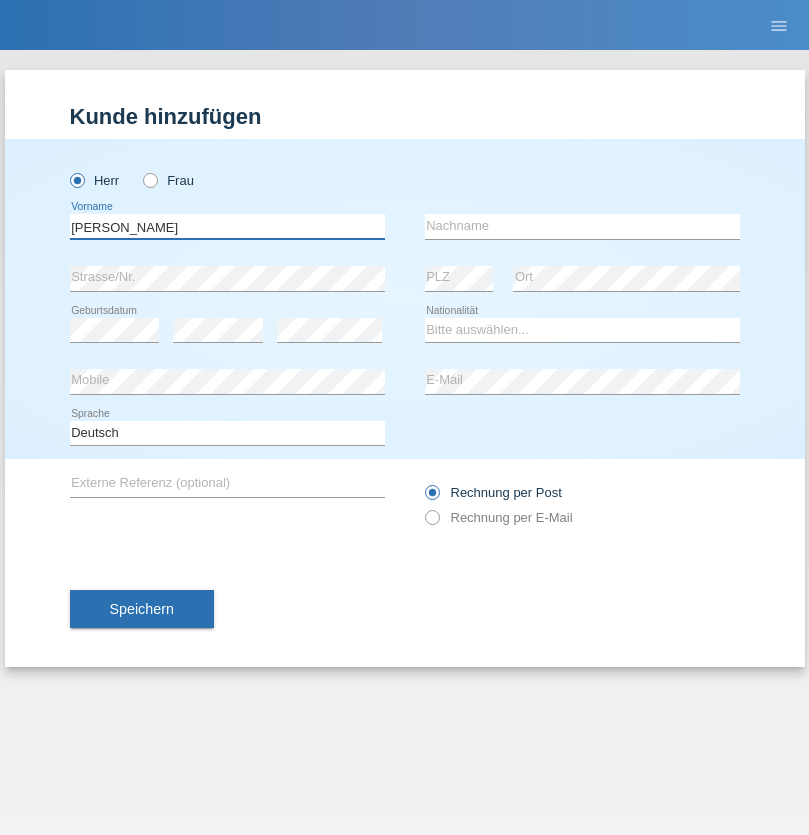 type on "[PERSON_NAME]" 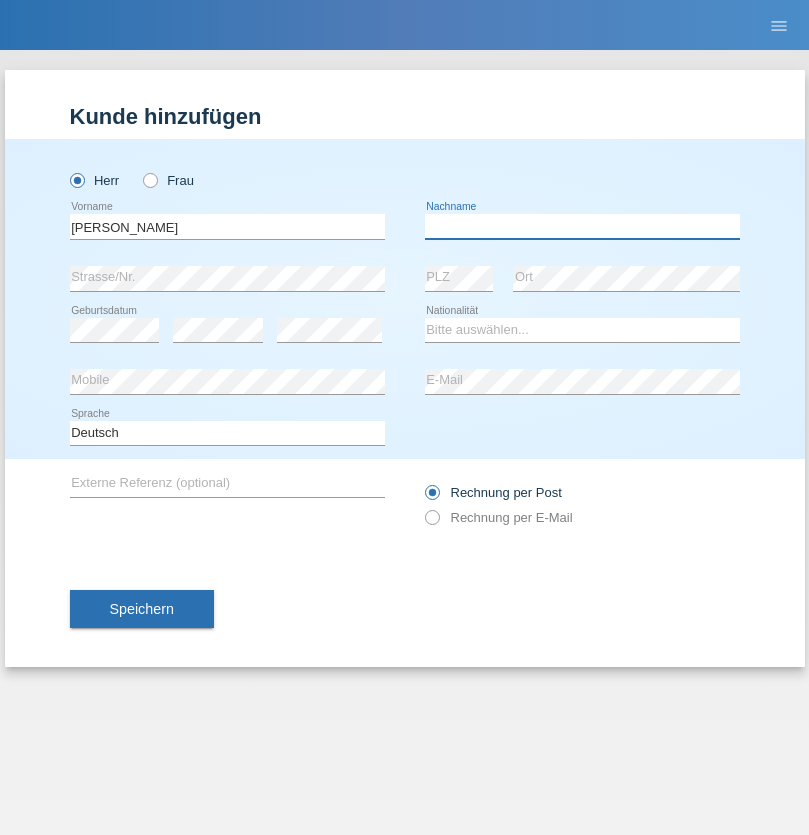 click at bounding box center (582, 226) 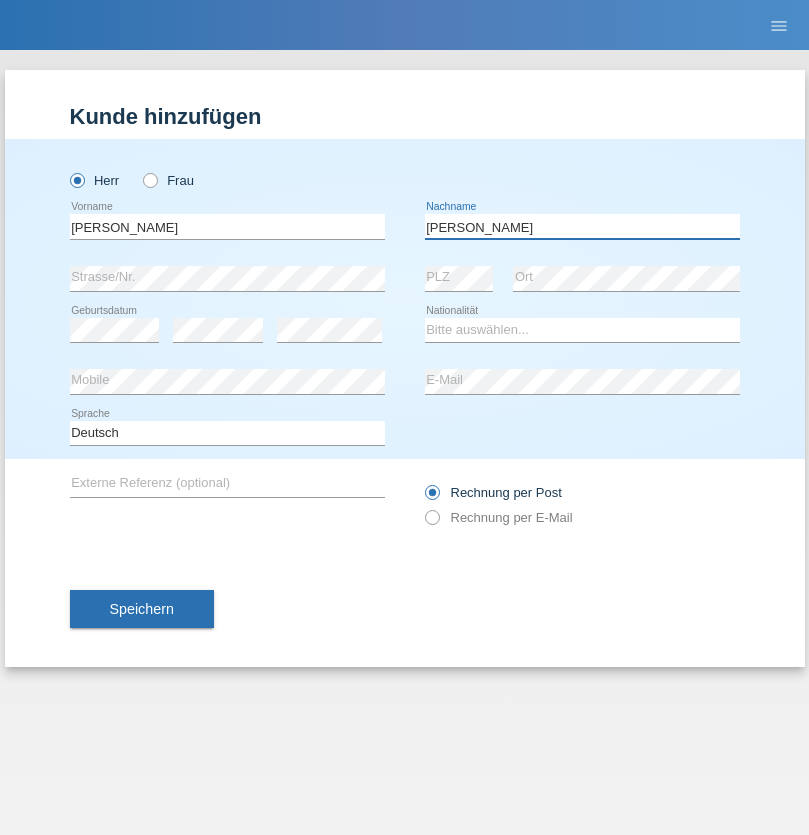 type on "[PERSON_NAME]" 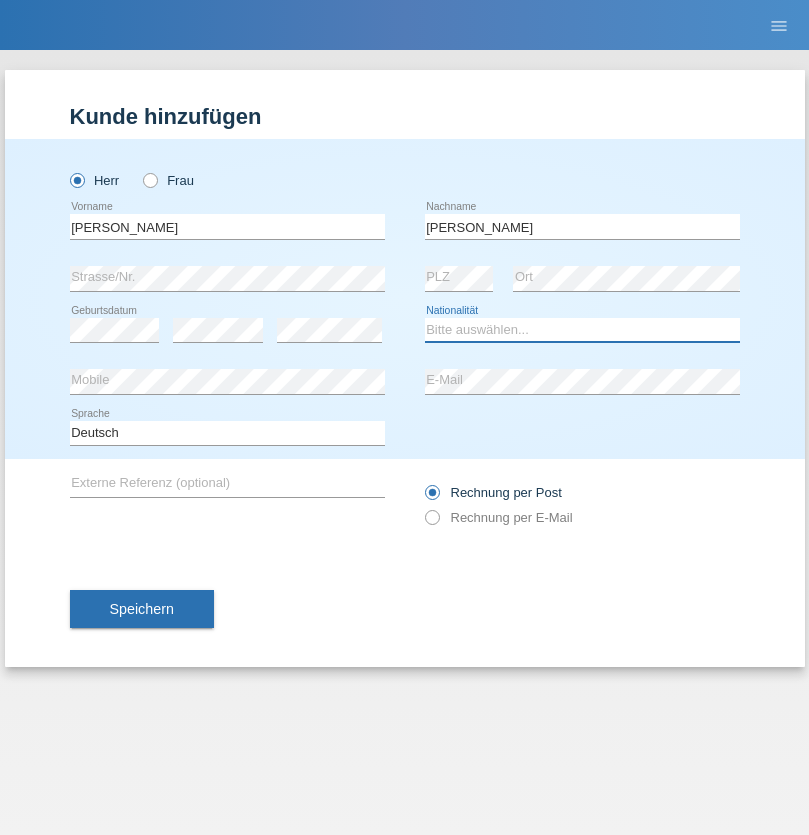 select on "BG" 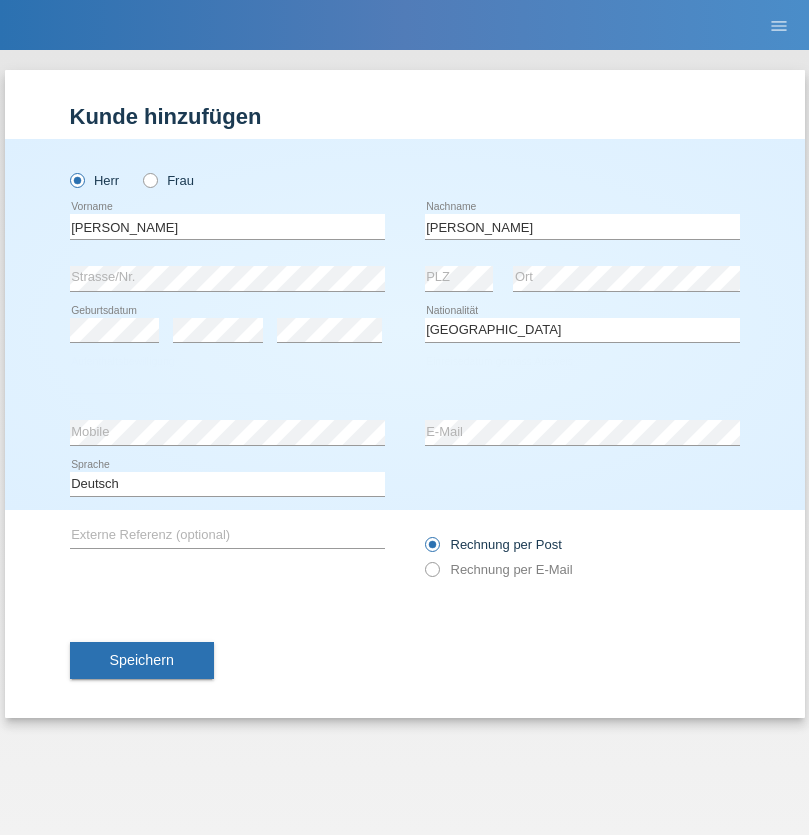 select on "C" 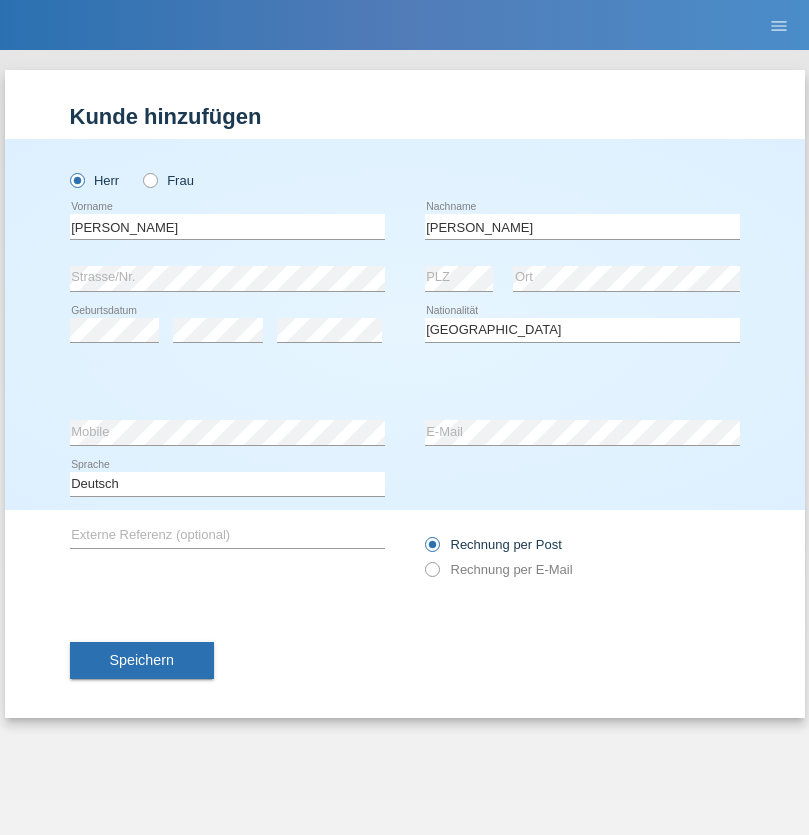 select on "06" 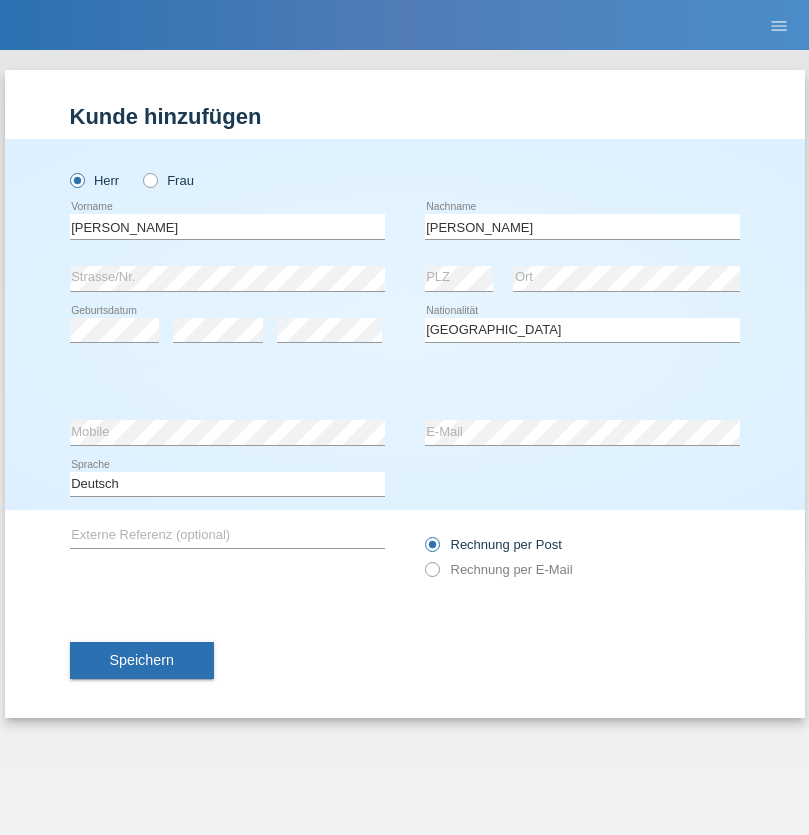 select on "07" 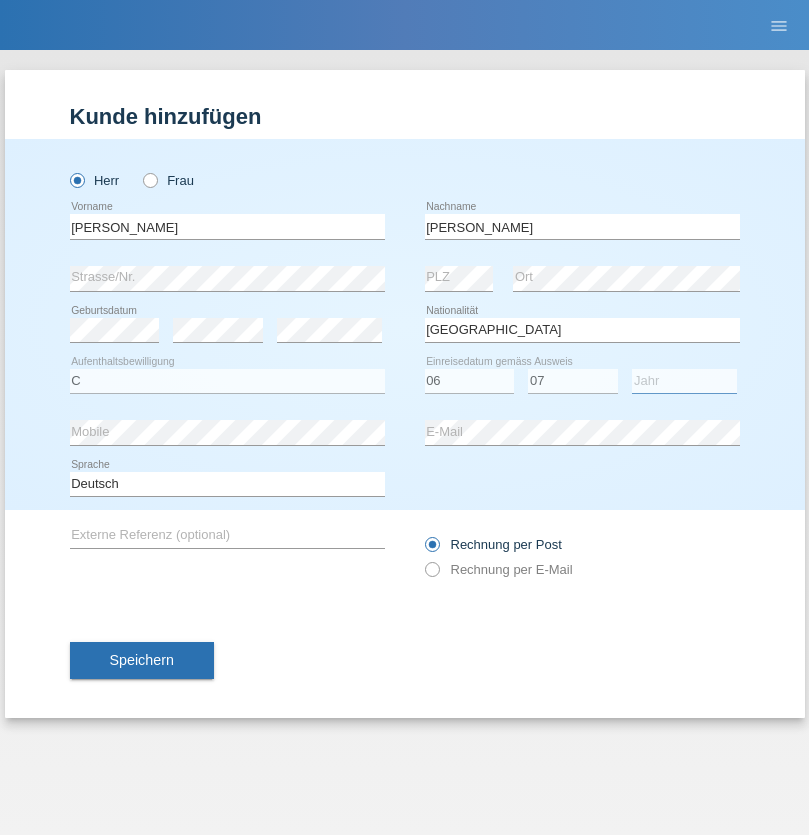 select on "2021" 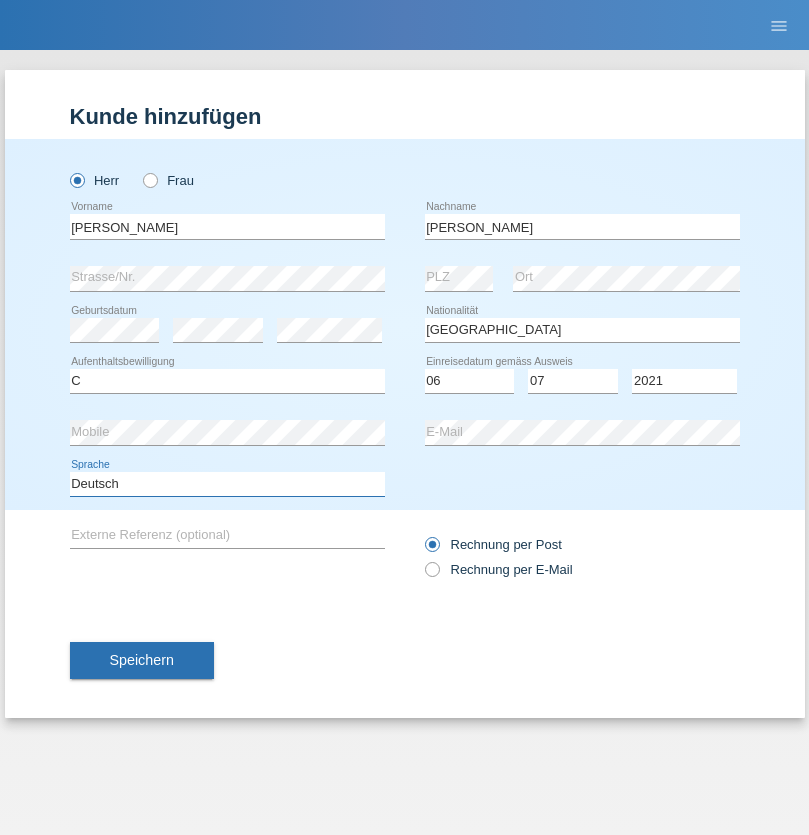 select on "en" 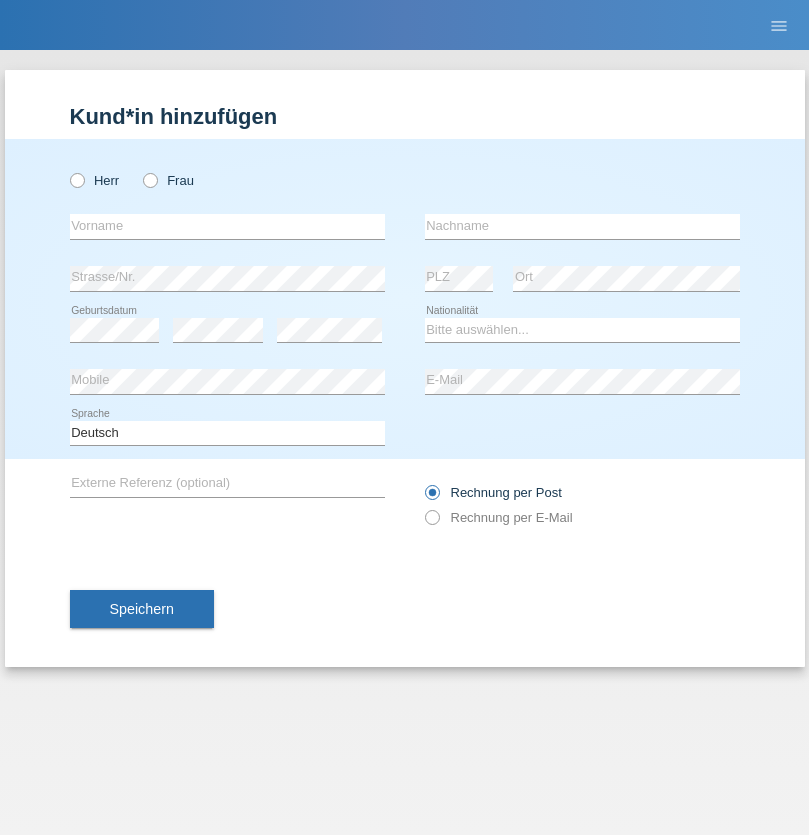 scroll, scrollTop: 0, scrollLeft: 0, axis: both 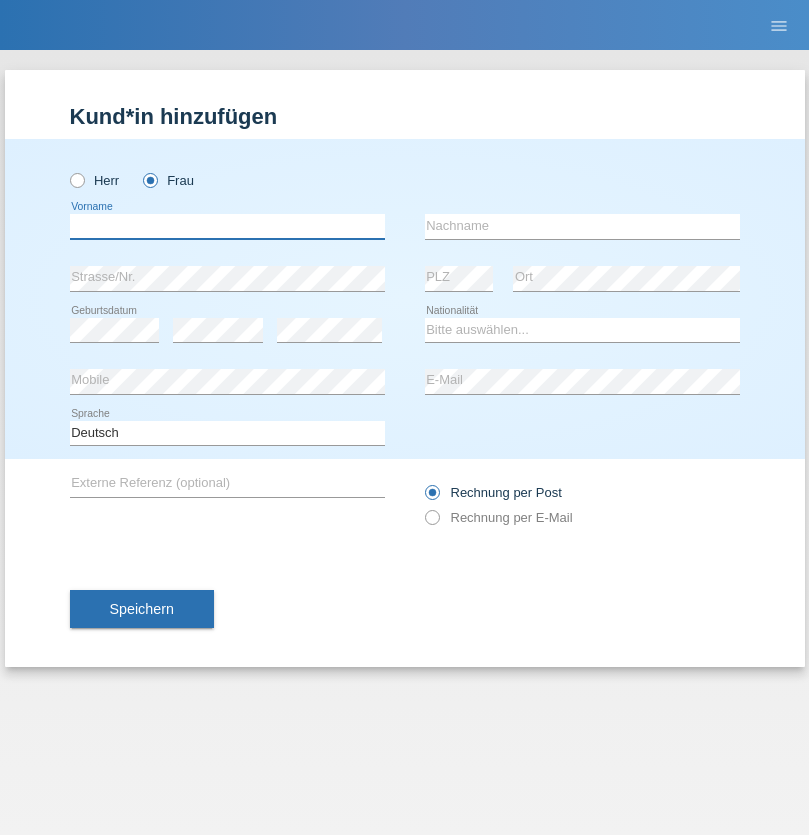 click at bounding box center [227, 226] 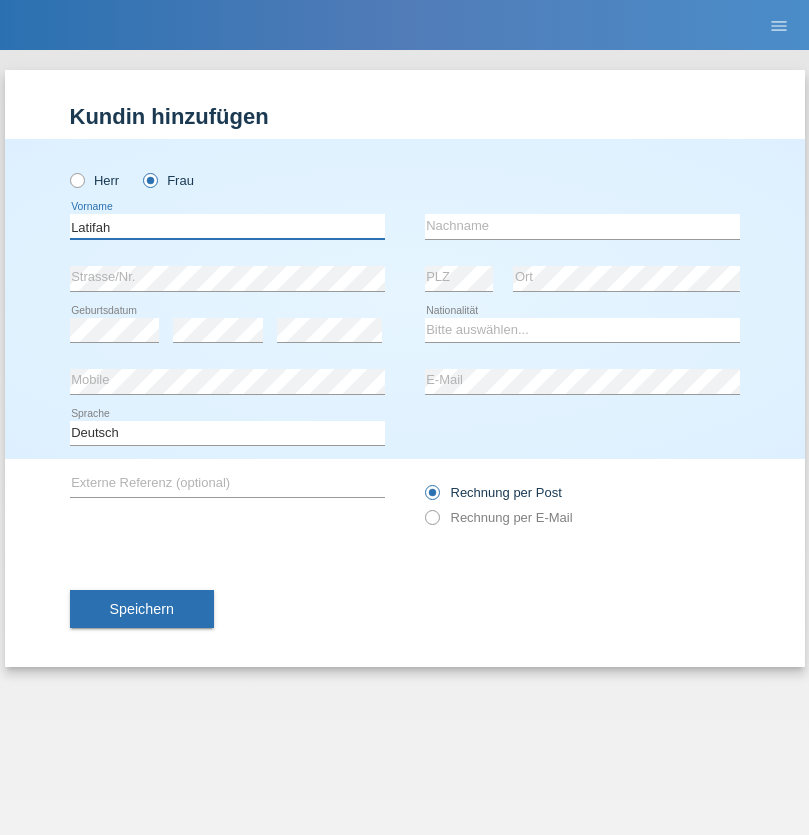 type on "Latifah" 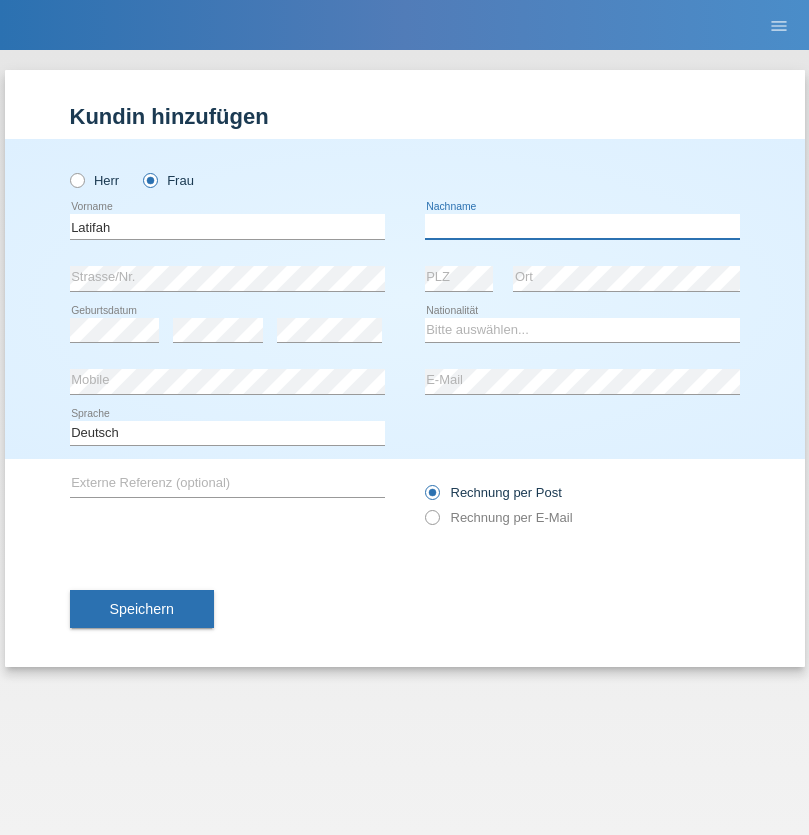 click at bounding box center [582, 226] 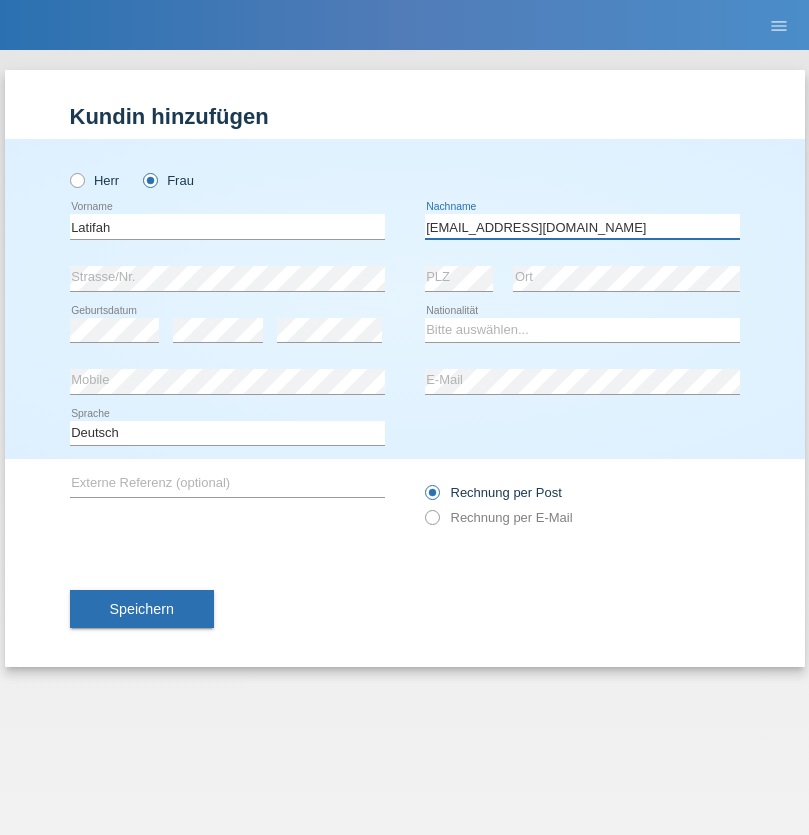 type on "meryemy@hotmail.com" 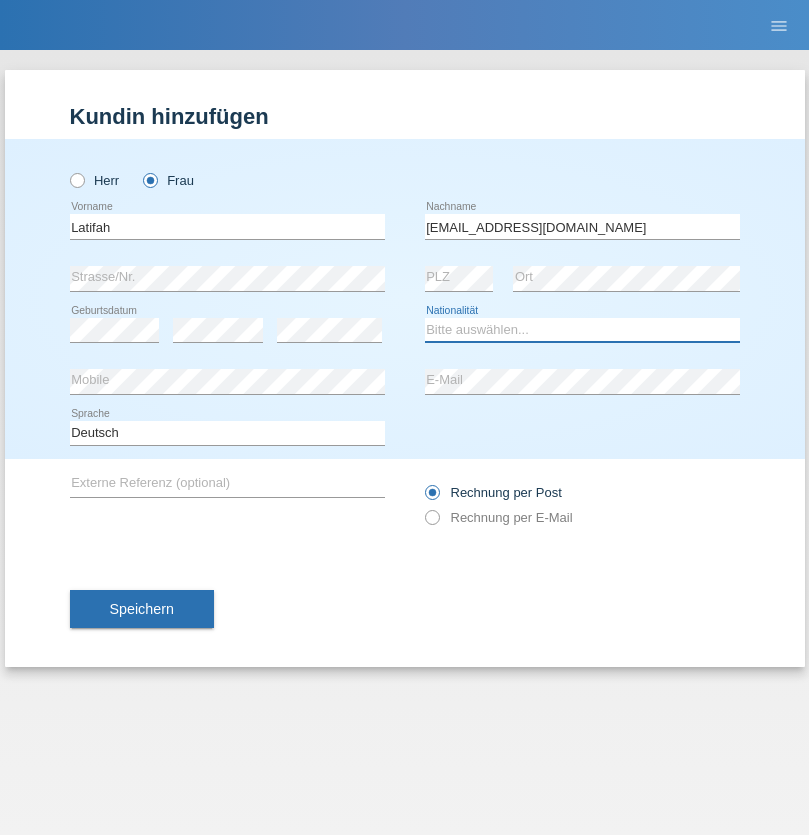 select on "TR" 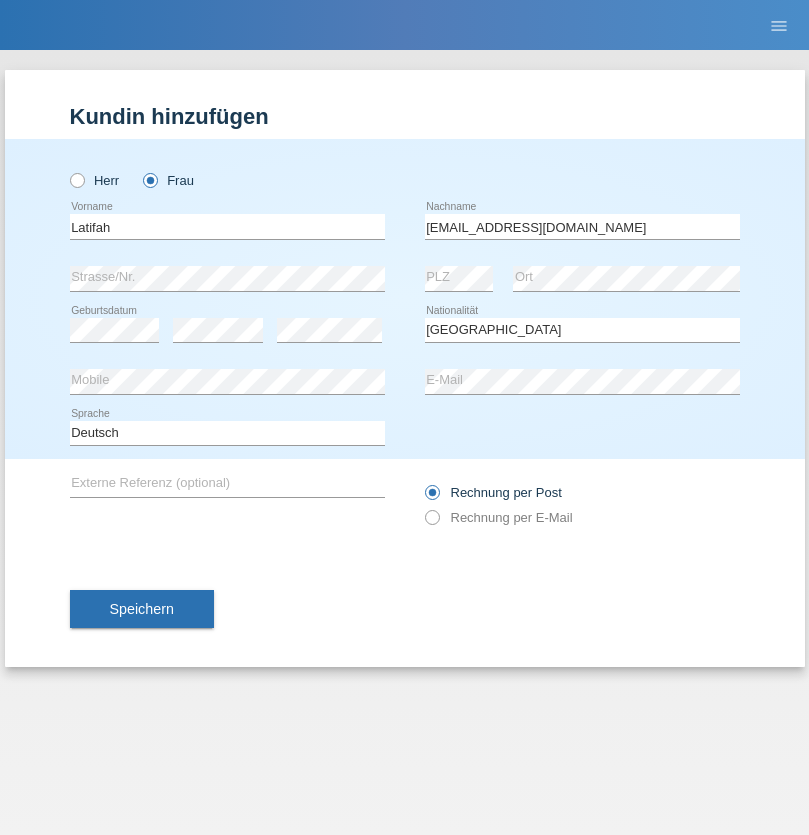 select on "C" 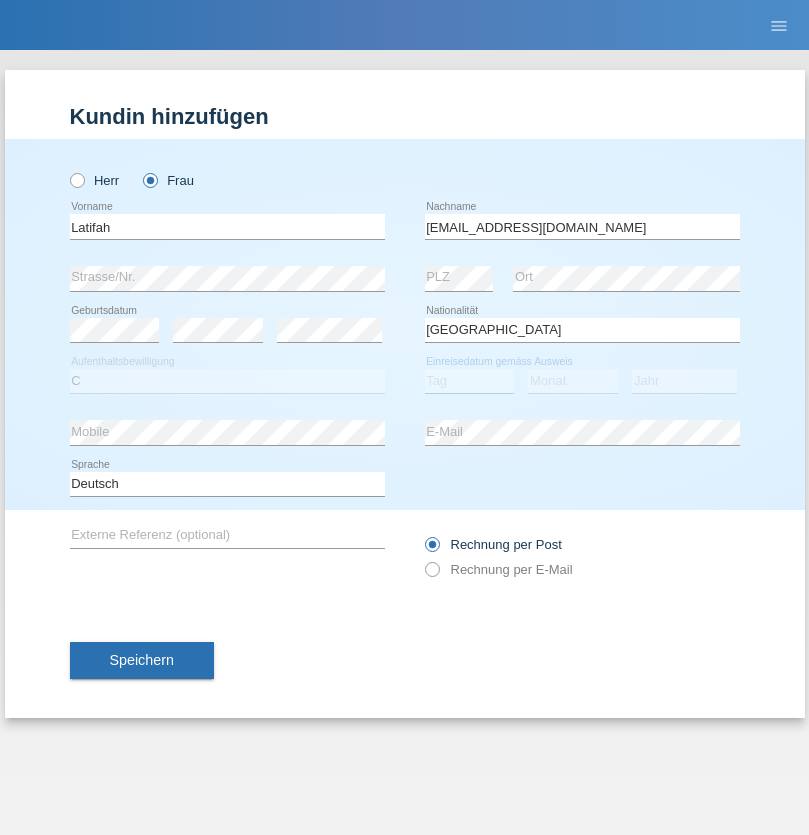 select on "17" 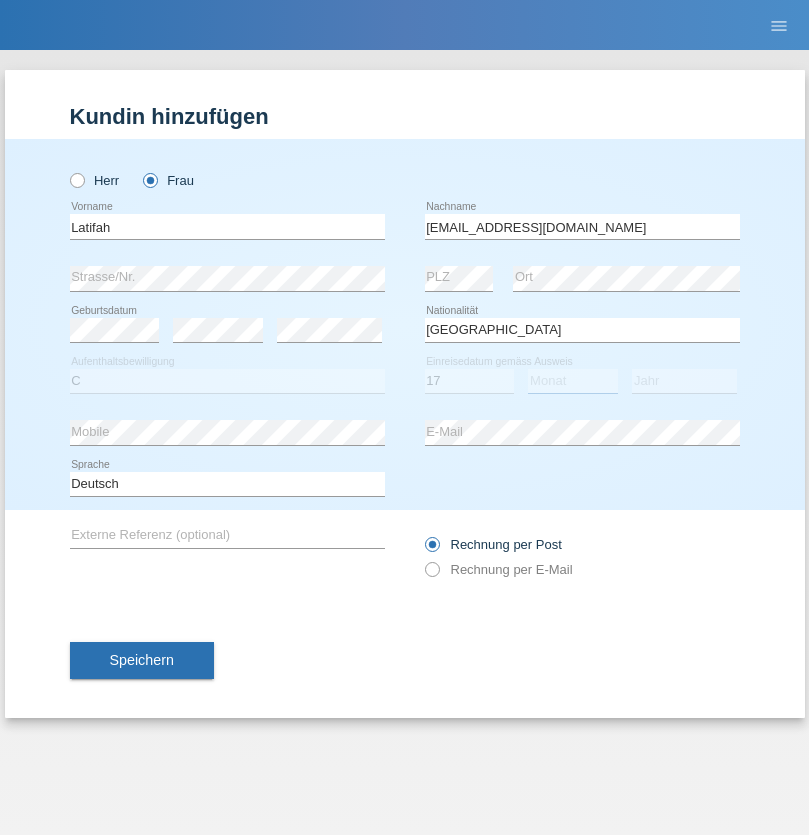 select on "04" 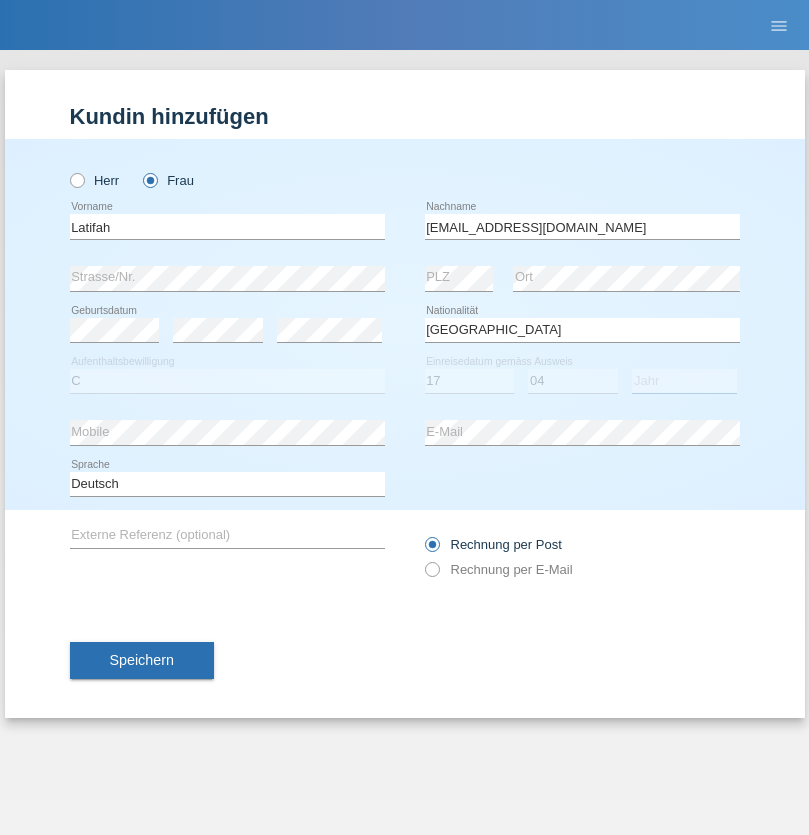 select on "2008" 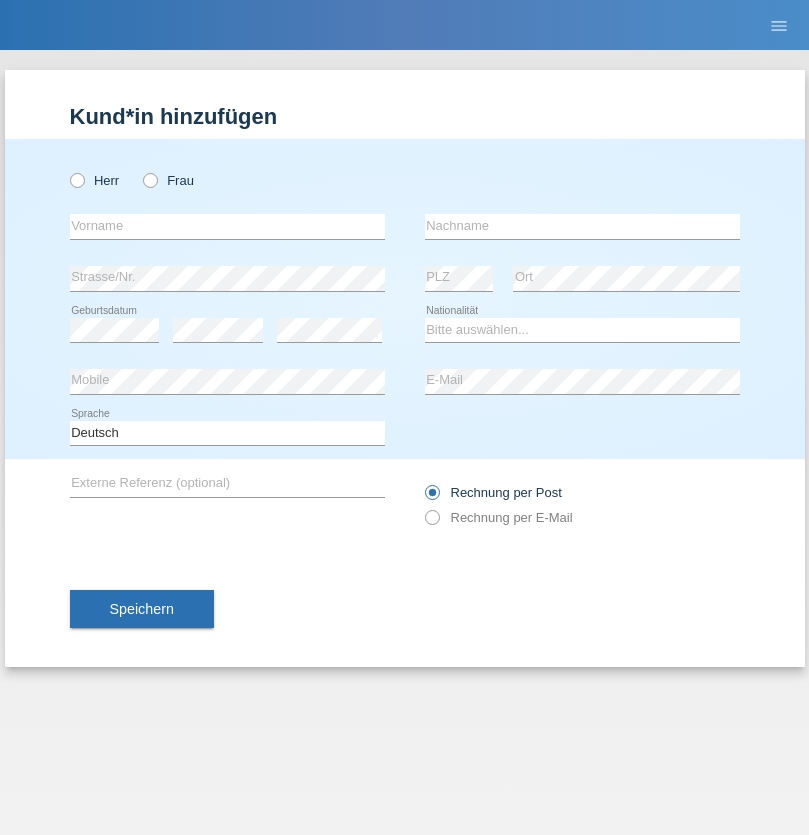 scroll, scrollTop: 0, scrollLeft: 0, axis: both 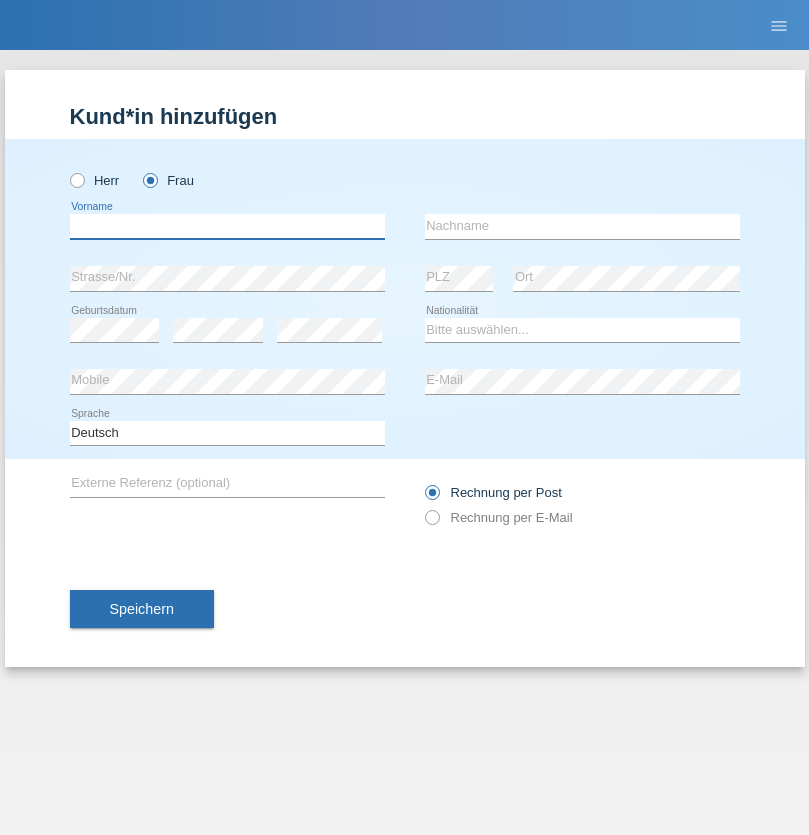 click at bounding box center [227, 226] 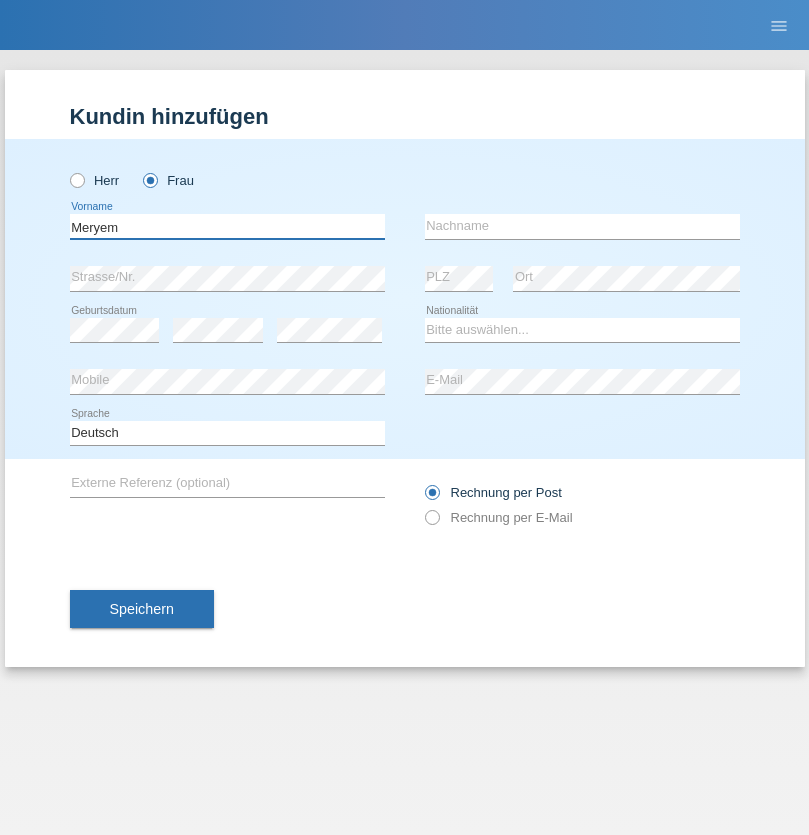 type on "Meryem" 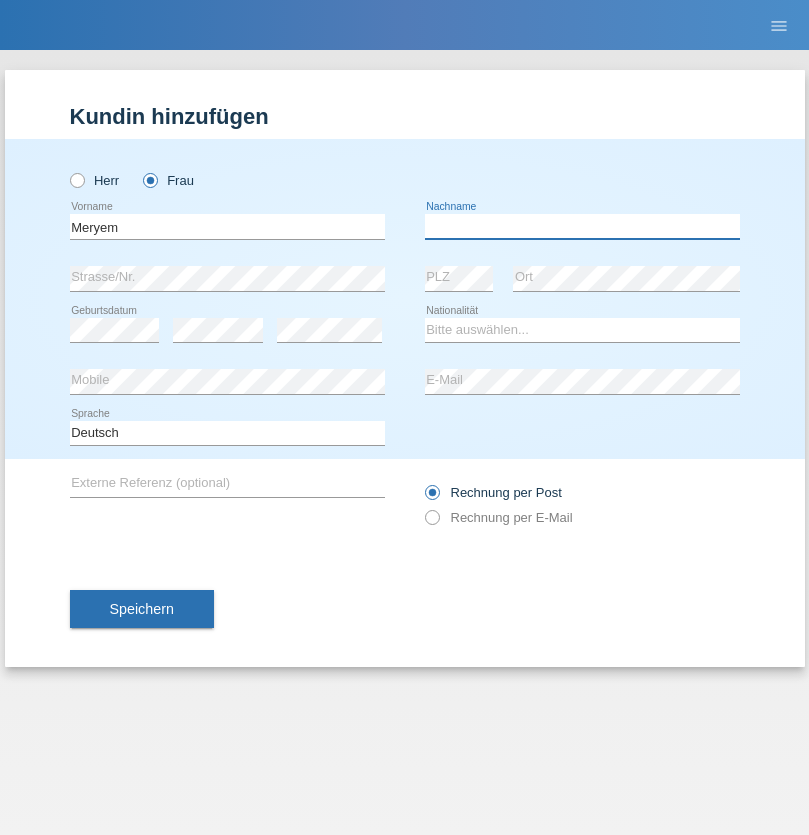 click at bounding box center (582, 226) 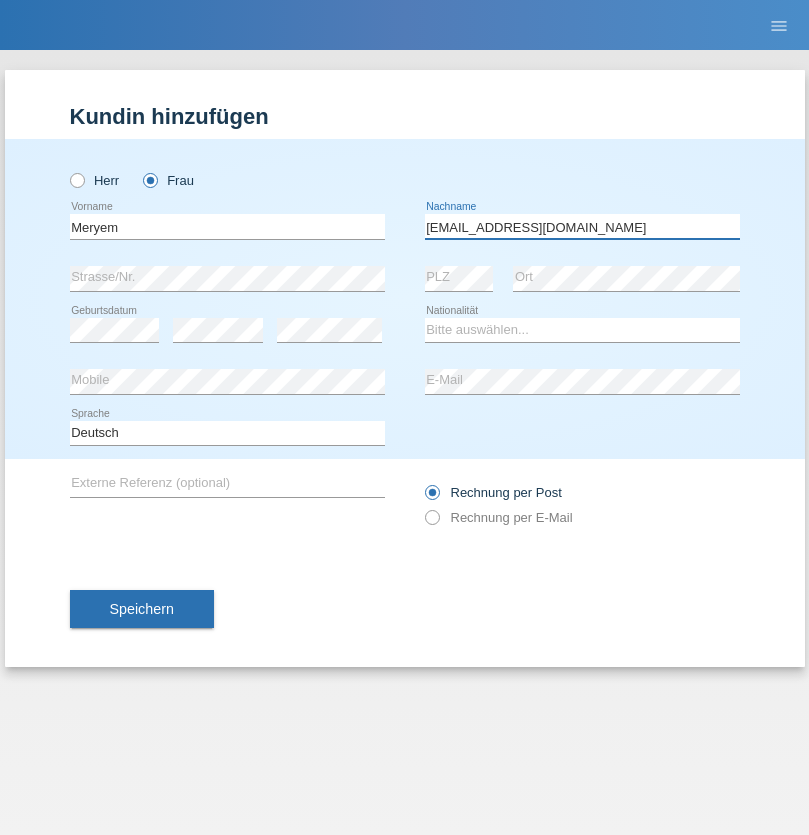 type on "[EMAIL_ADDRESS][DOMAIN_NAME]" 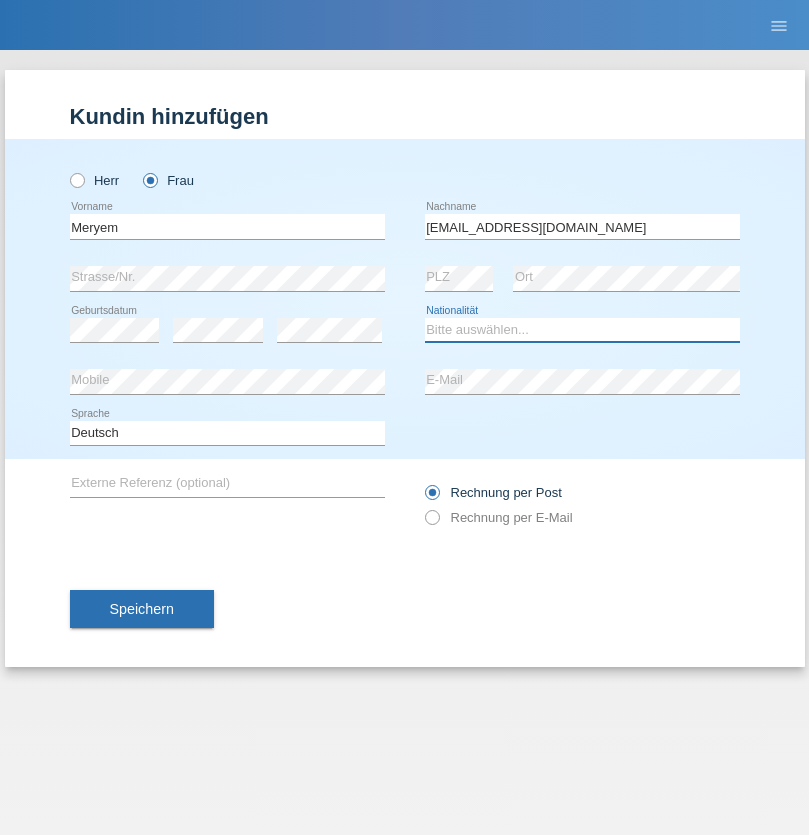 select on "TR" 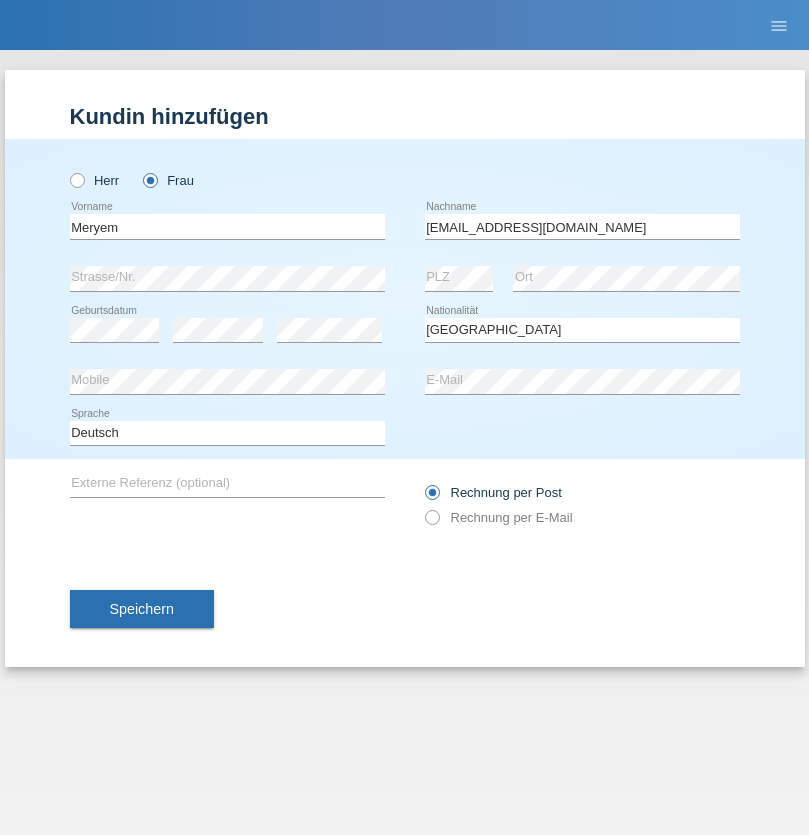select on "C" 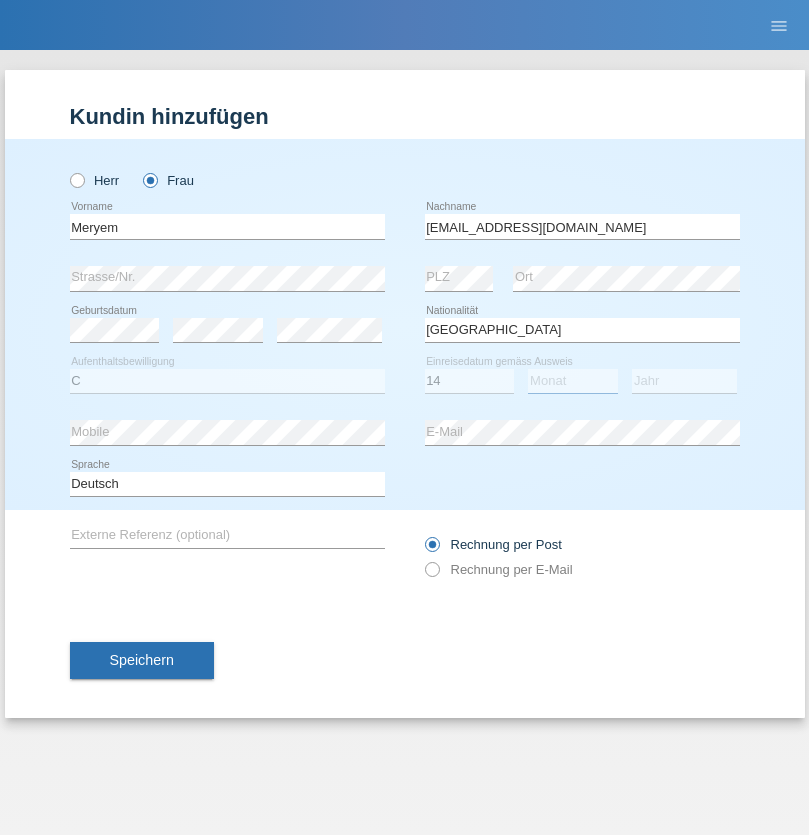 select on "12" 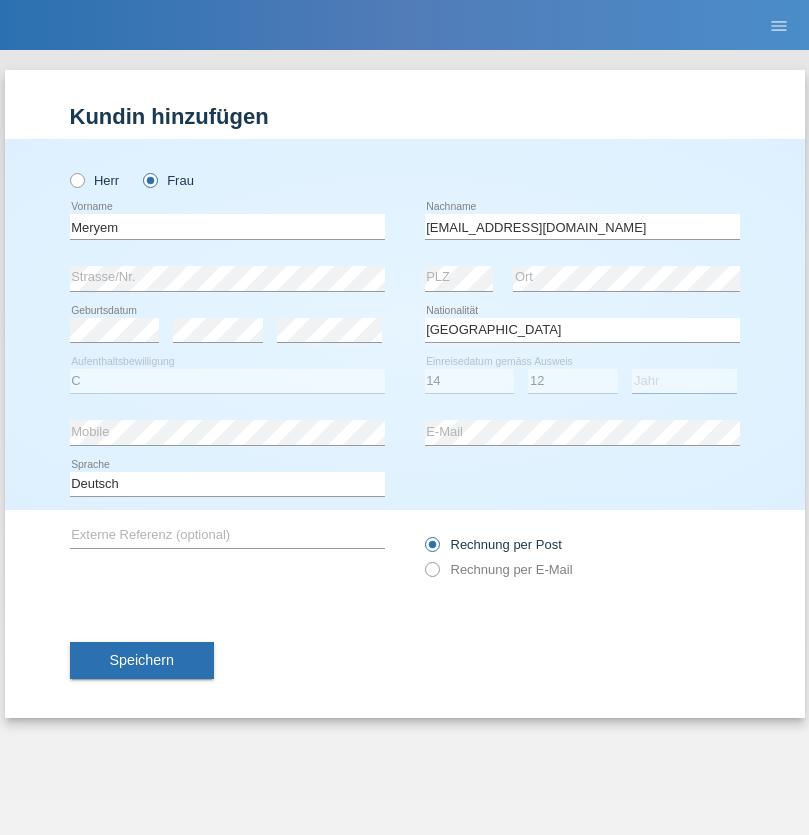 select on "1985" 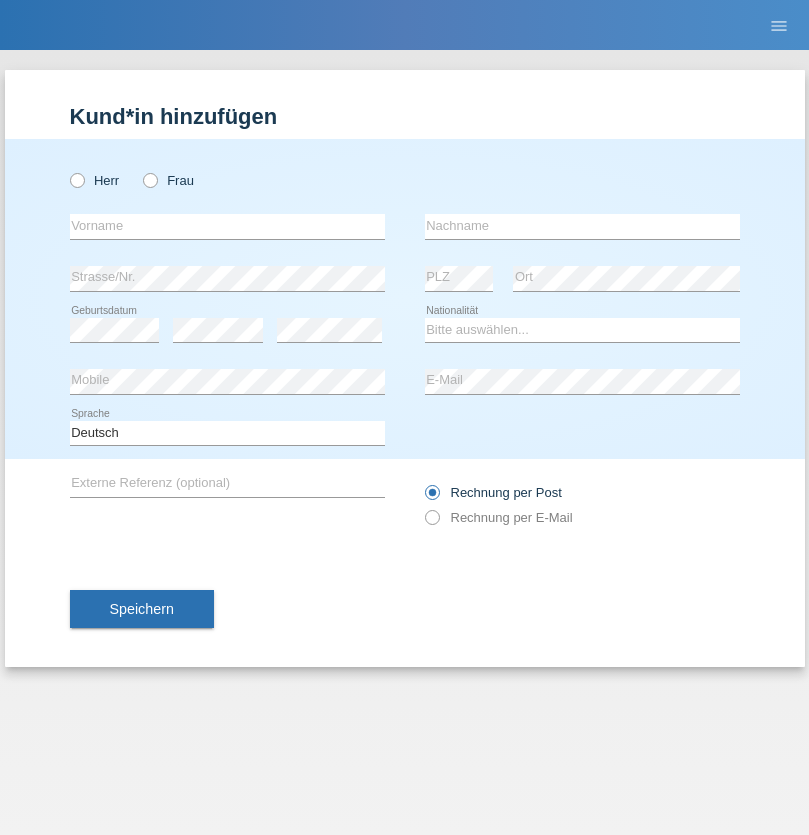 scroll, scrollTop: 0, scrollLeft: 0, axis: both 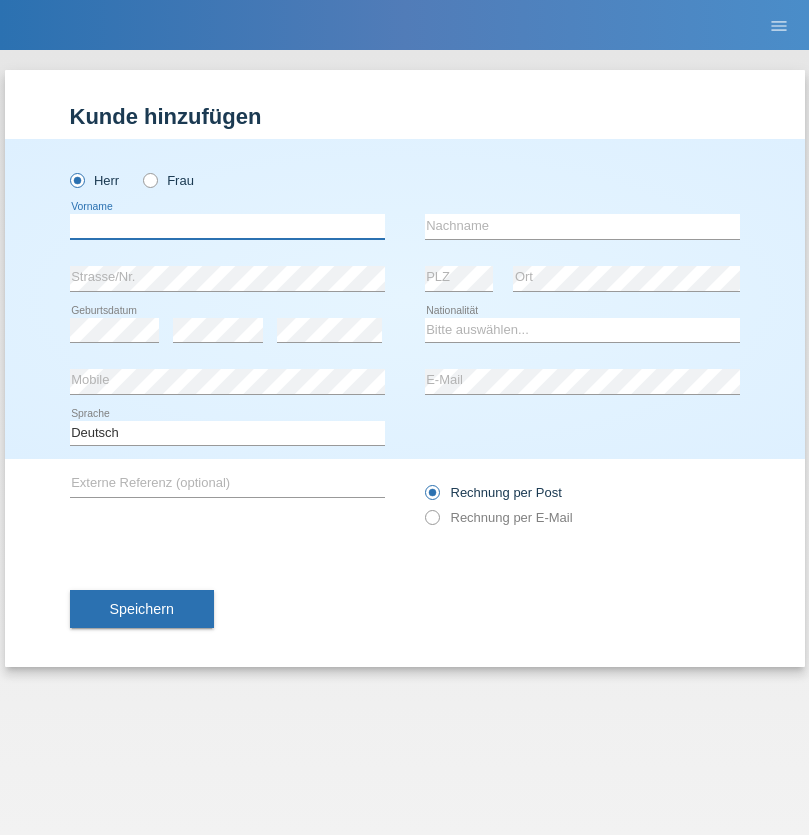 click at bounding box center [227, 226] 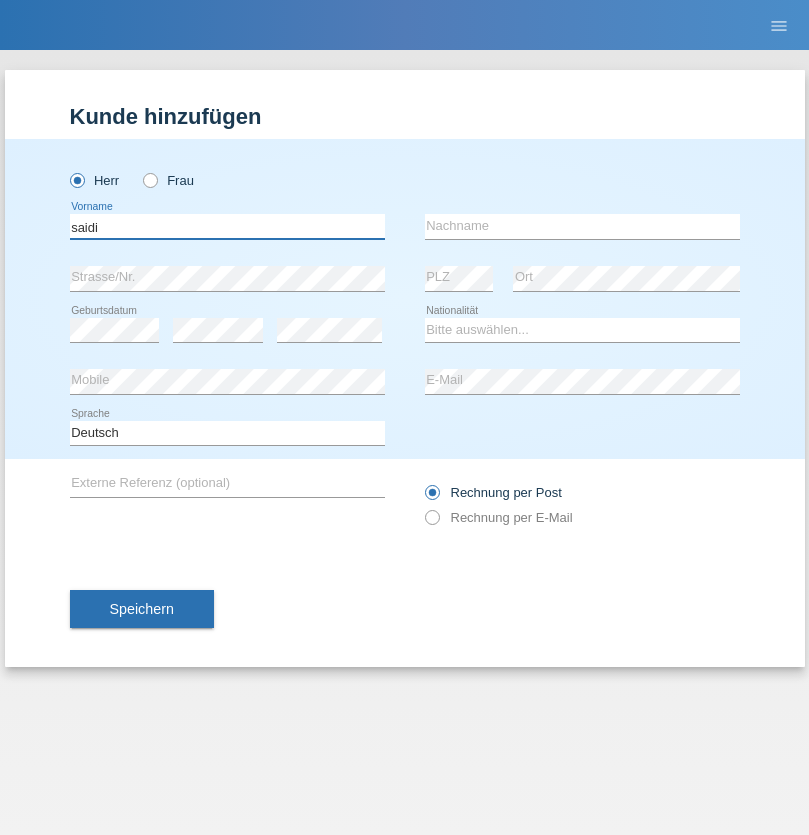 type on "saidi" 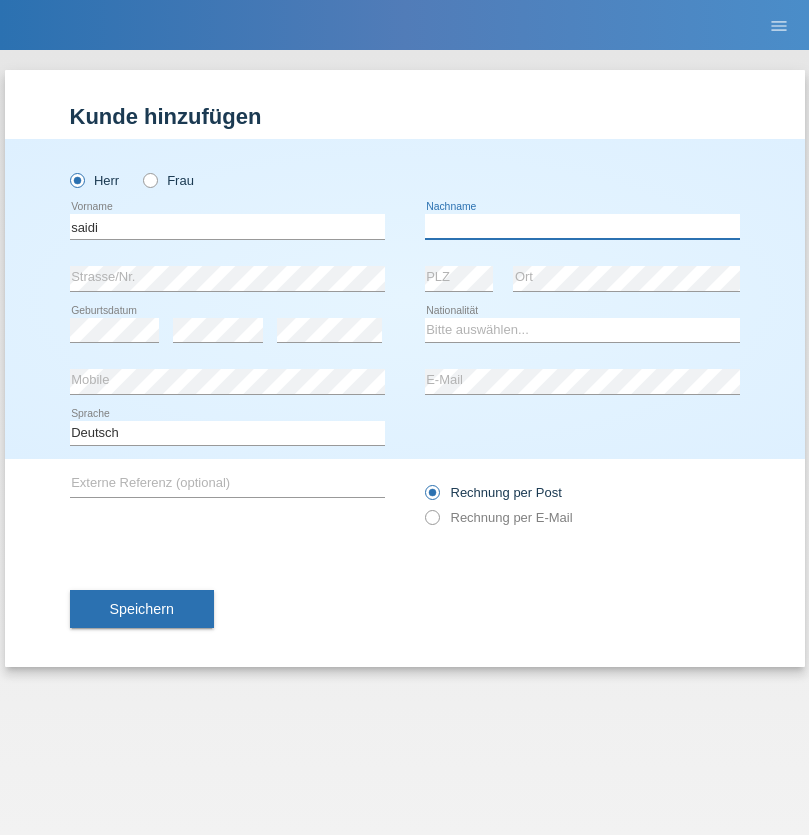 click at bounding box center [582, 226] 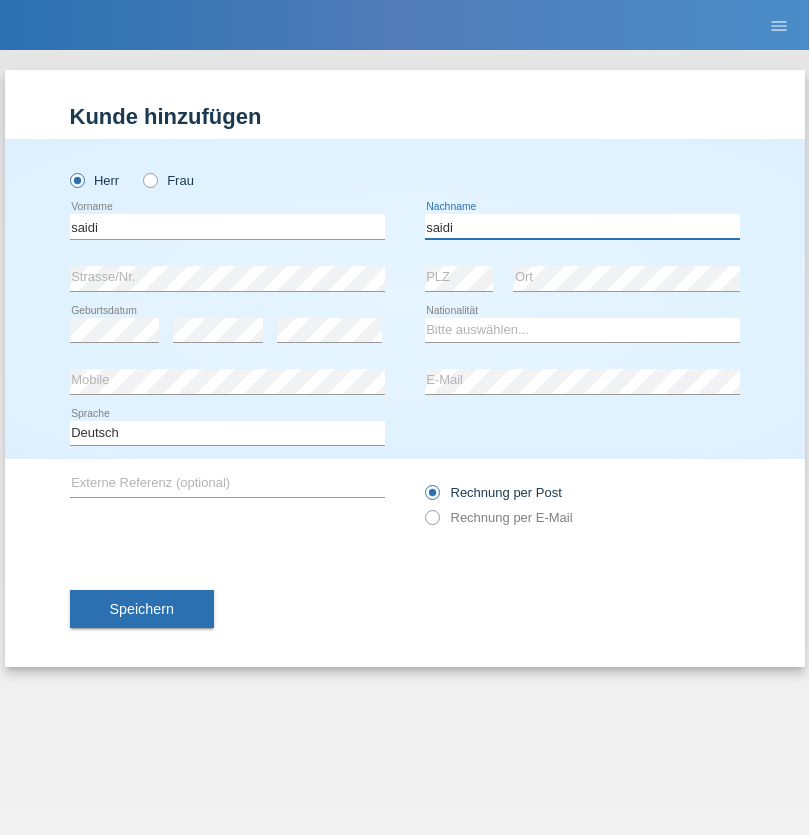 type on "saidi" 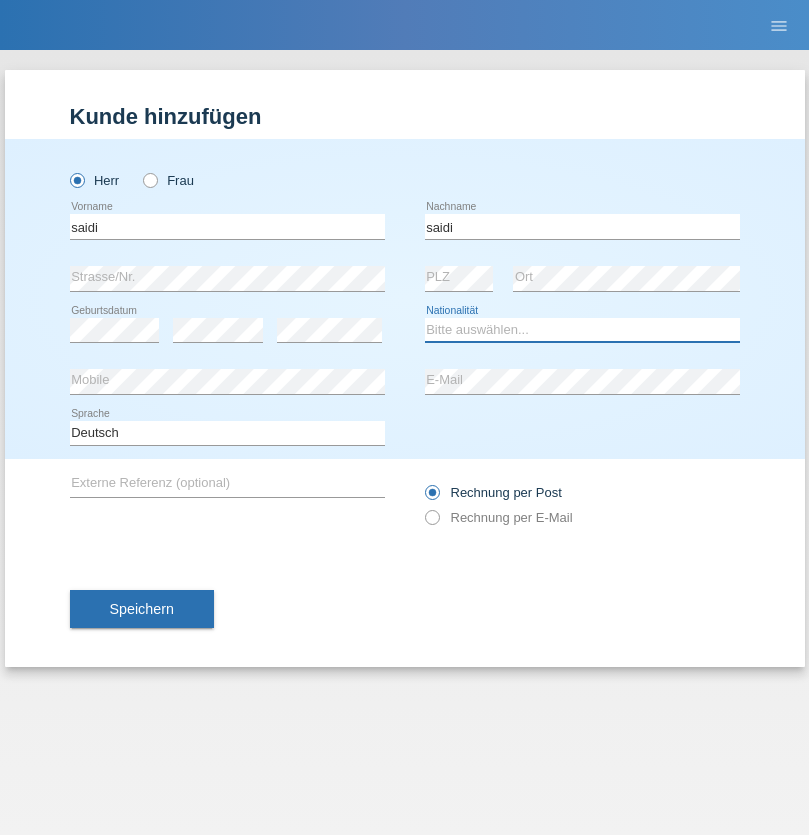 select on "MA" 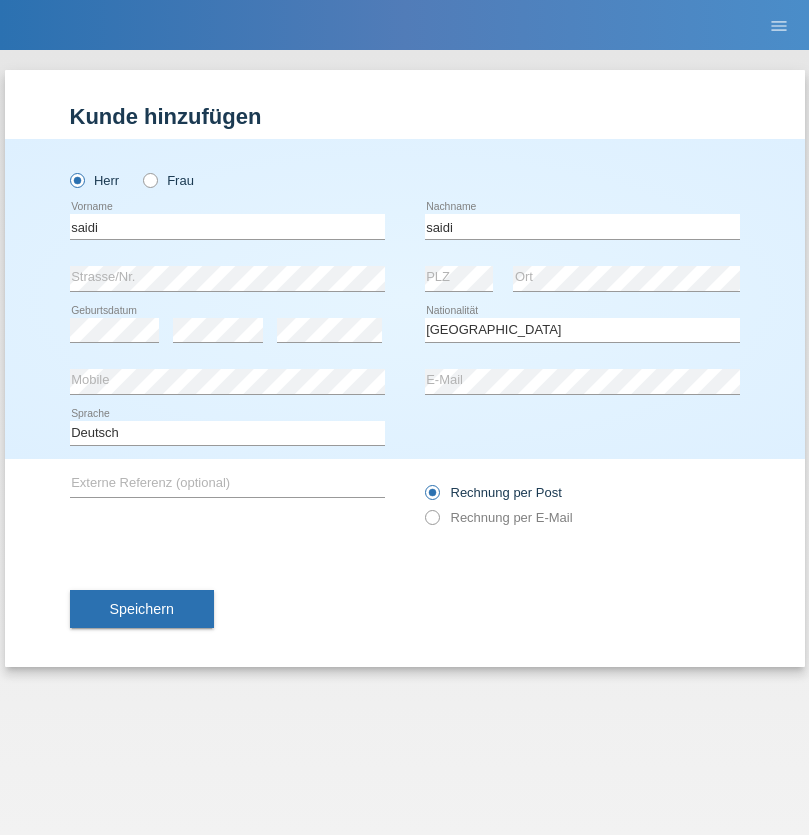 select on "C" 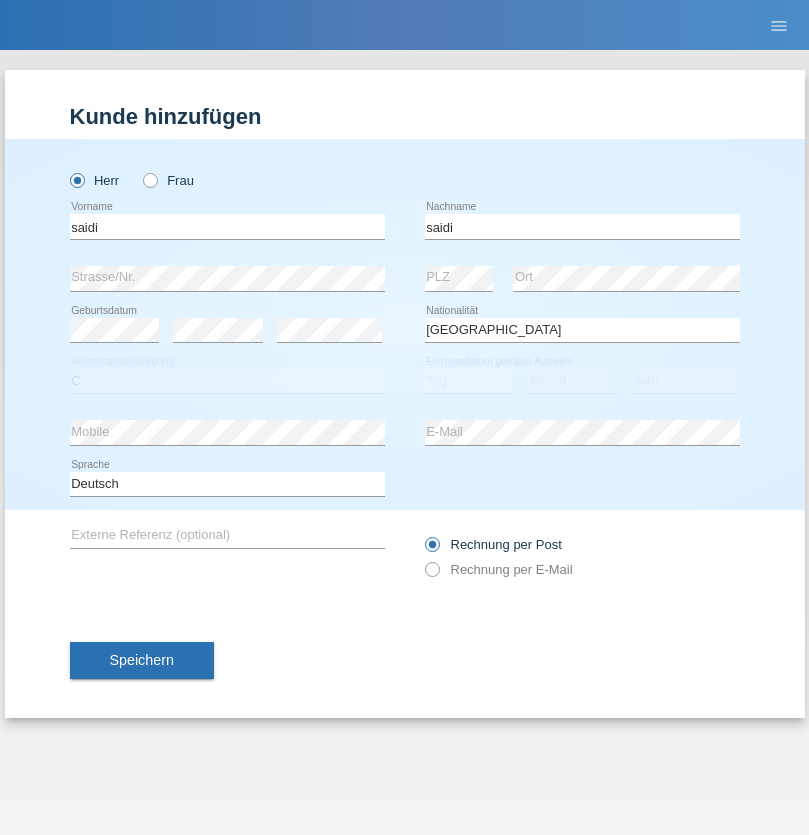 select on "23" 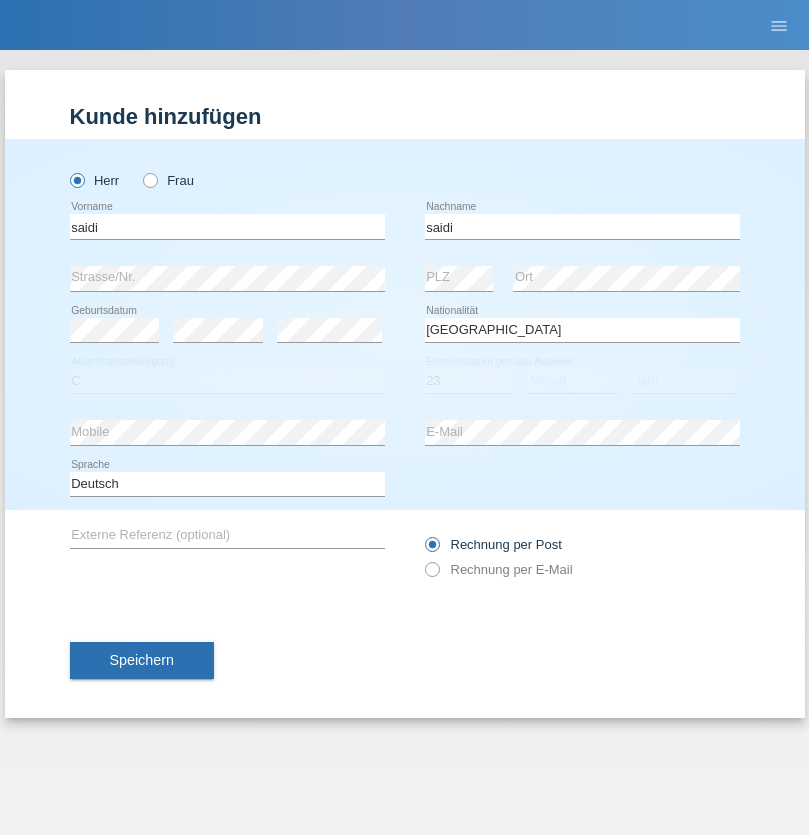 select on "06" 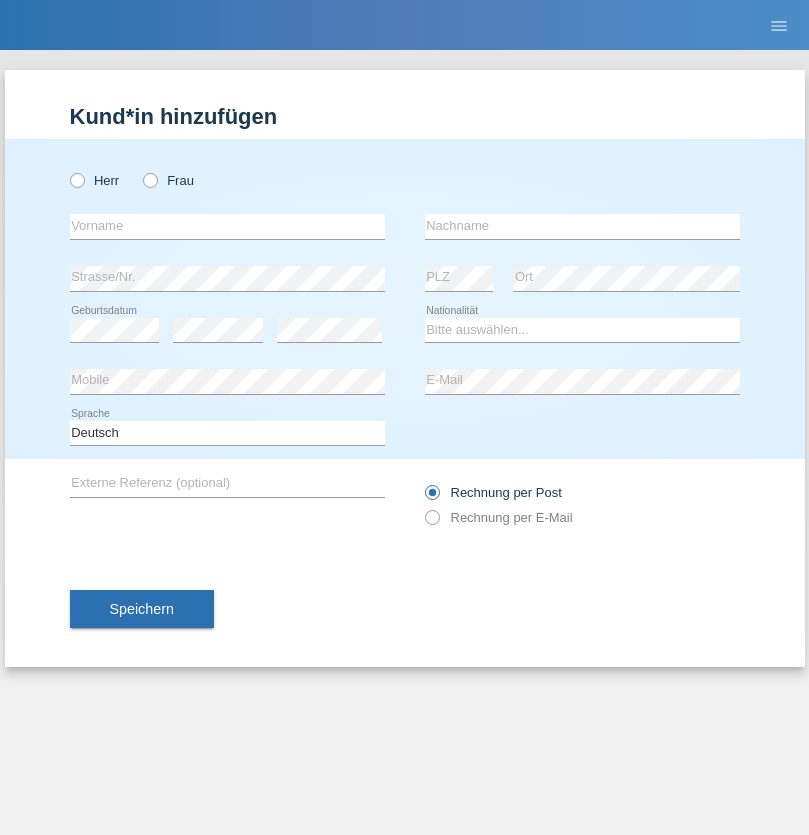 scroll, scrollTop: 0, scrollLeft: 0, axis: both 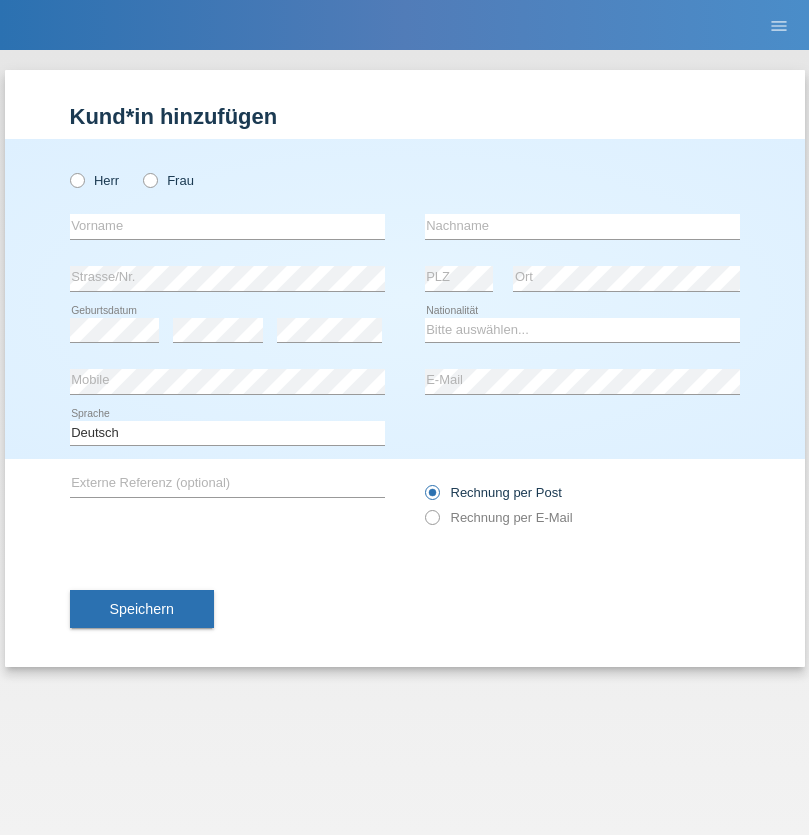 radio on "true" 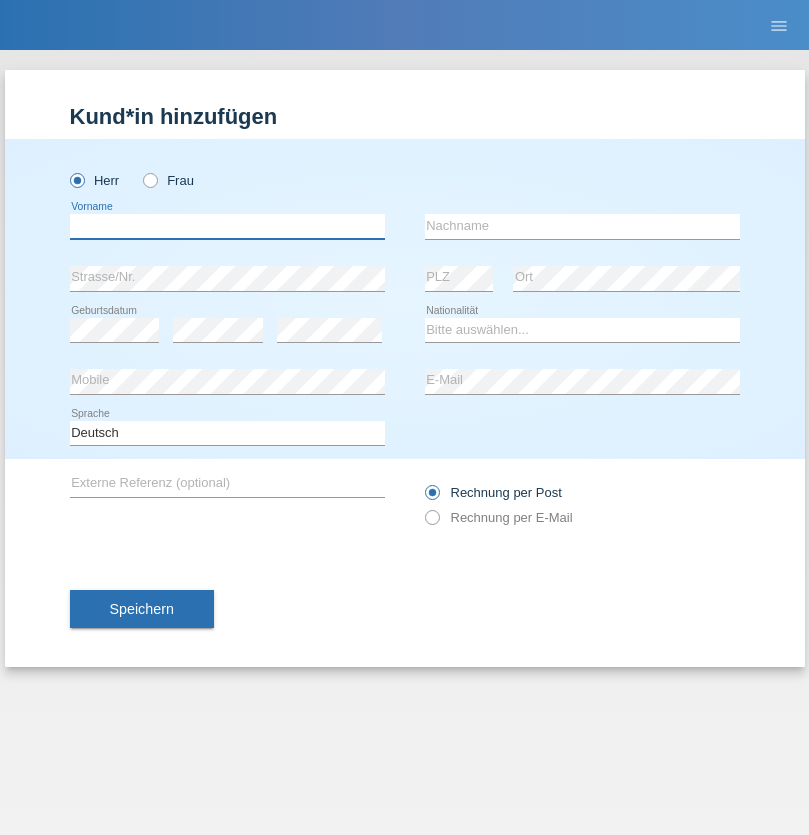 click at bounding box center [227, 226] 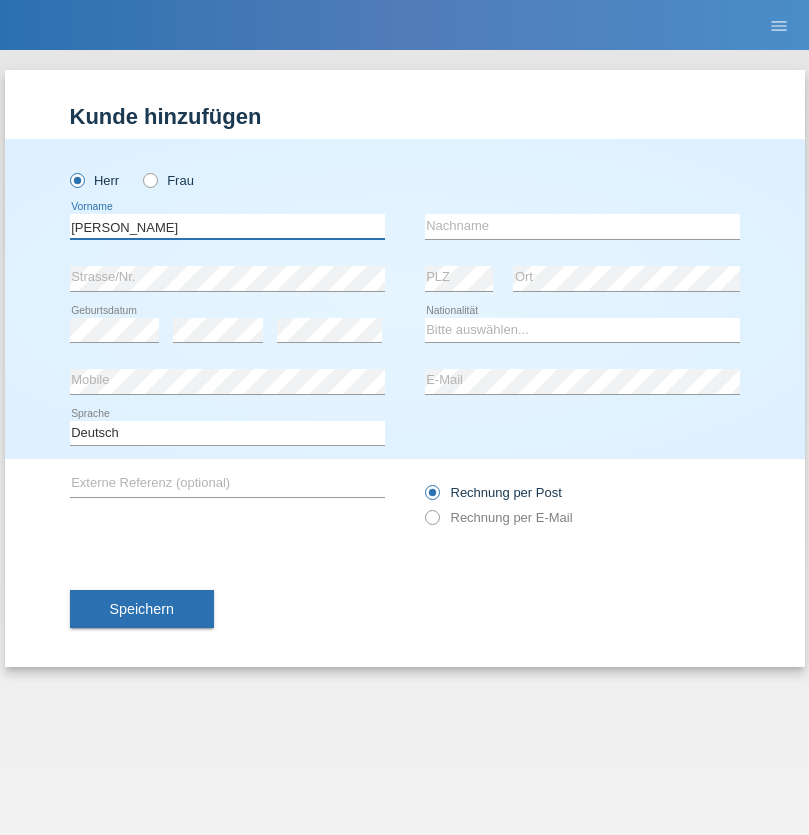 type on "[PERSON_NAME]" 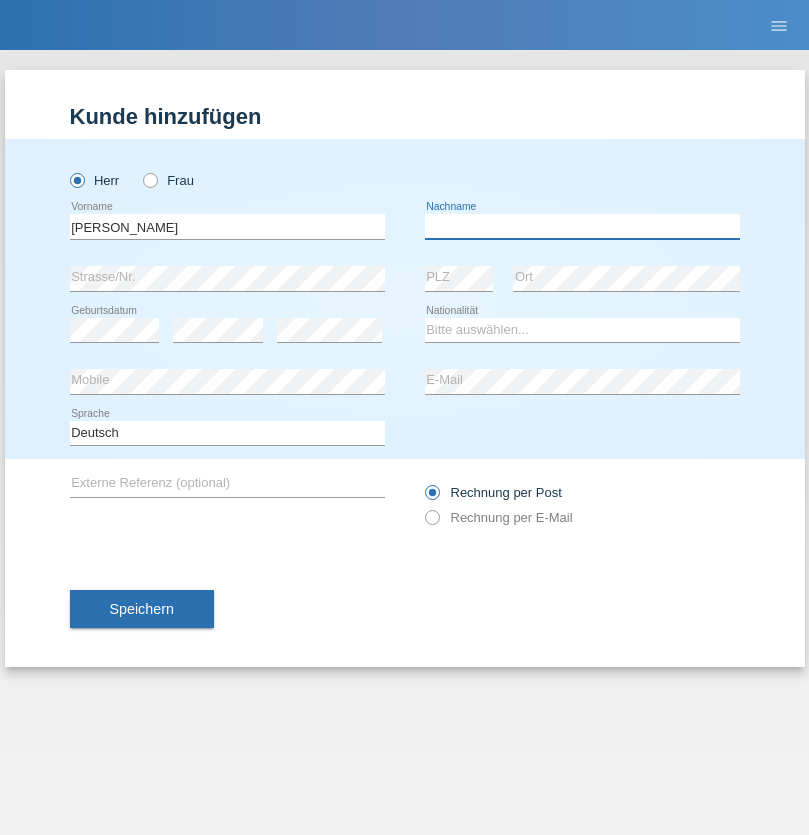click at bounding box center [582, 226] 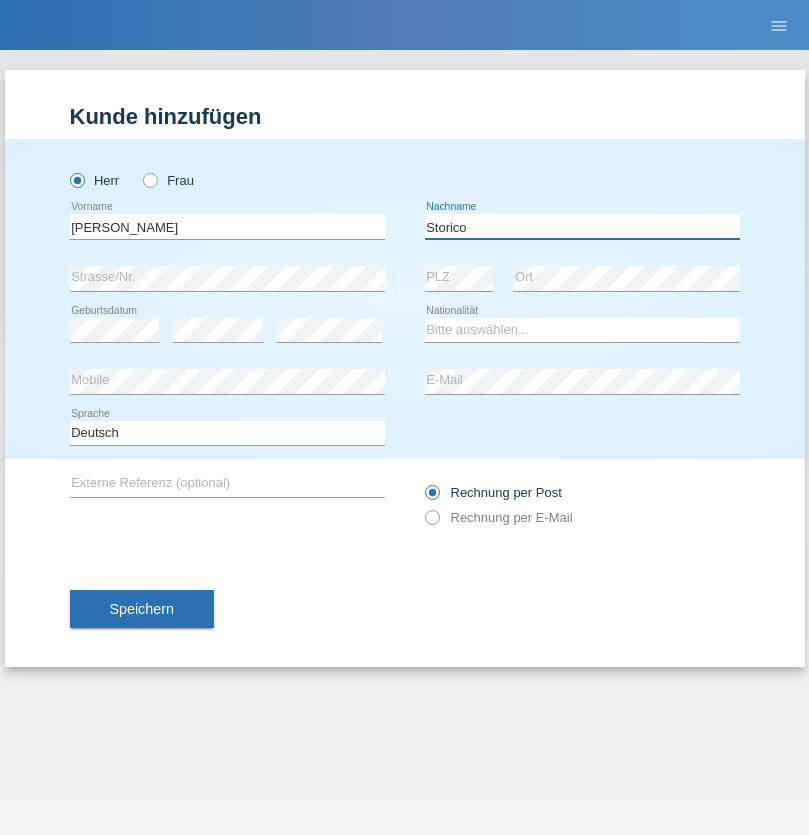 type on "Storico" 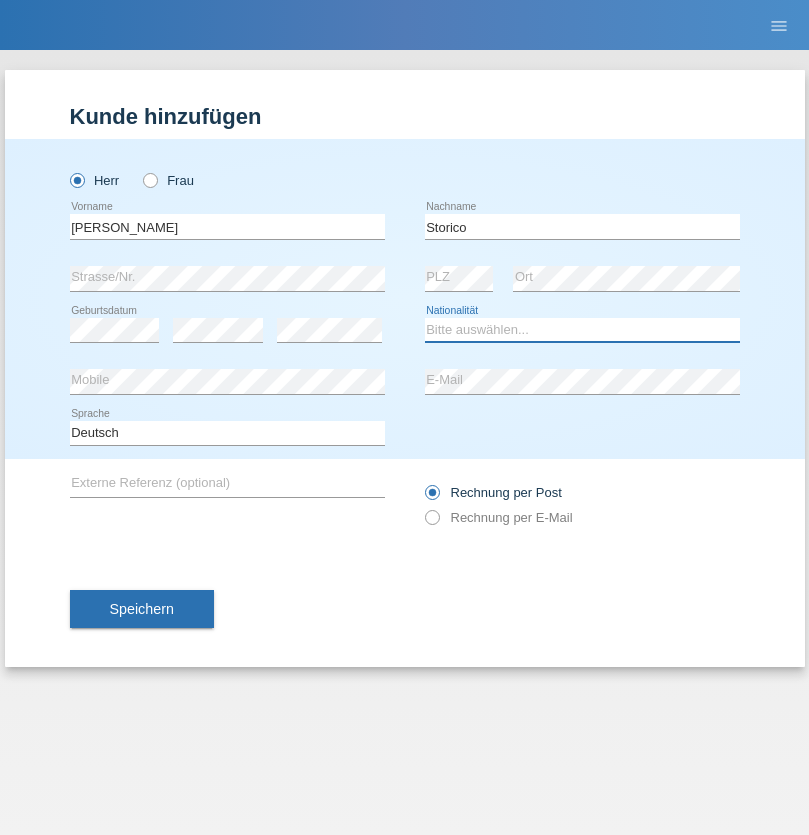 select on "IT" 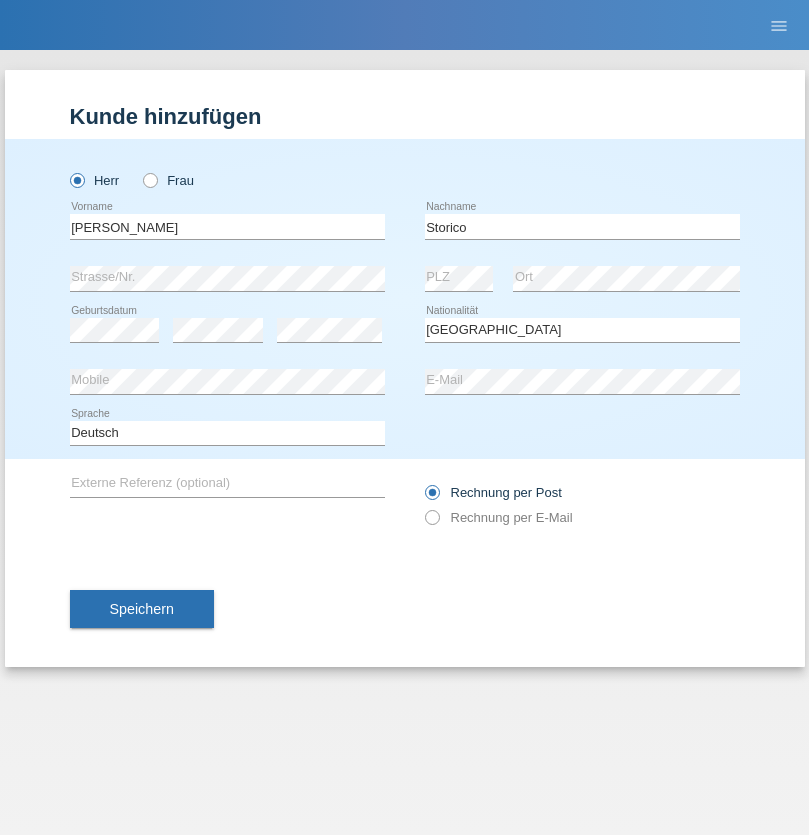 select on "C" 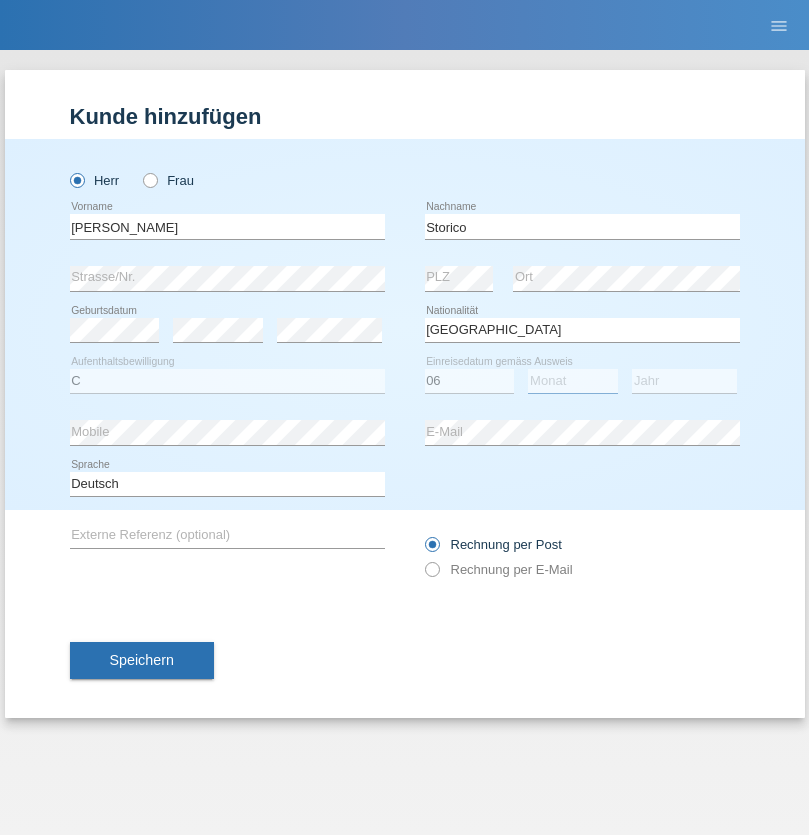 select on "07" 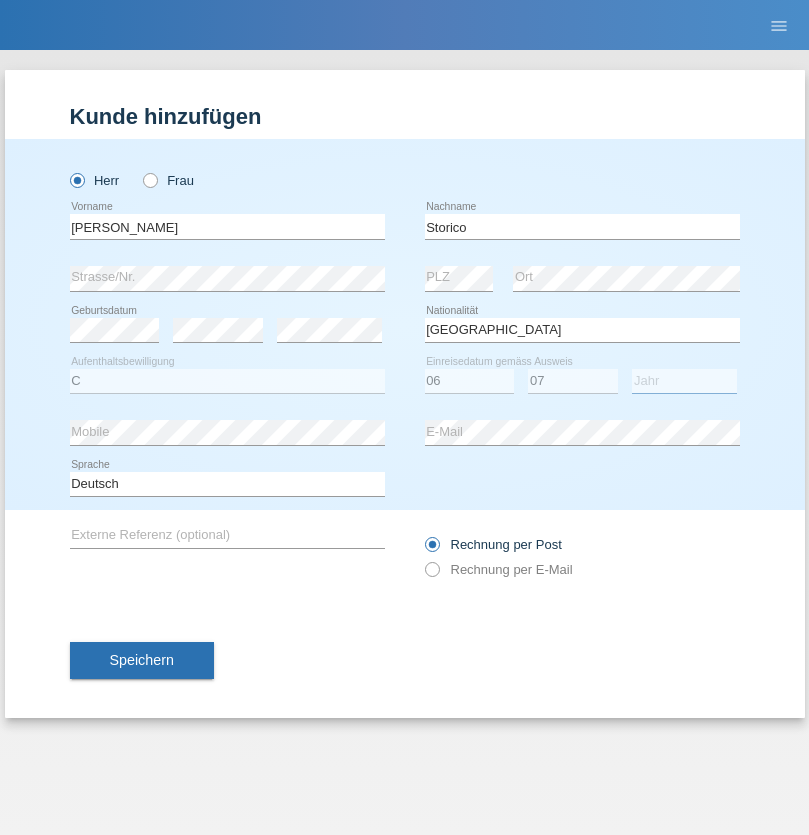 select on "2021" 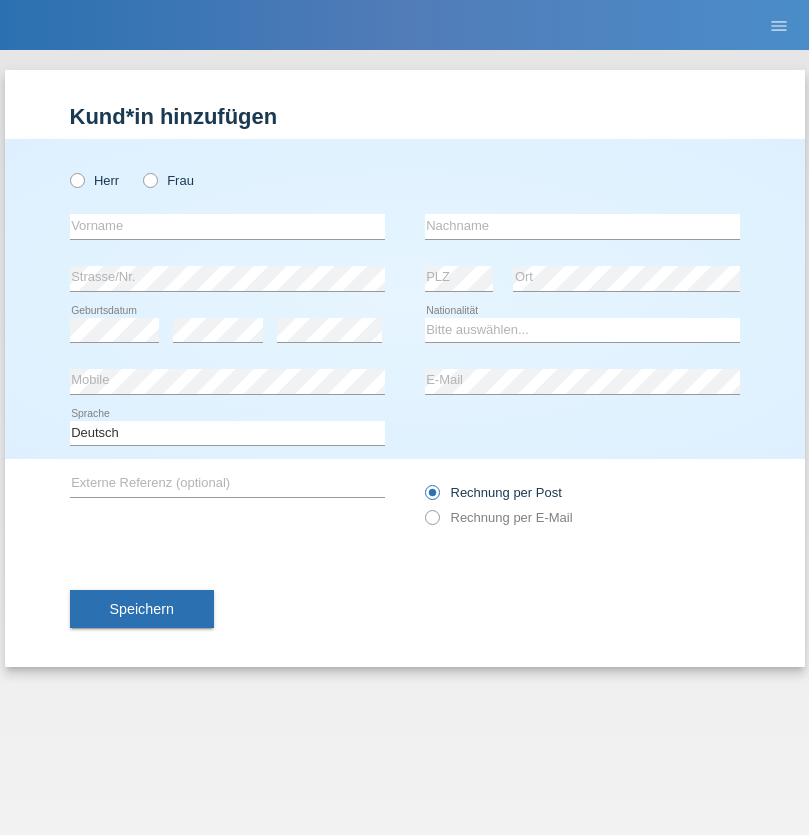 scroll, scrollTop: 0, scrollLeft: 0, axis: both 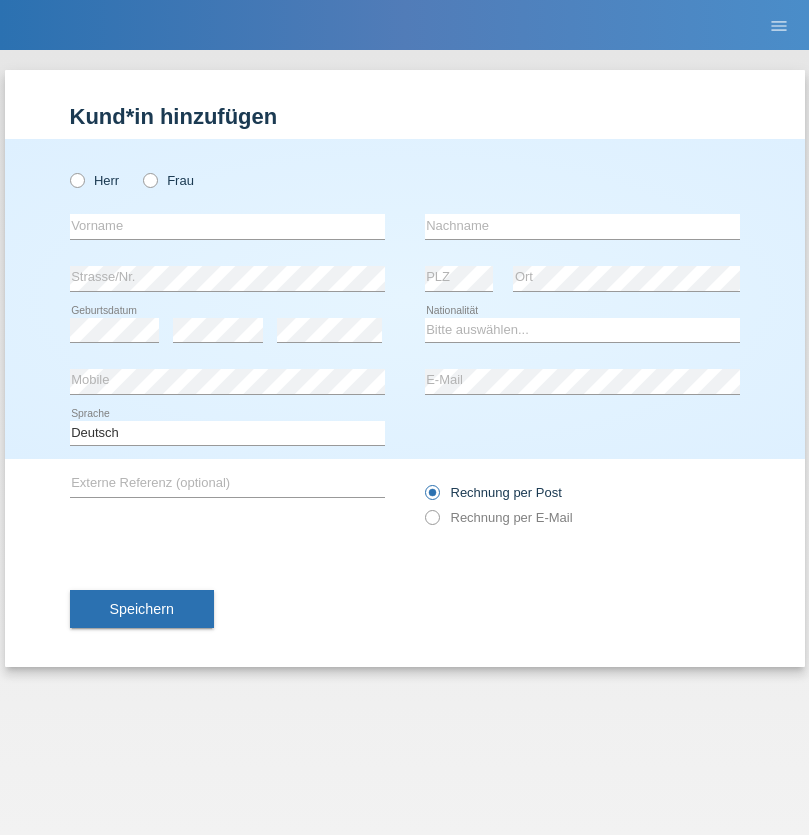 radio on "true" 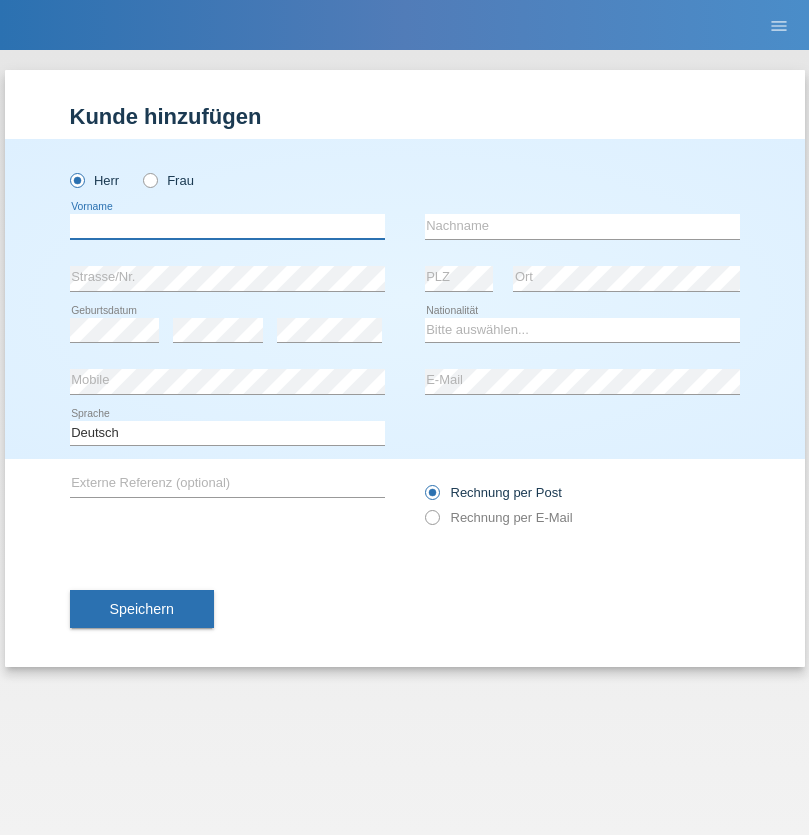click at bounding box center (227, 226) 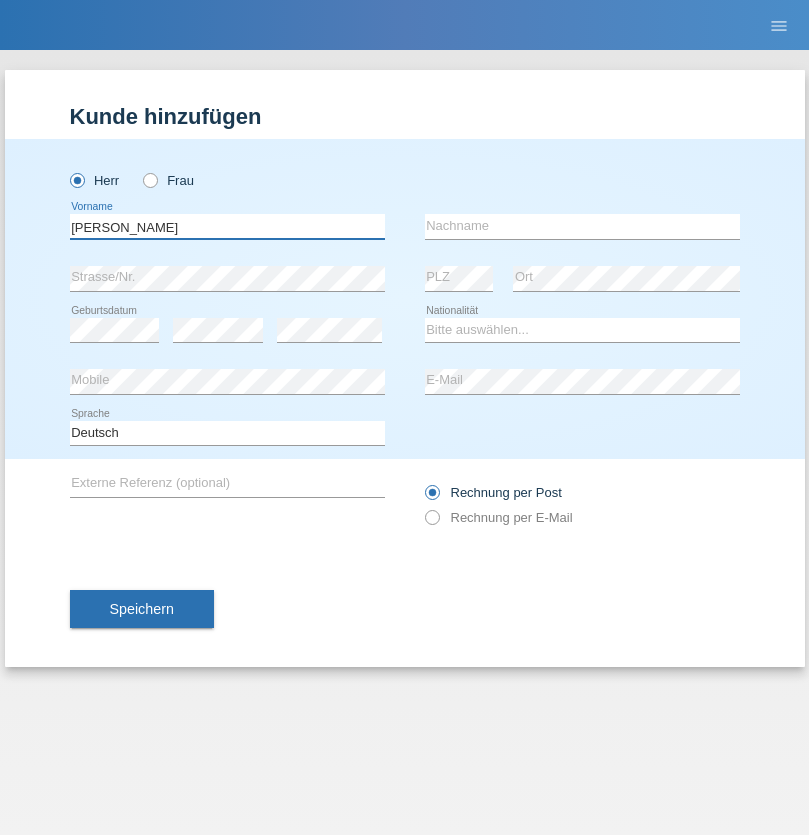 type on "[PERSON_NAME]" 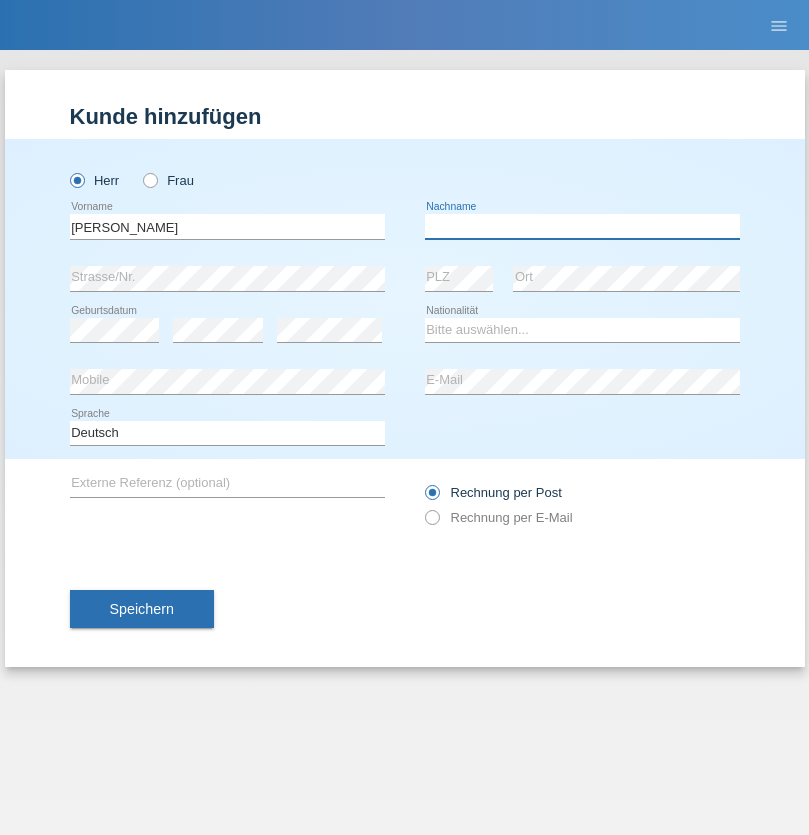 click at bounding box center (582, 226) 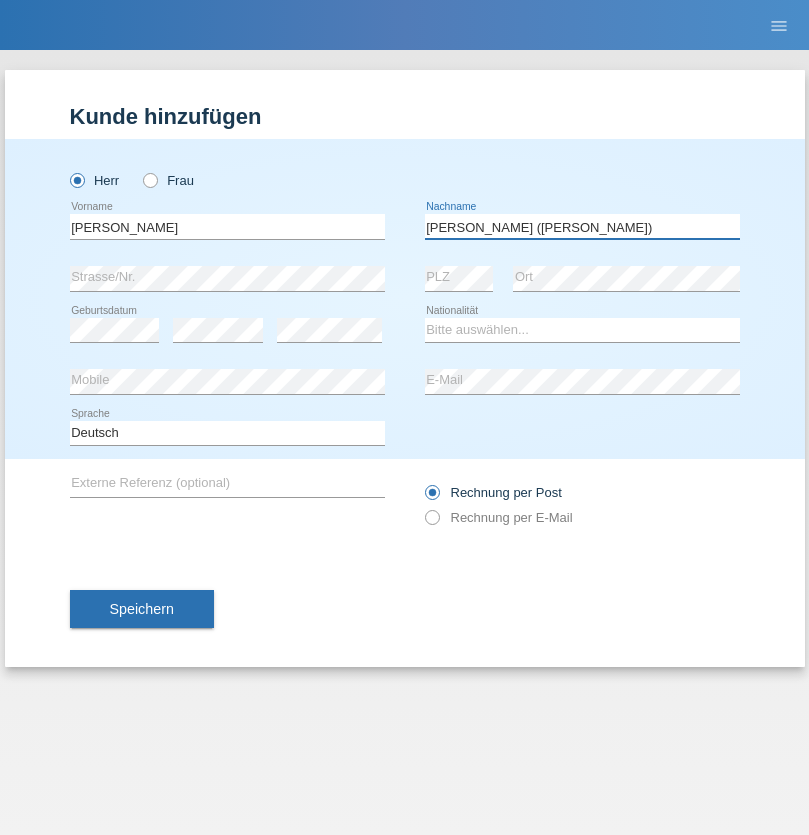 type on "[PERSON_NAME] ([PERSON_NAME])" 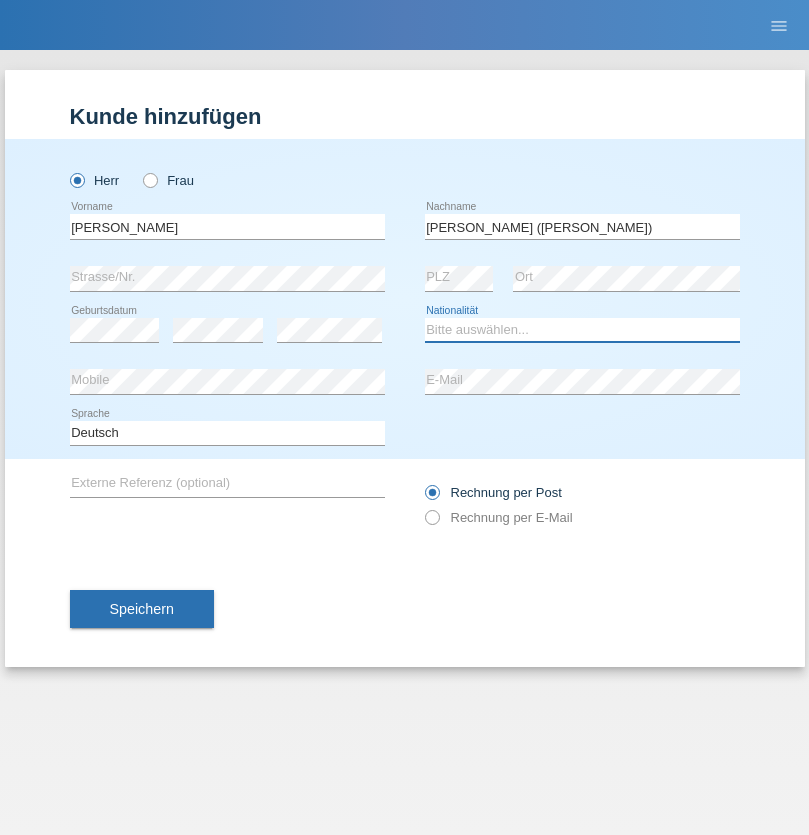 select on "BR" 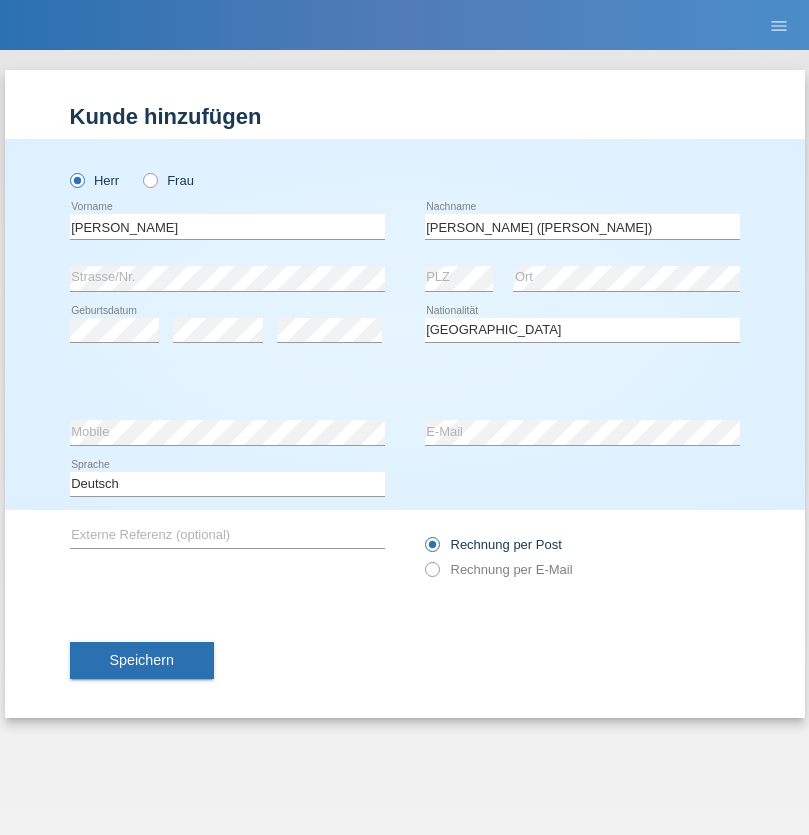 select on "C" 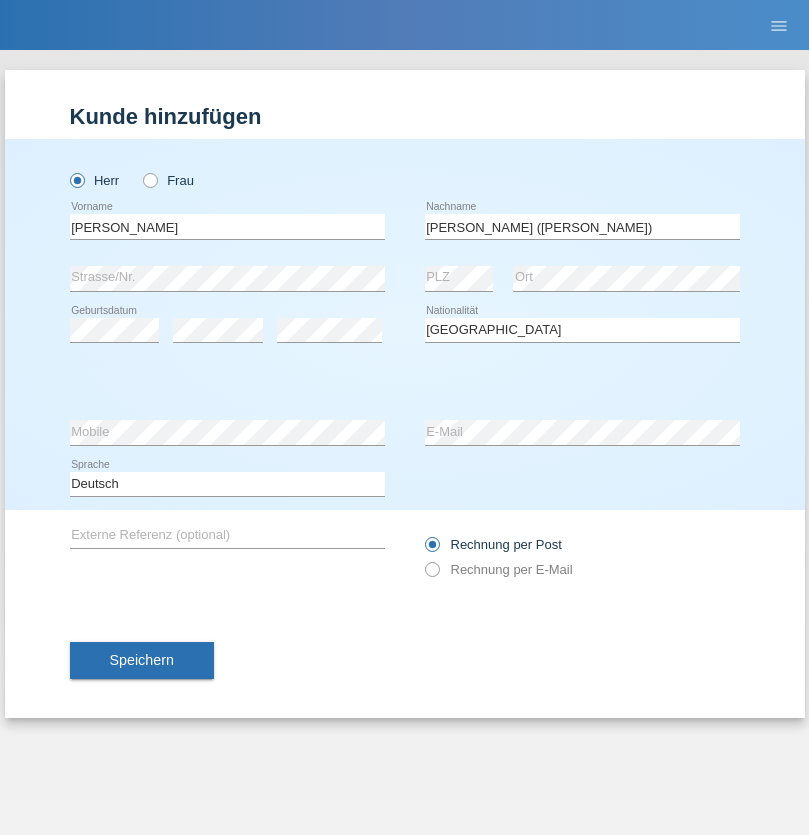 select on "14" 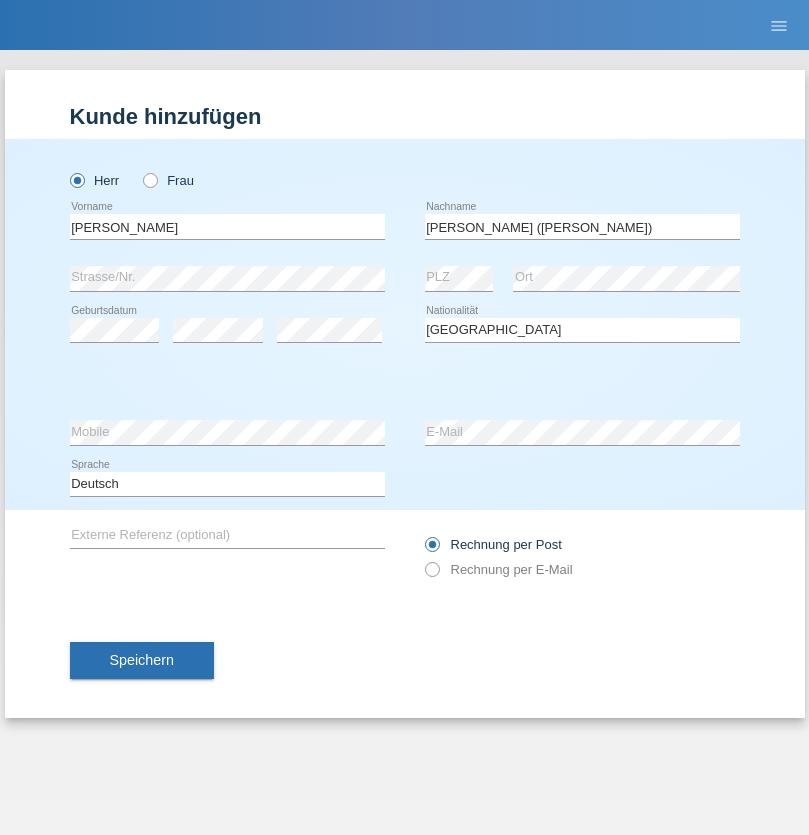 select on "12" 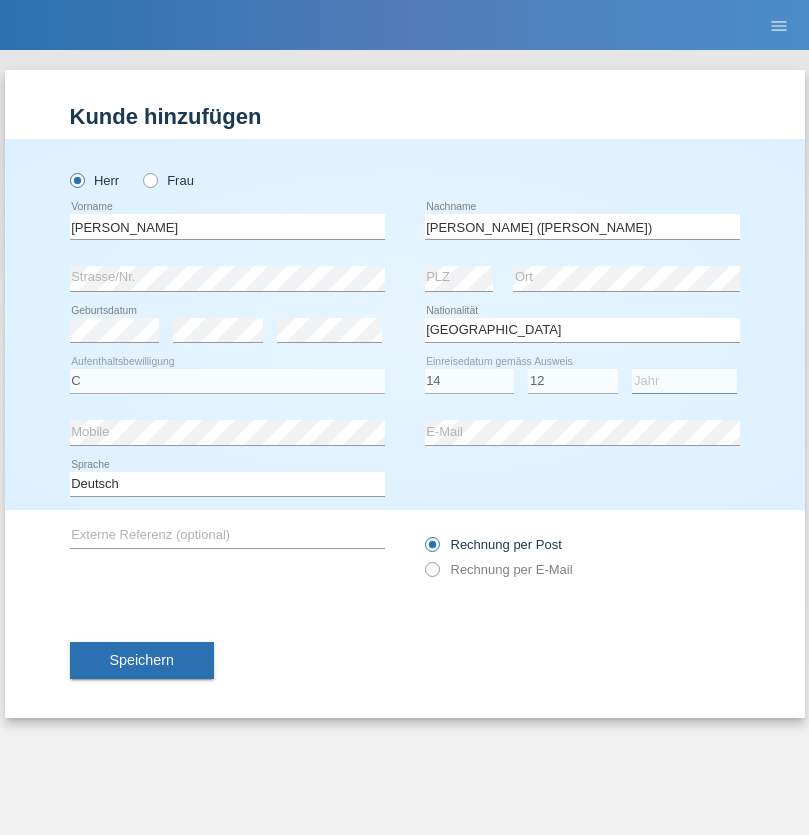select on "2001" 